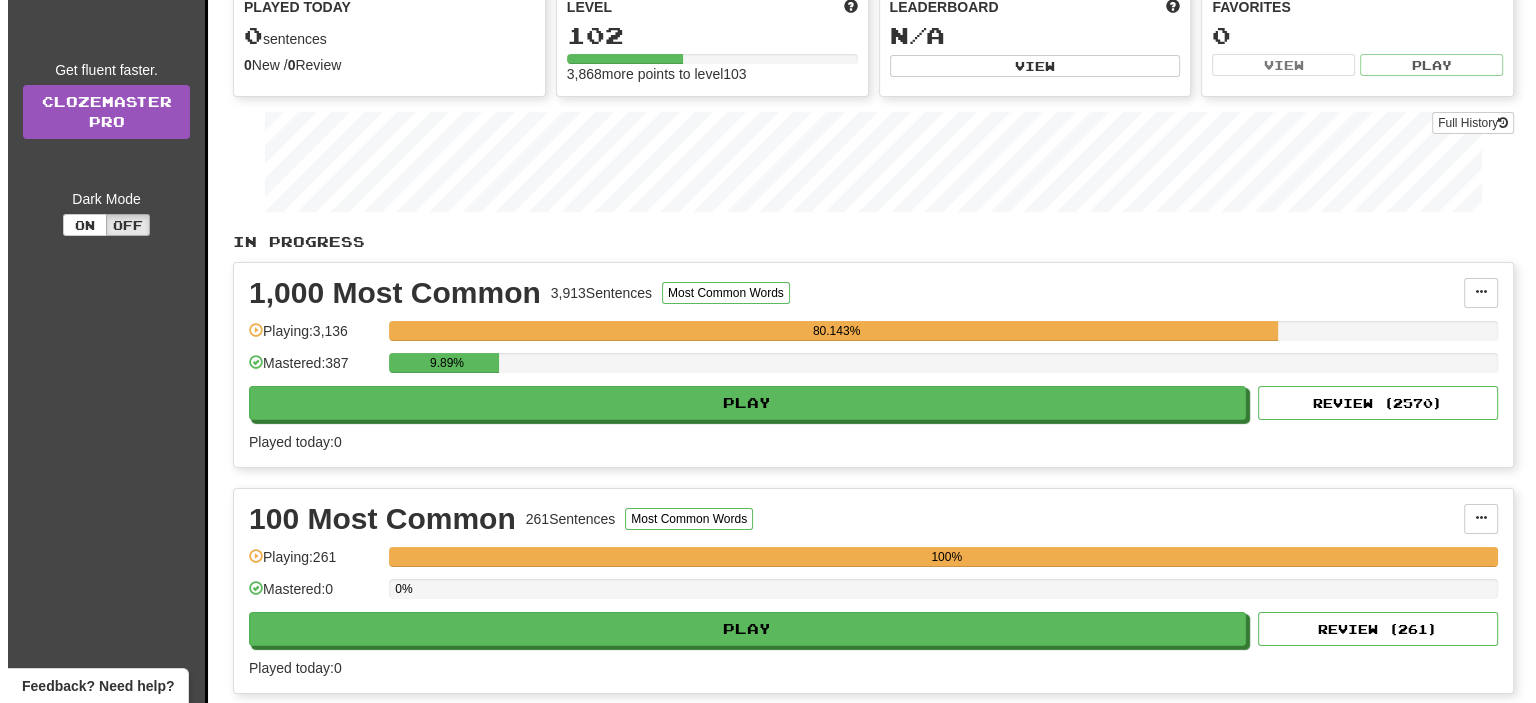 scroll, scrollTop: 200, scrollLeft: 0, axis: vertical 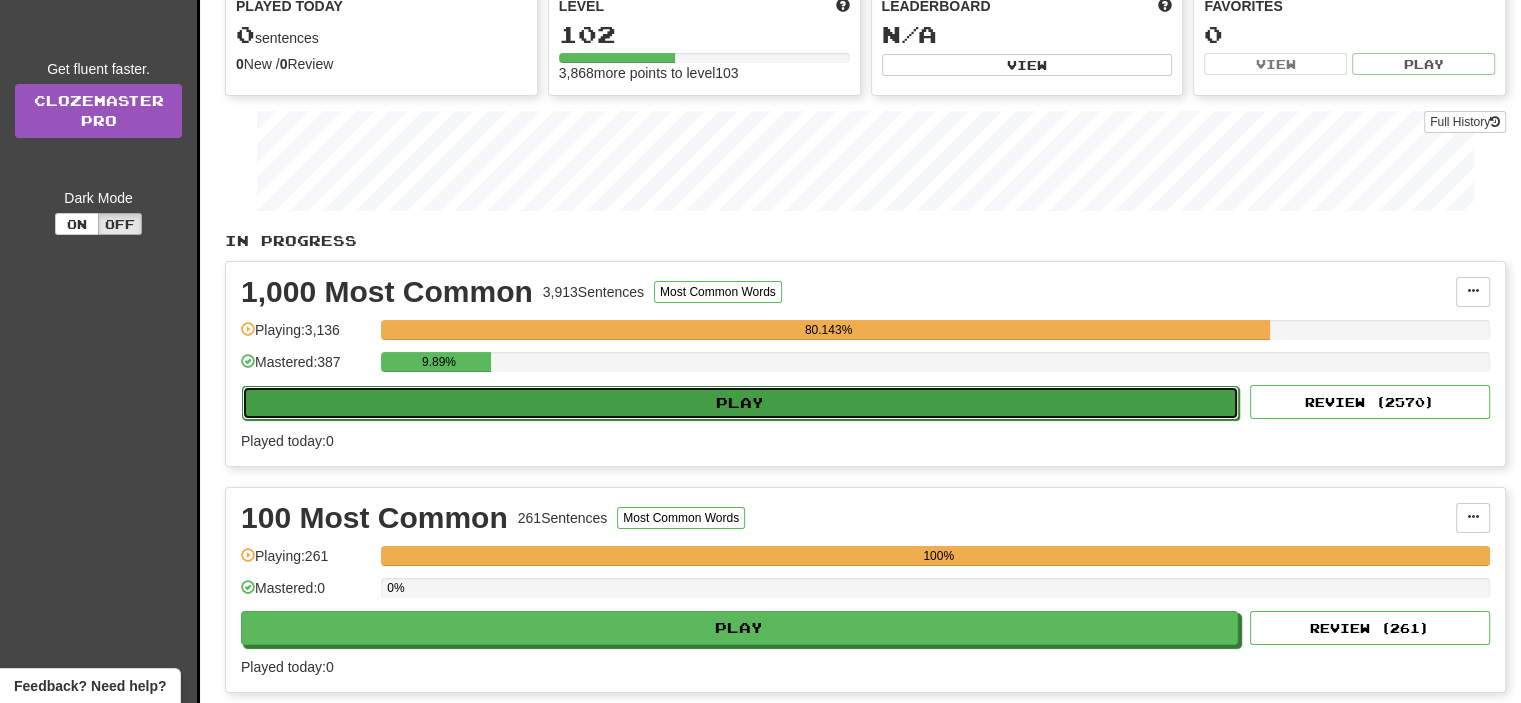 click on "Play" at bounding box center [740, 403] 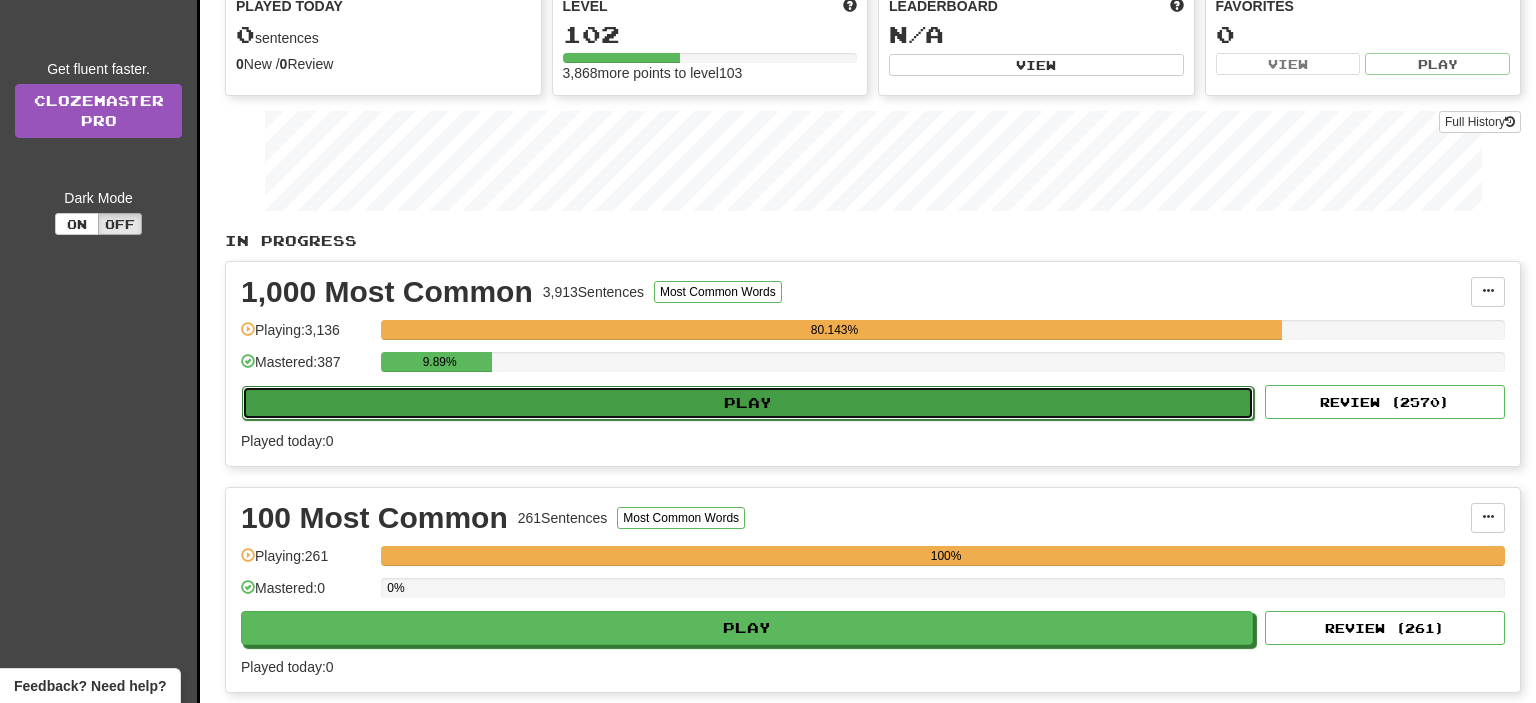 select on "**" 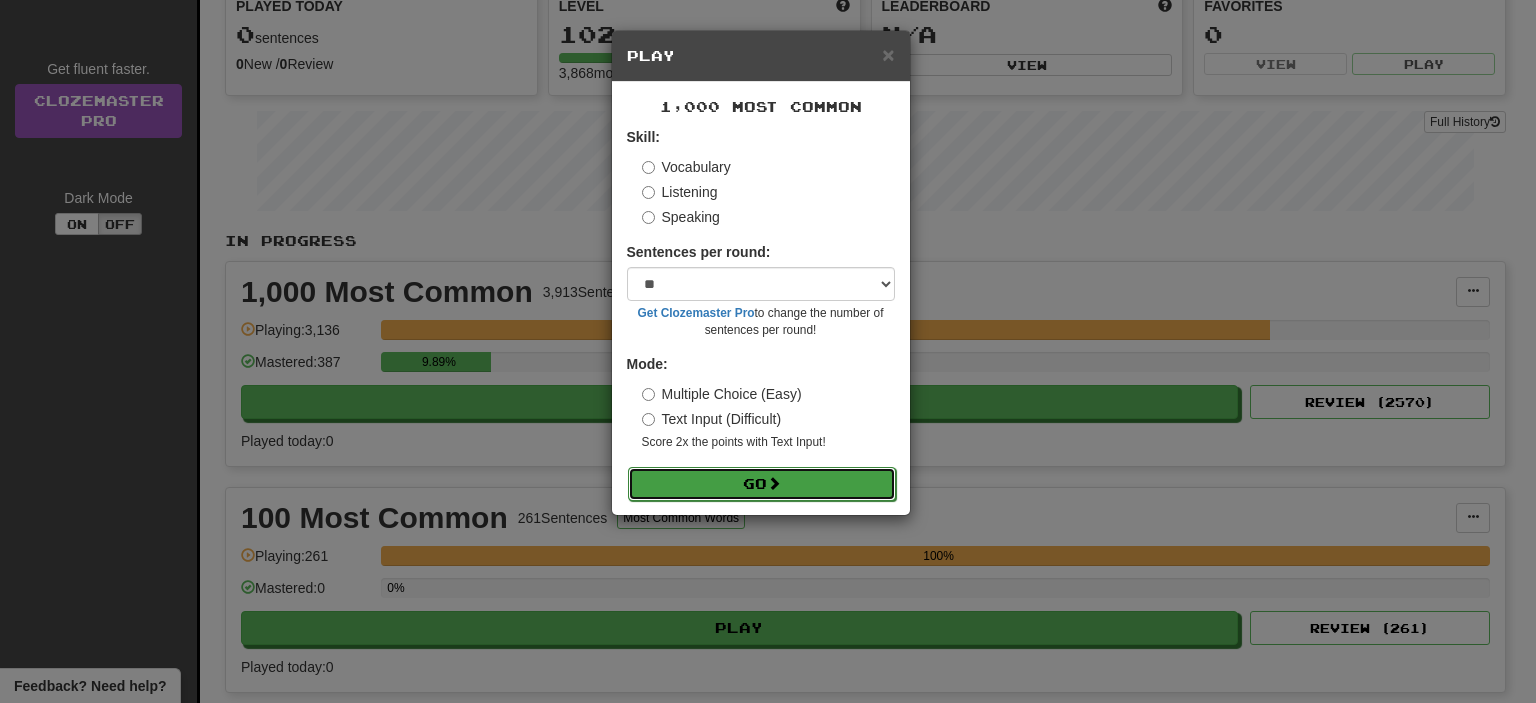 click on "Go" at bounding box center (762, 484) 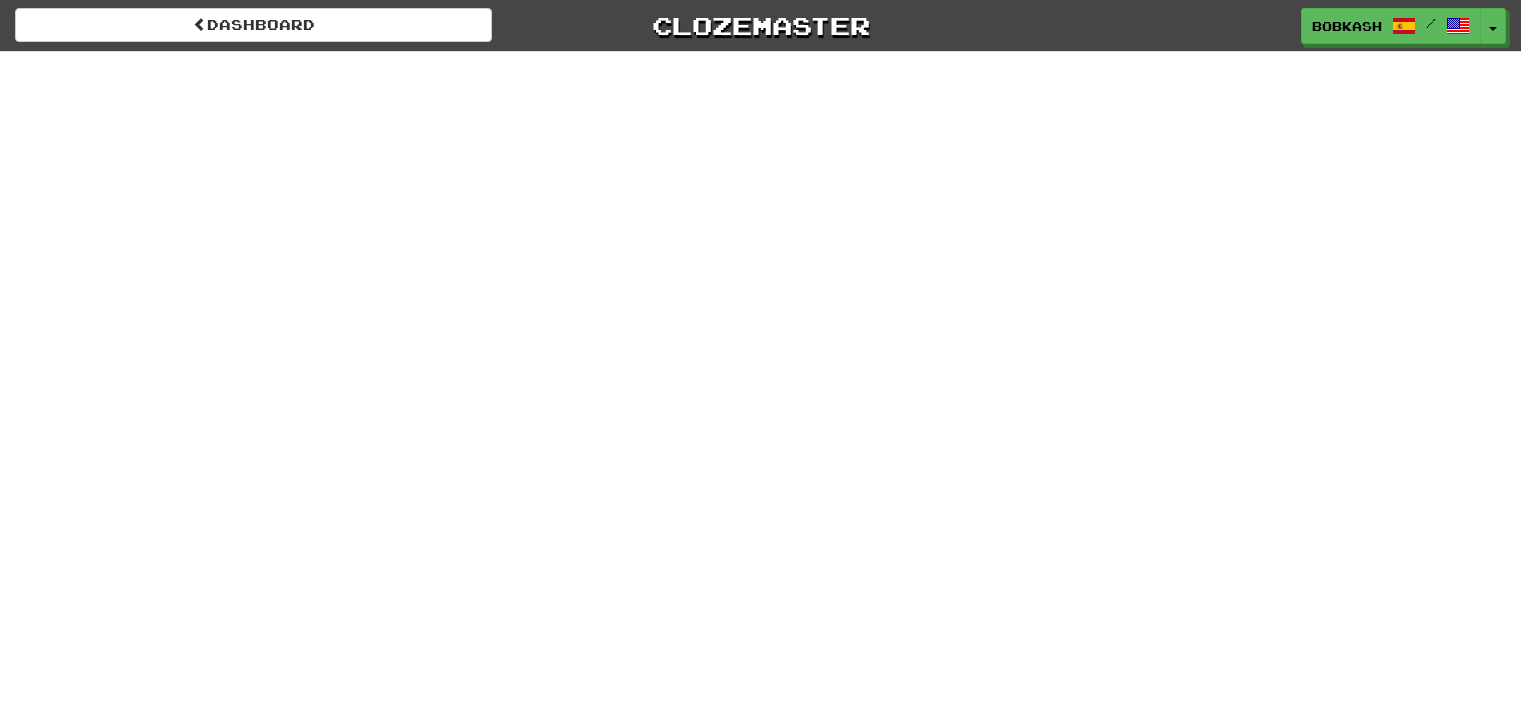 scroll, scrollTop: 0, scrollLeft: 0, axis: both 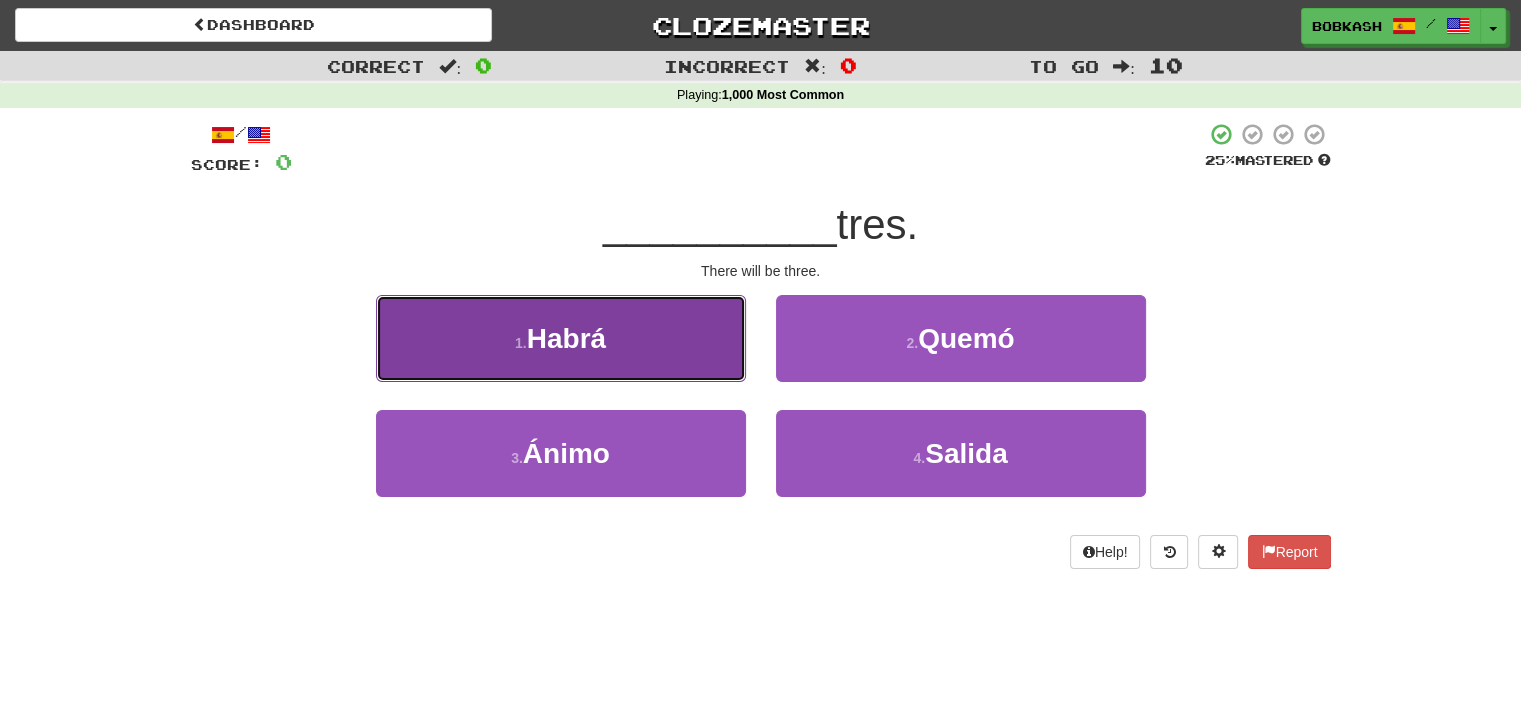 click on "1 .  Habrá" at bounding box center [561, 338] 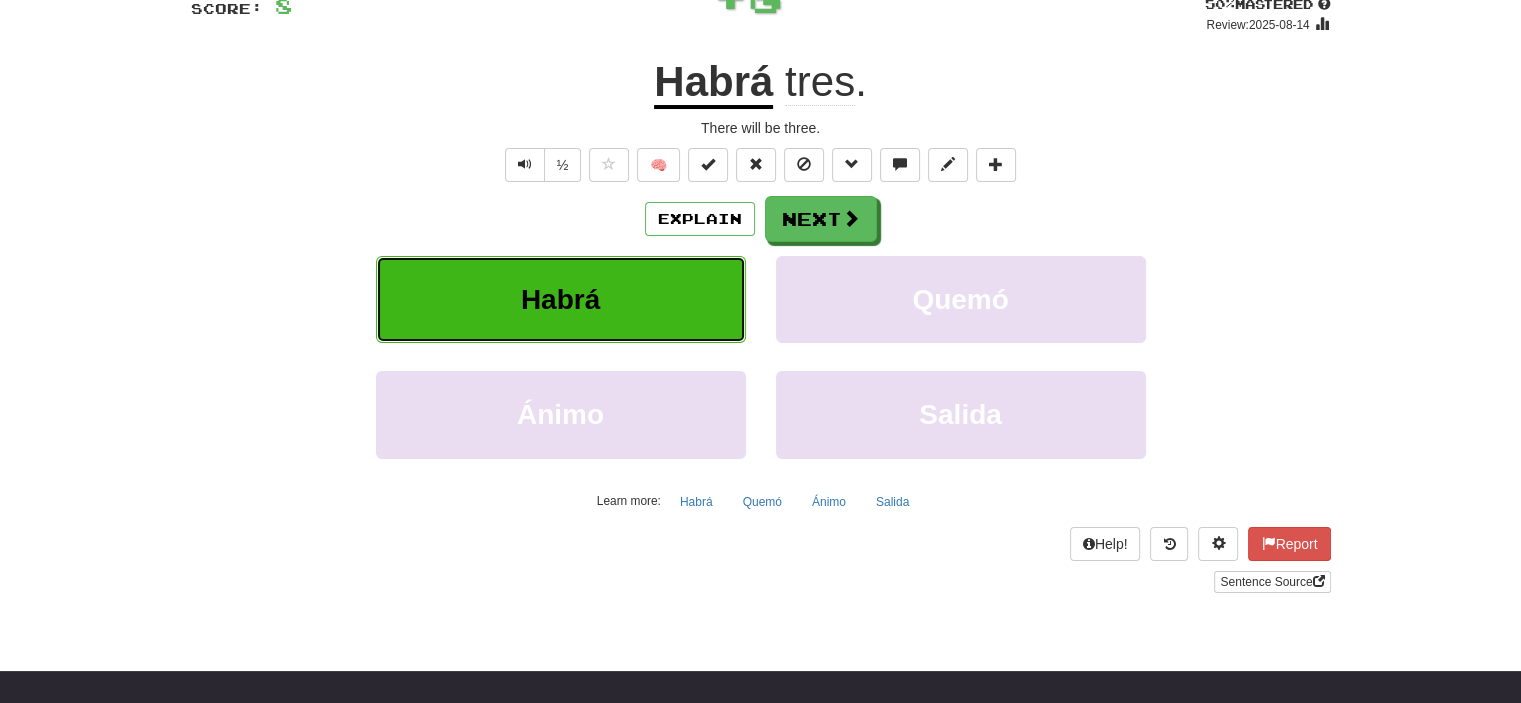 scroll, scrollTop: 200, scrollLeft: 0, axis: vertical 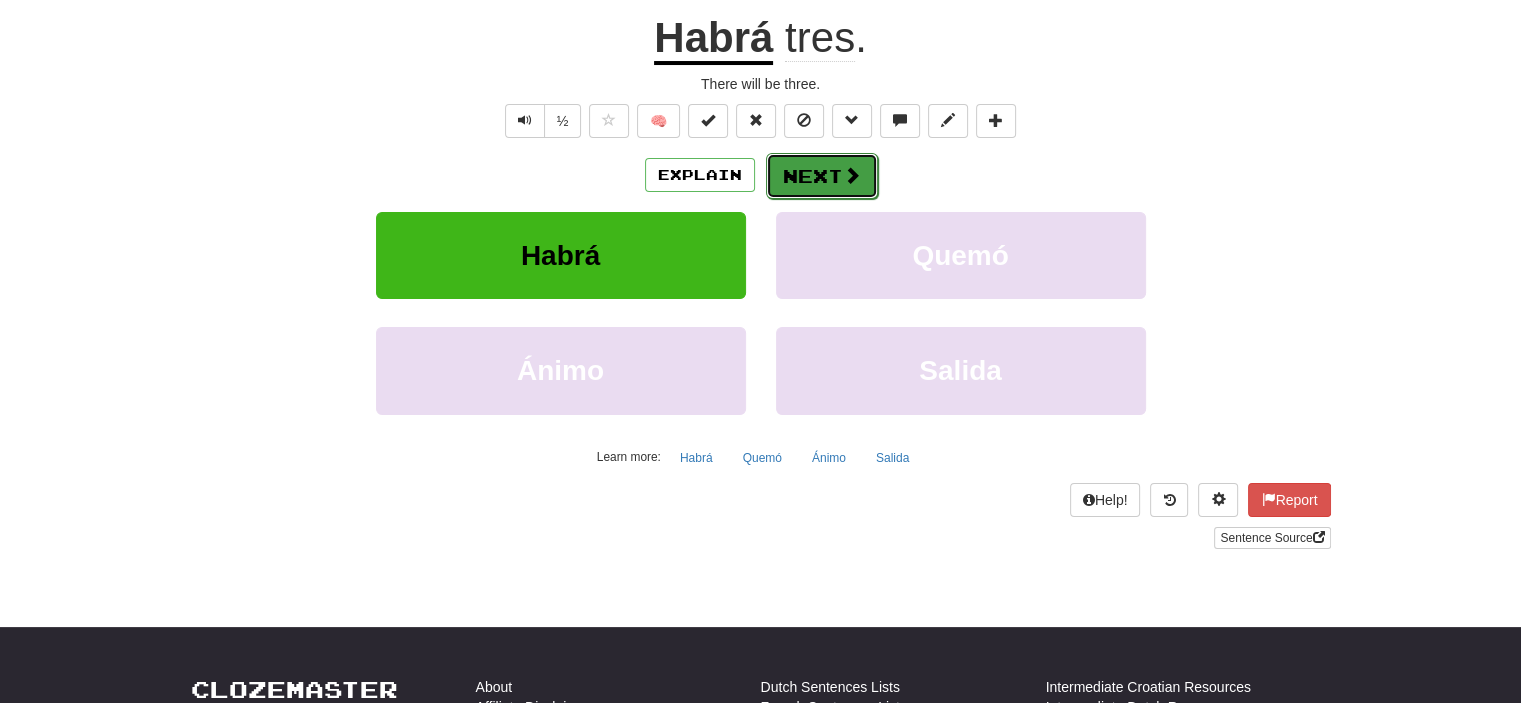 click on "Next" at bounding box center (822, 176) 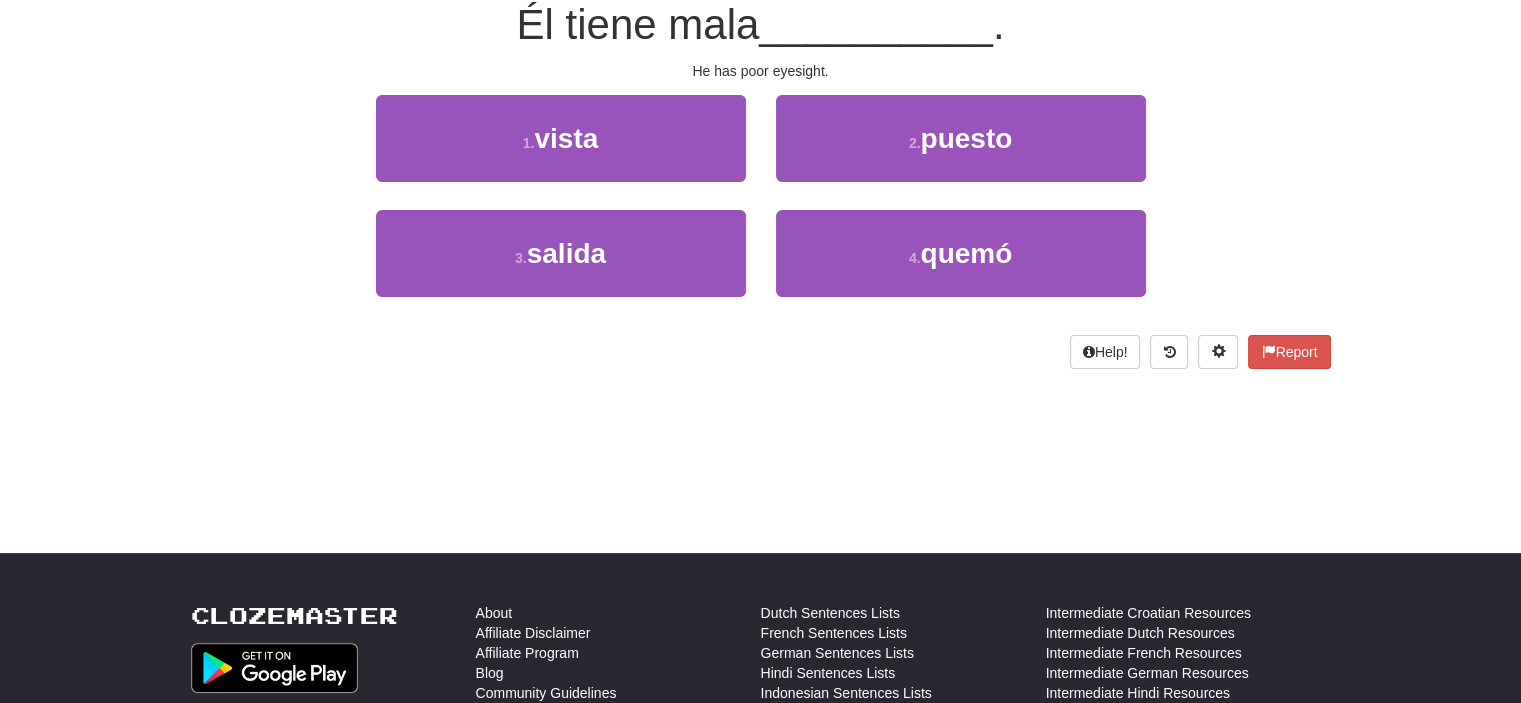 scroll, scrollTop: 187, scrollLeft: 0, axis: vertical 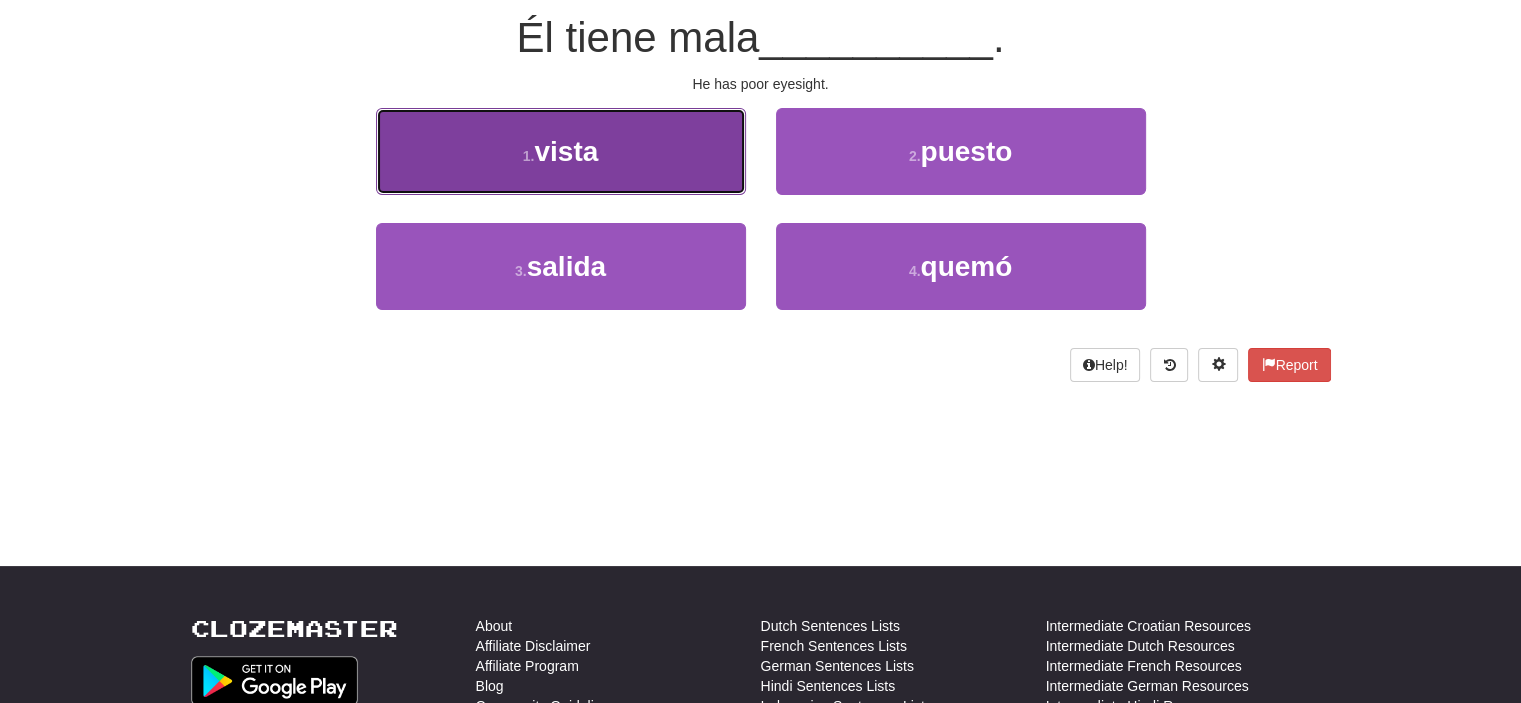 click on "1 .  vista" at bounding box center [561, 151] 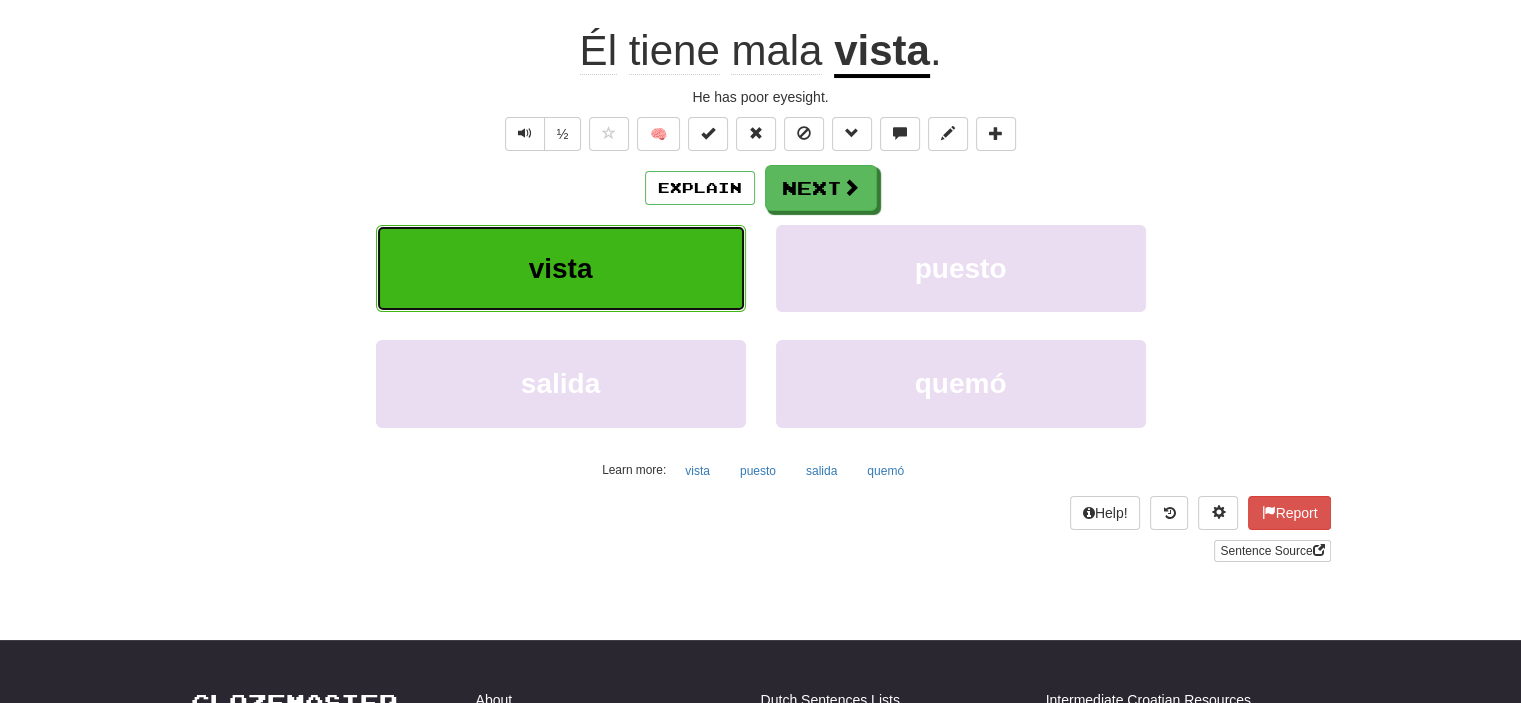 scroll, scrollTop: 200, scrollLeft: 0, axis: vertical 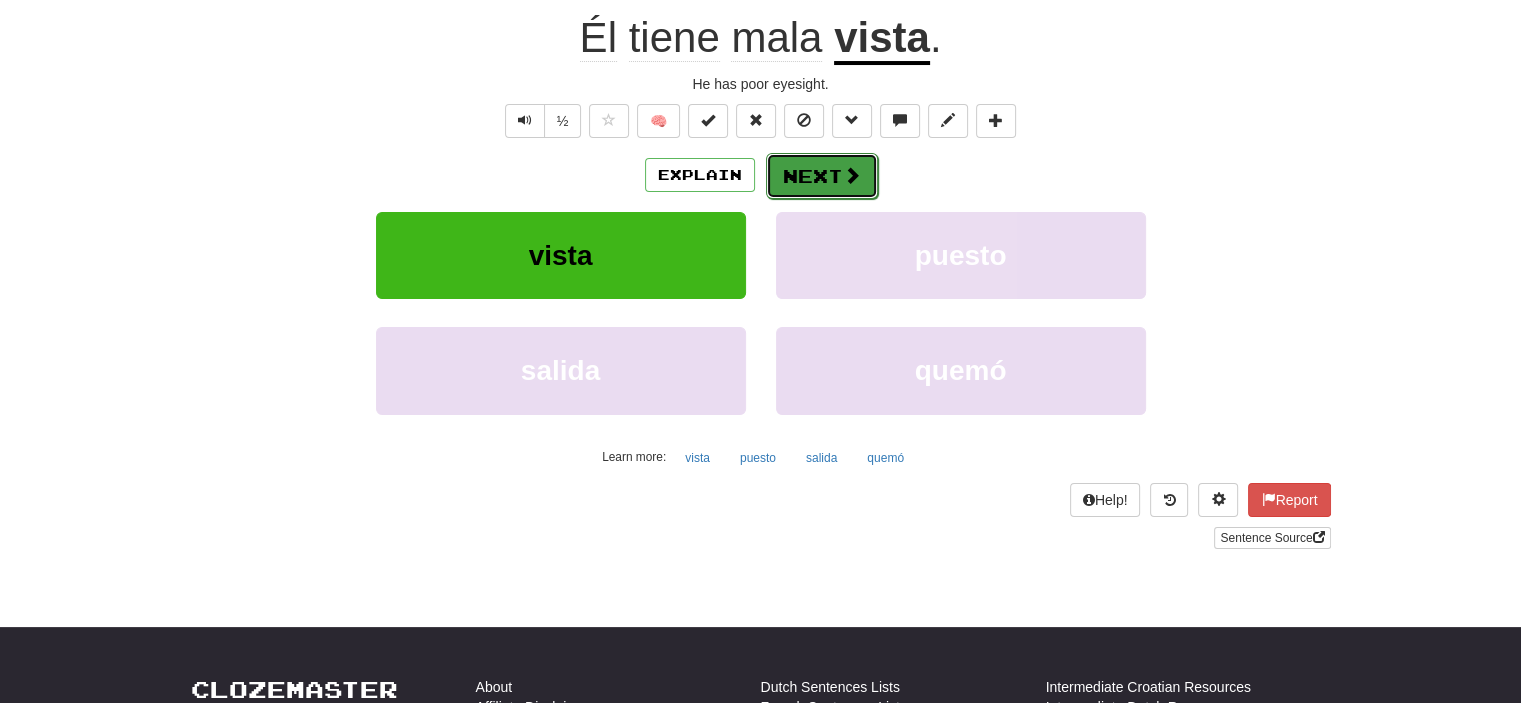 click on "Next" at bounding box center (822, 176) 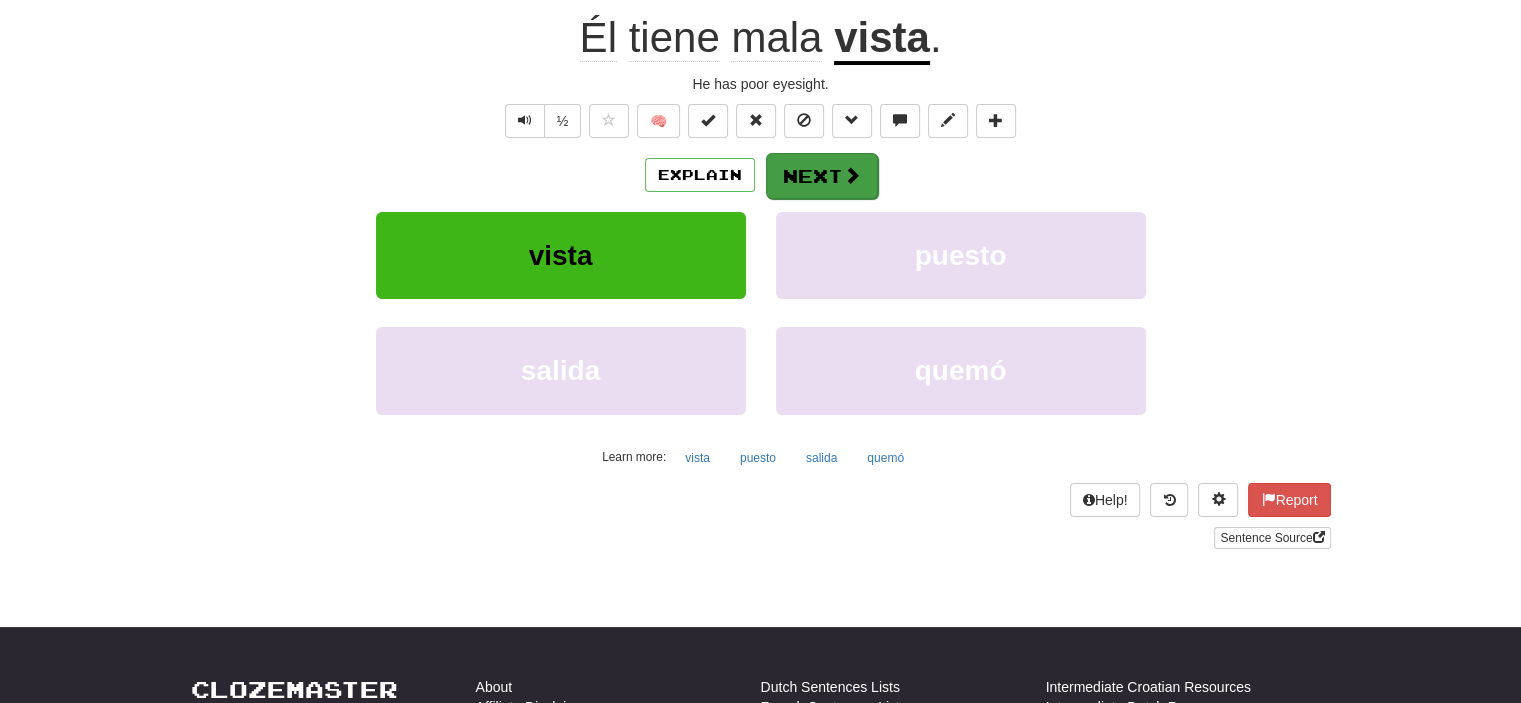 scroll, scrollTop: 187, scrollLeft: 0, axis: vertical 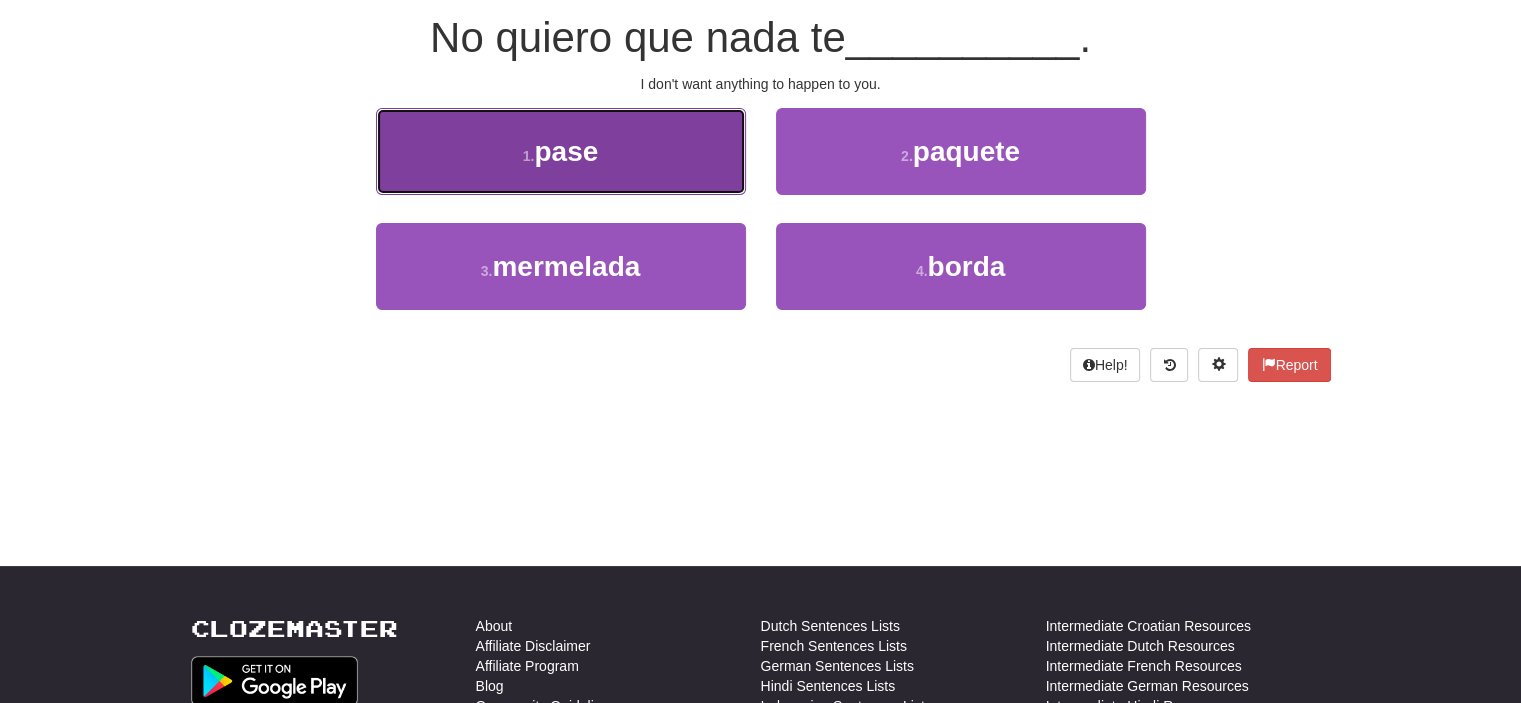click on "1 .  pase" at bounding box center [561, 151] 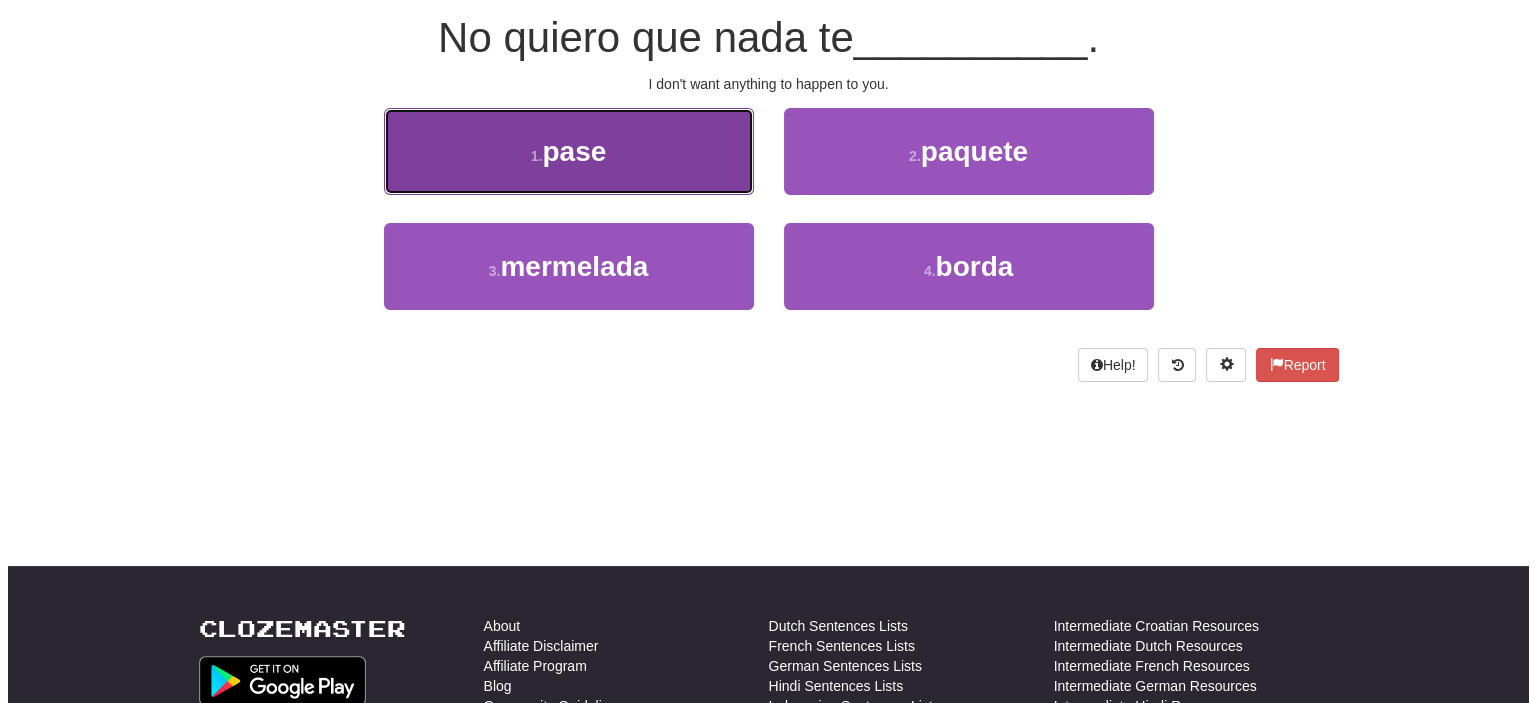 scroll, scrollTop: 200, scrollLeft: 0, axis: vertical 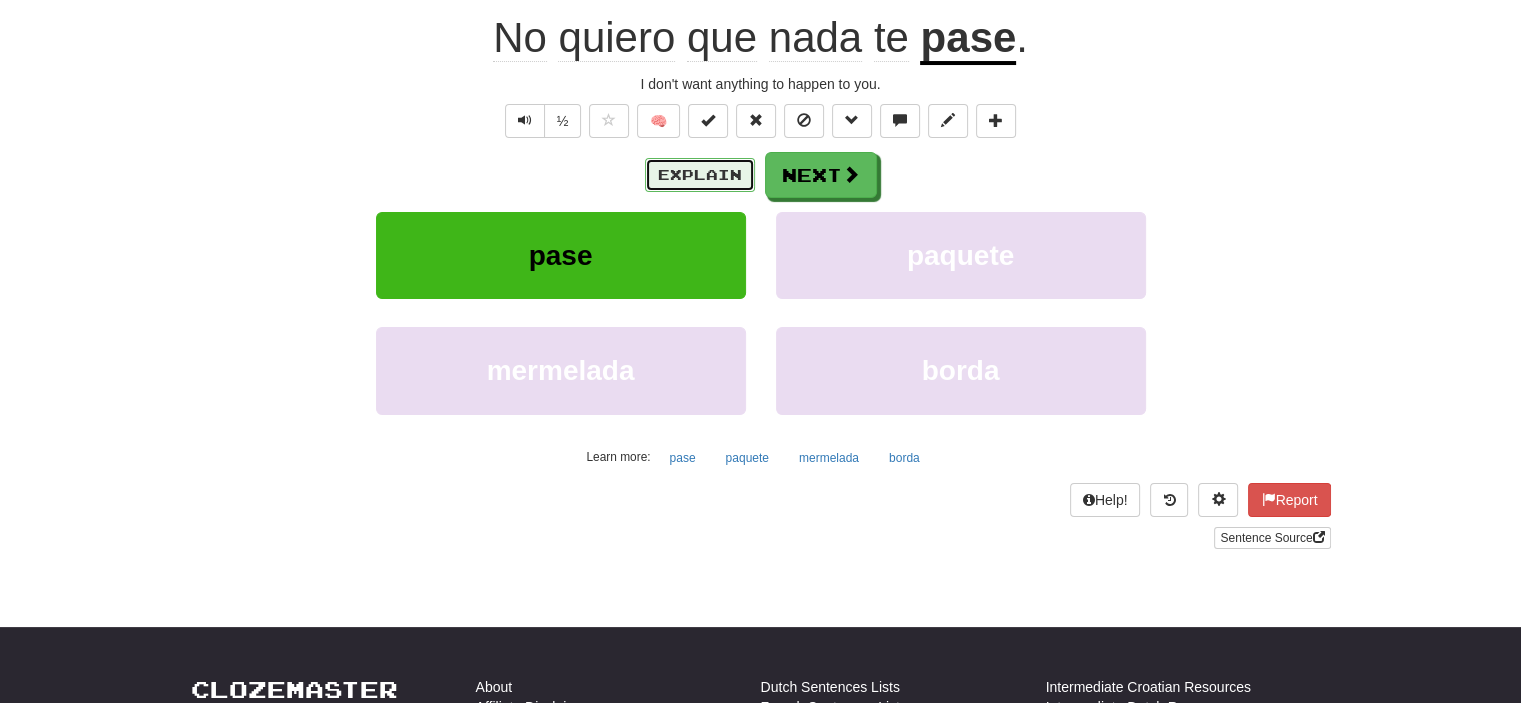 click on "Explain" at bounding box center [700, 175] 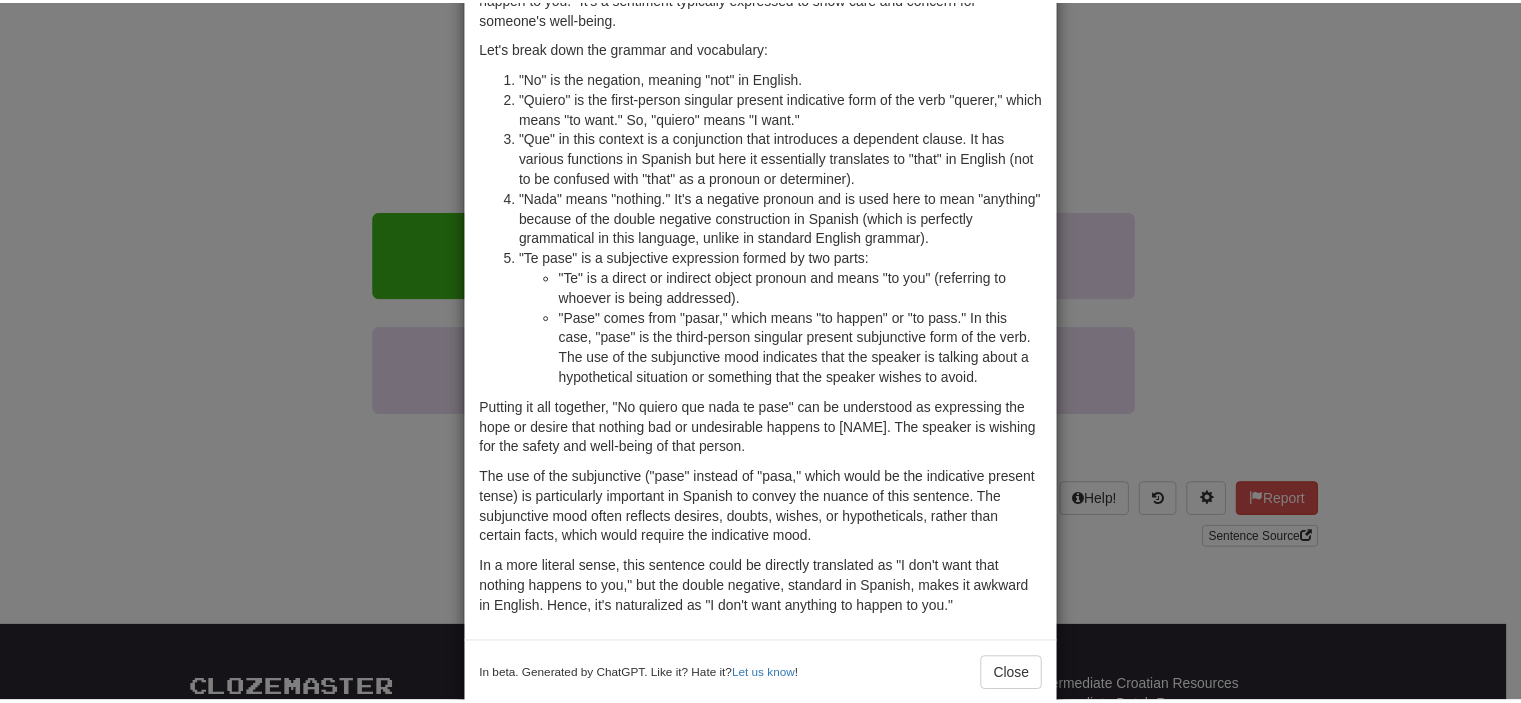 scroll, scrollTop: 164, scrollLeft: 0, axis: vertical 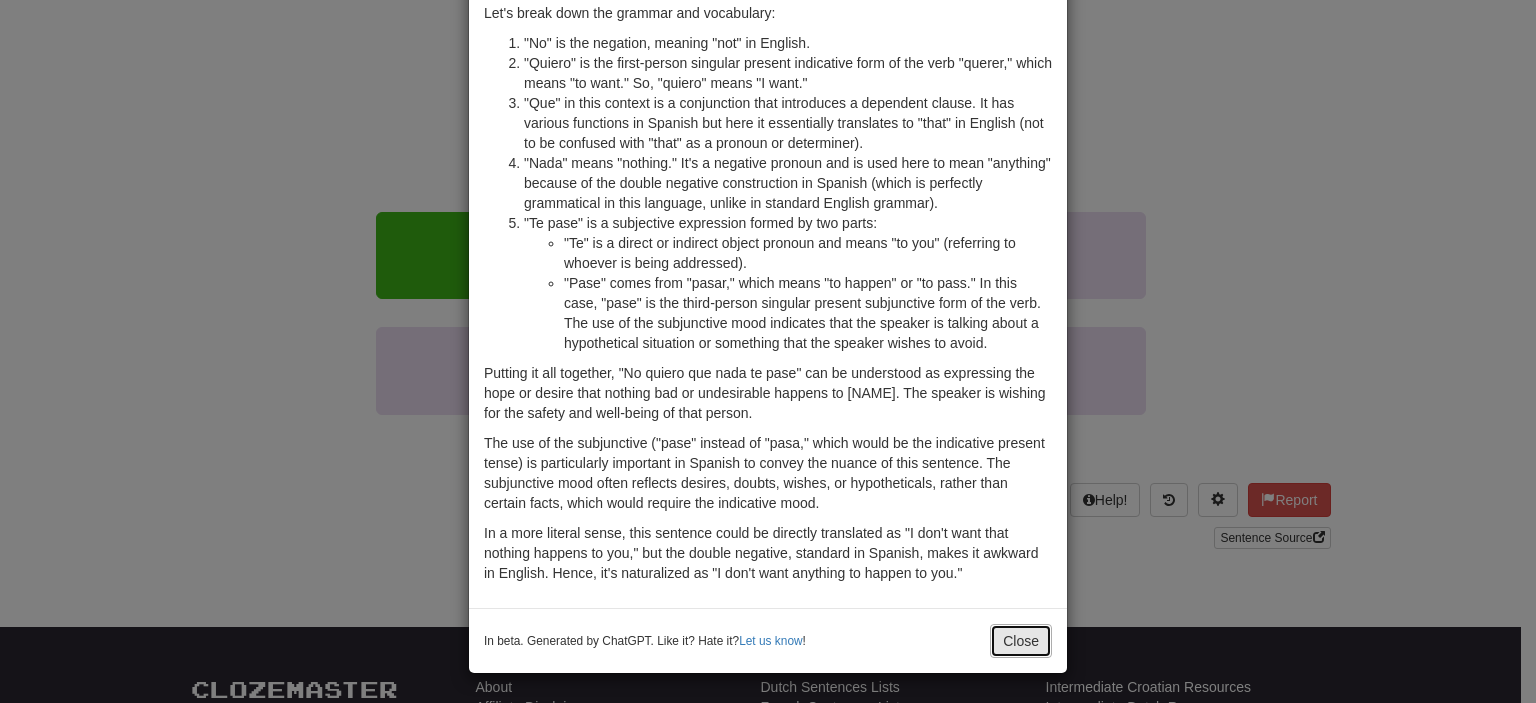click on "Close" at bounding box center (1021, 641) 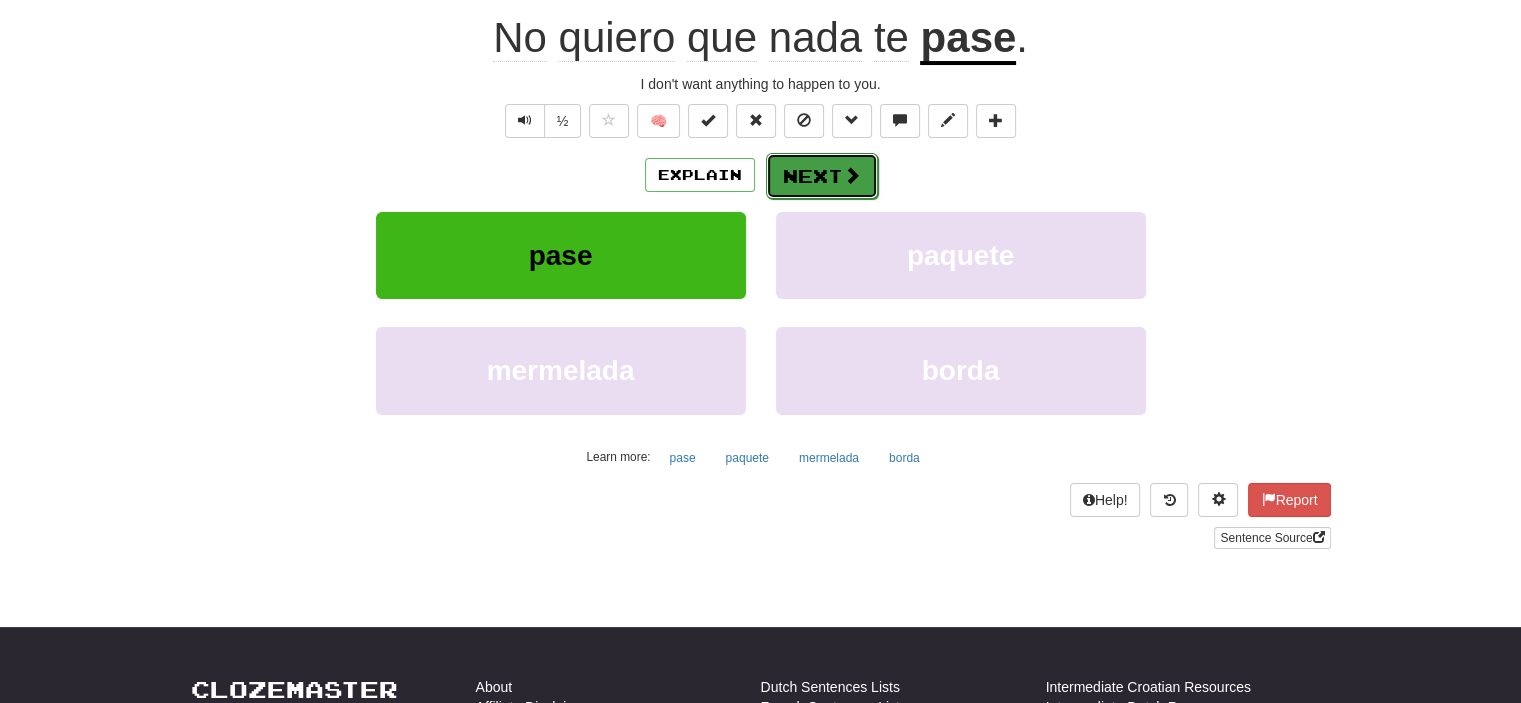click at bounding box center [852, 175] 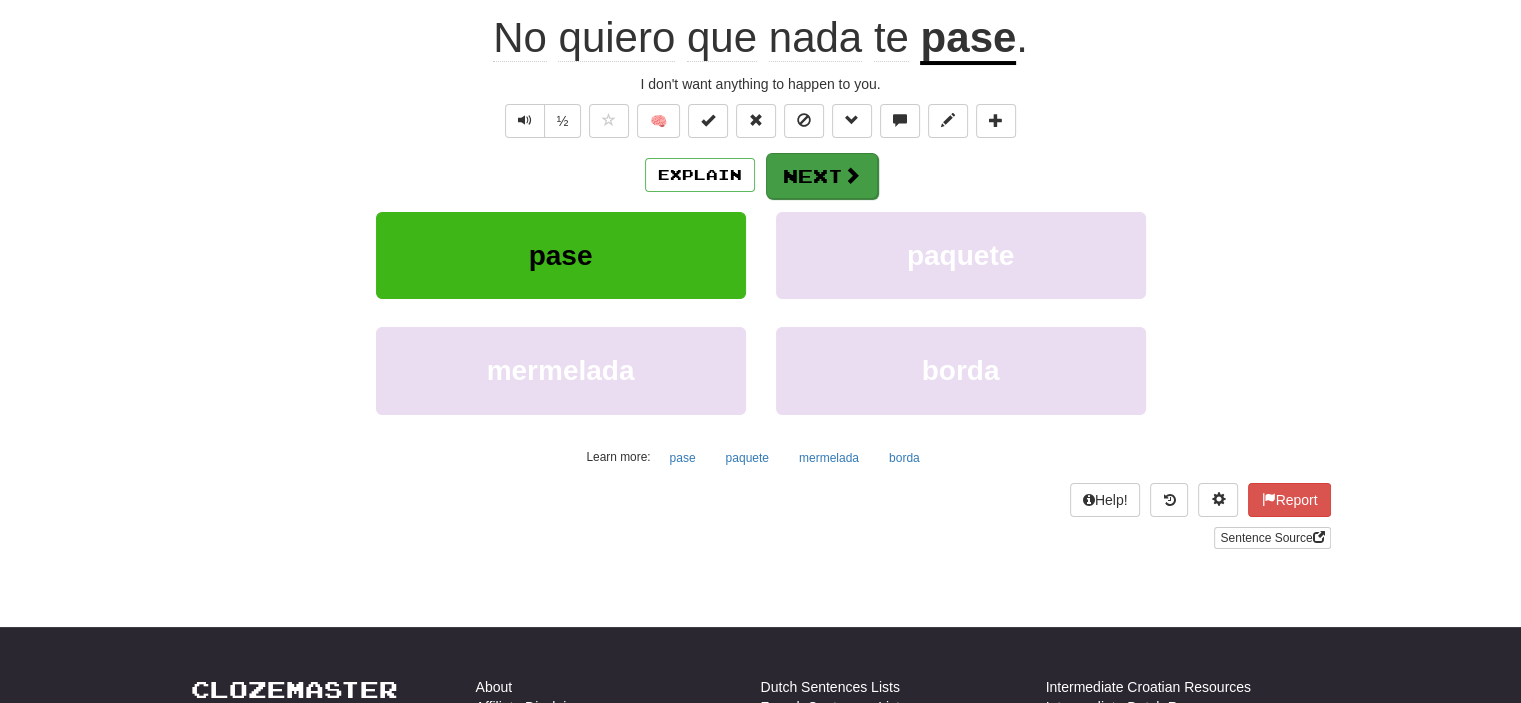 scroll, scrollTop: 187, scrollLeft: 0, axis: vertical 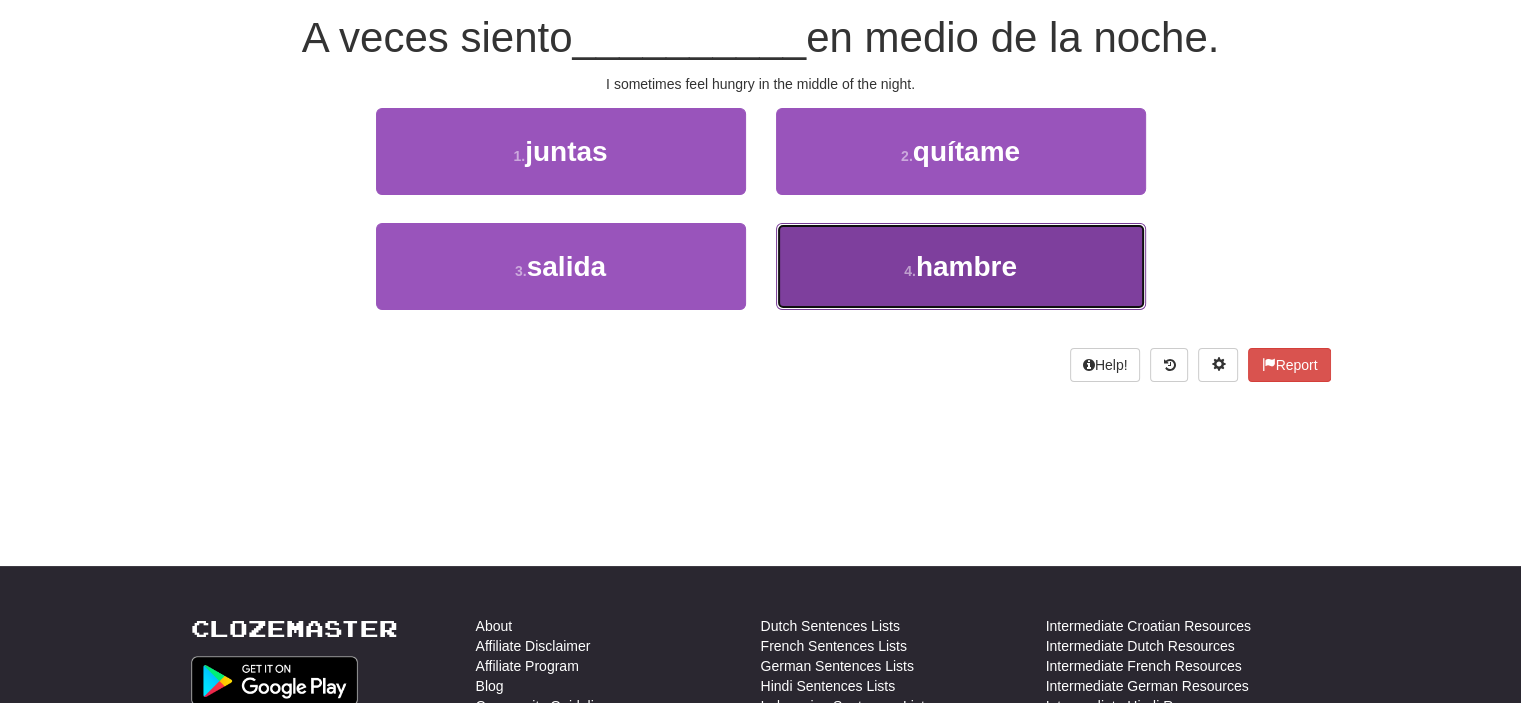 click on "4 .  hambre" at bounding box center (961, 266) 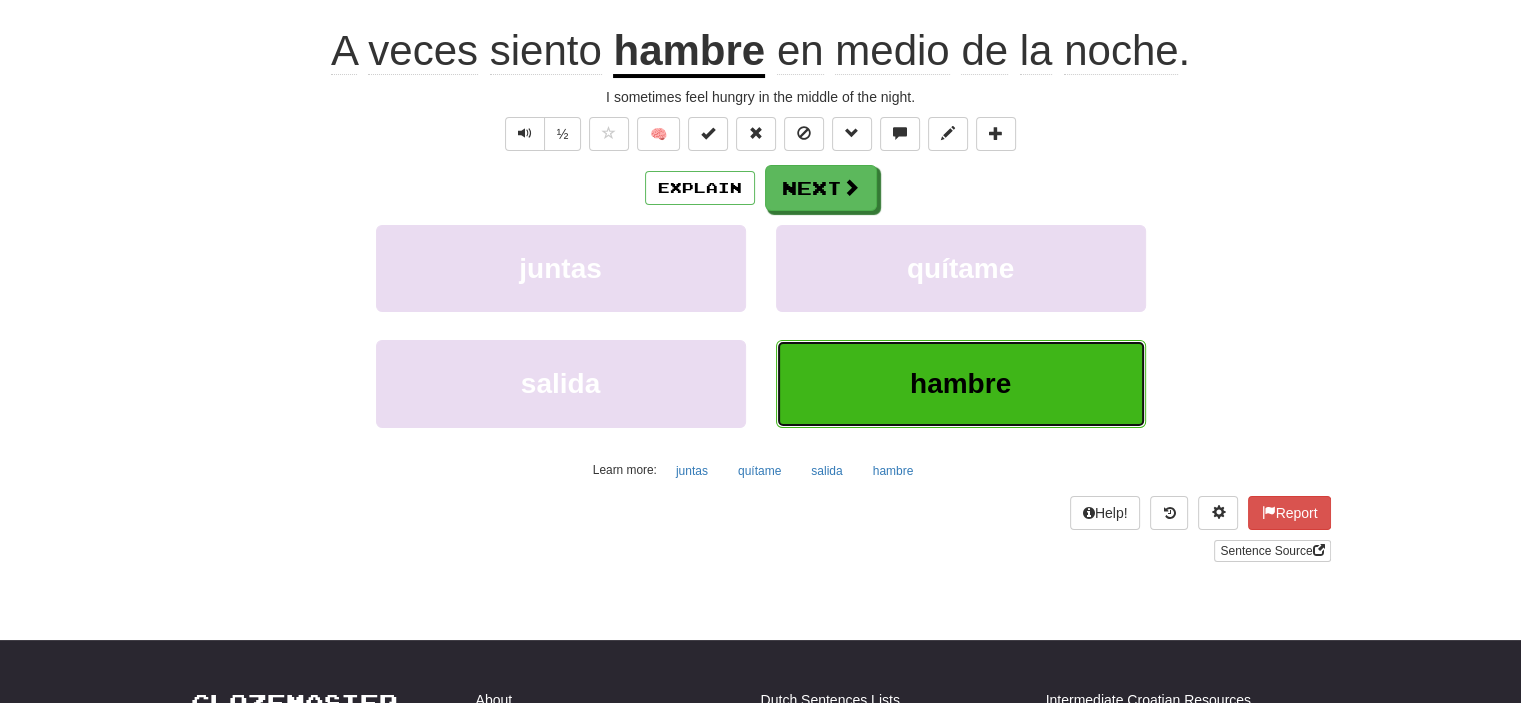 scroll, scrollTop: 200, scrollLeft: 0, axis: vertical 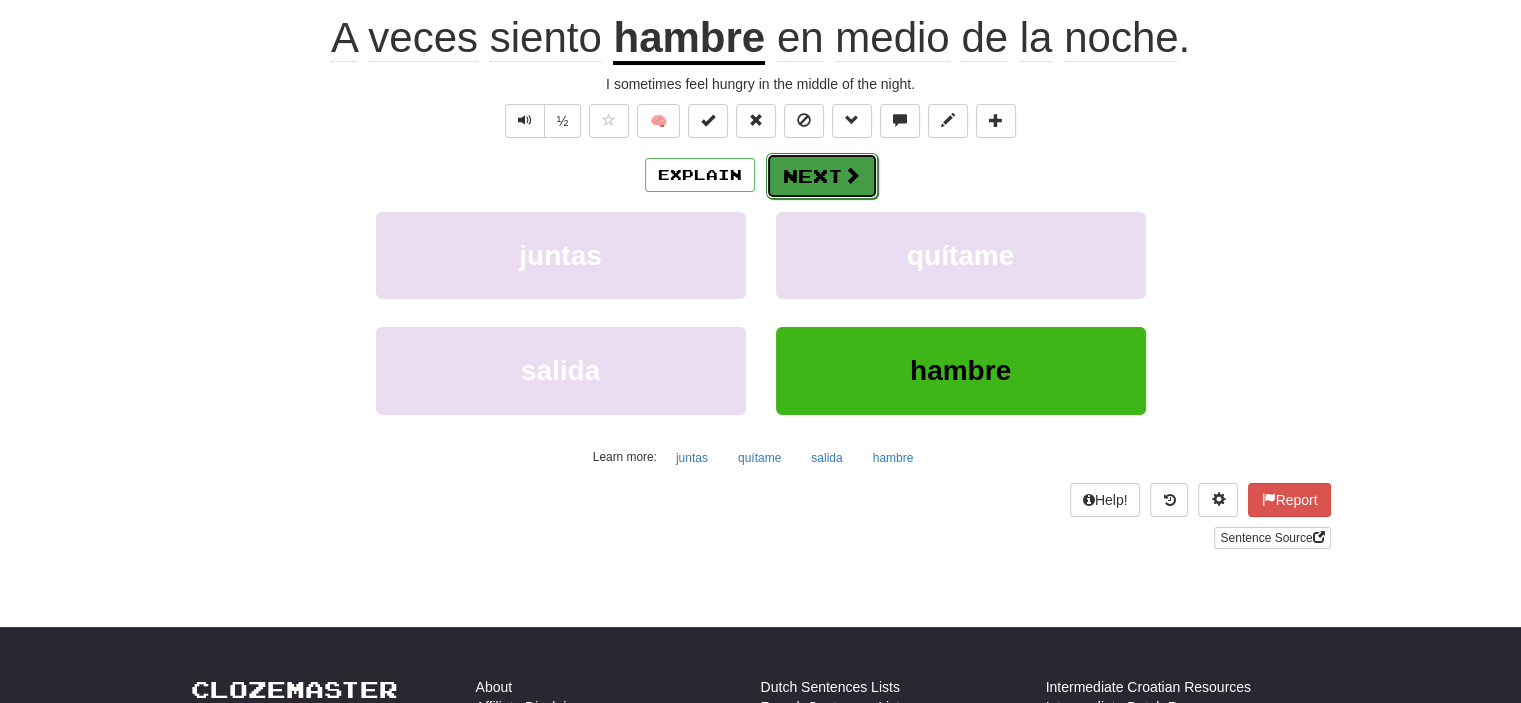 click on "Next" at bounding box center (822, 176) 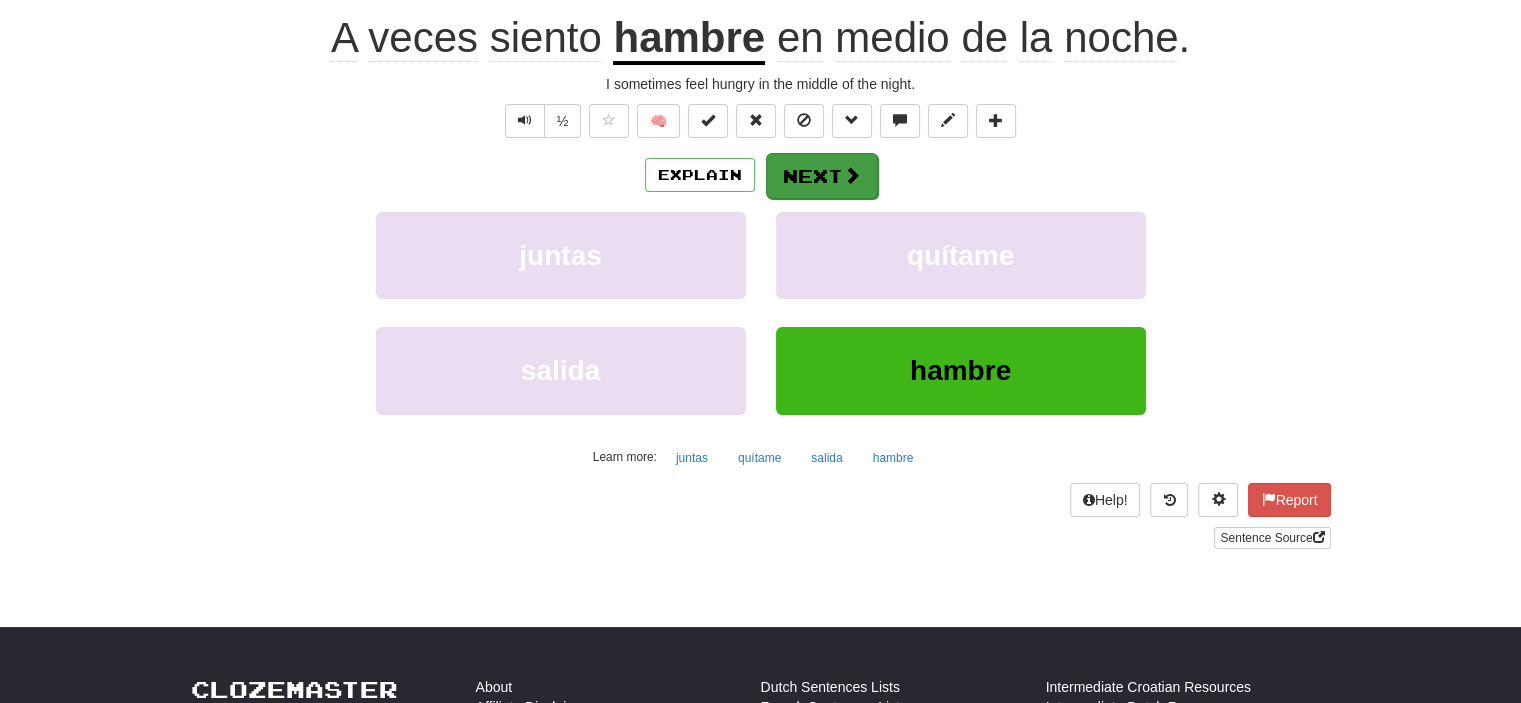 scroll, scrollTop: 187, scrollLeft: 0, axis: vertical 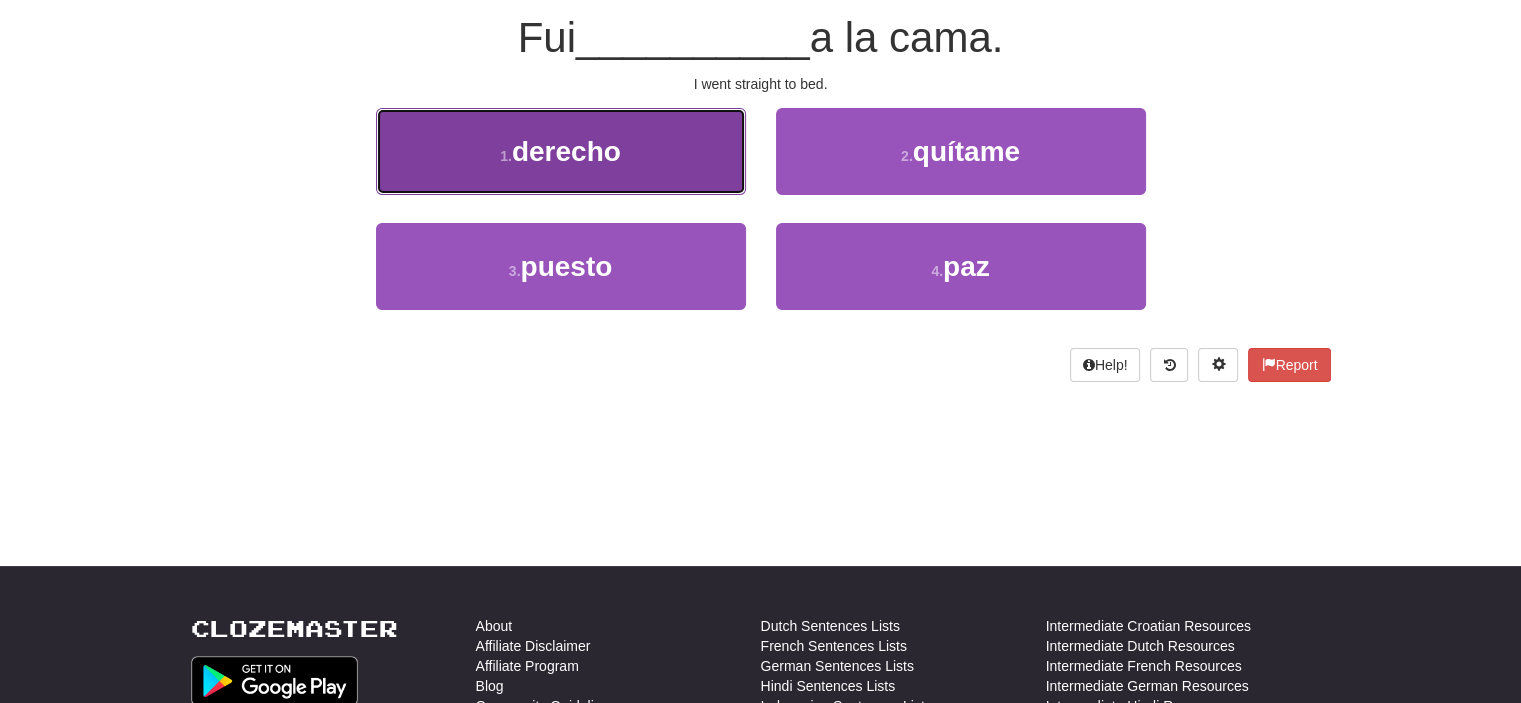 click on "1 .  derecho" at bounding box center [561, 151] 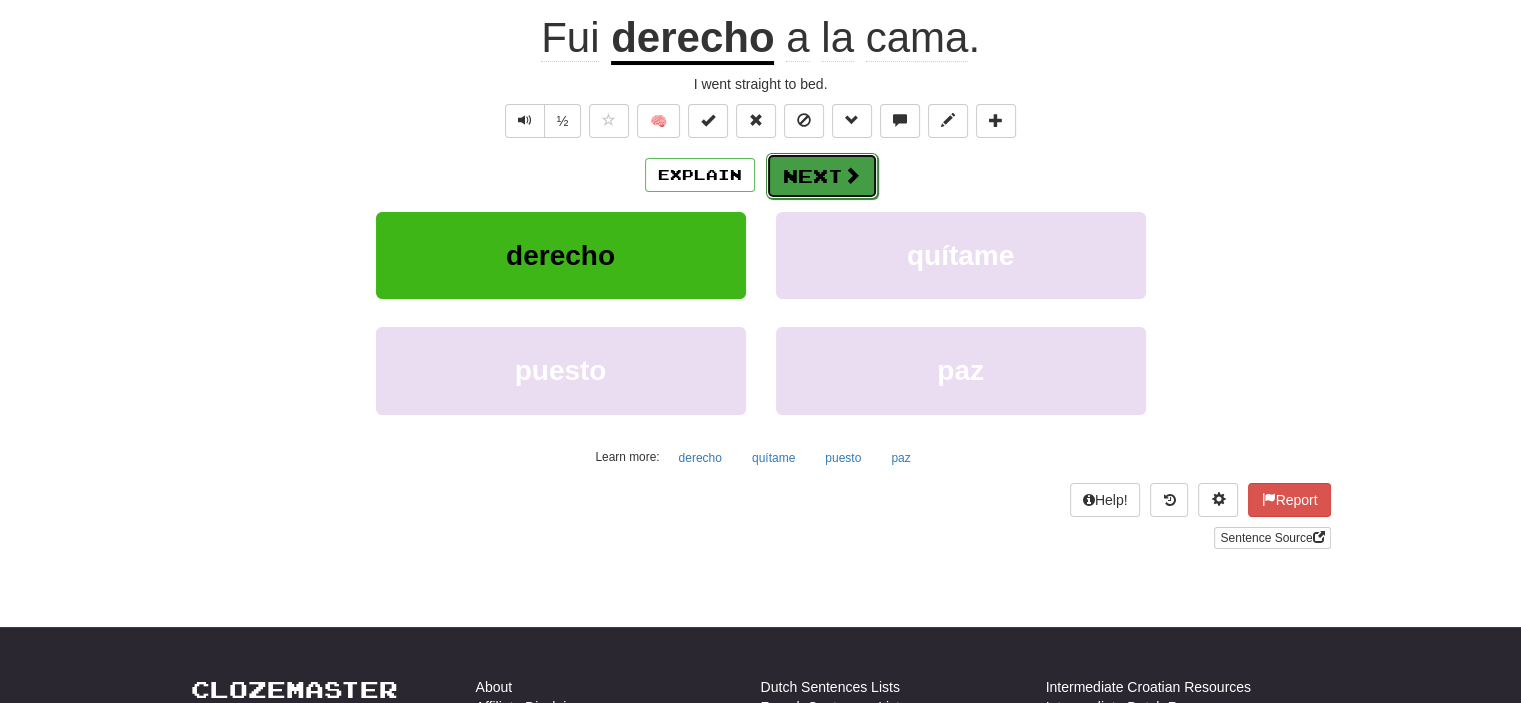 click on "Next" at bounding box center [822, 176] 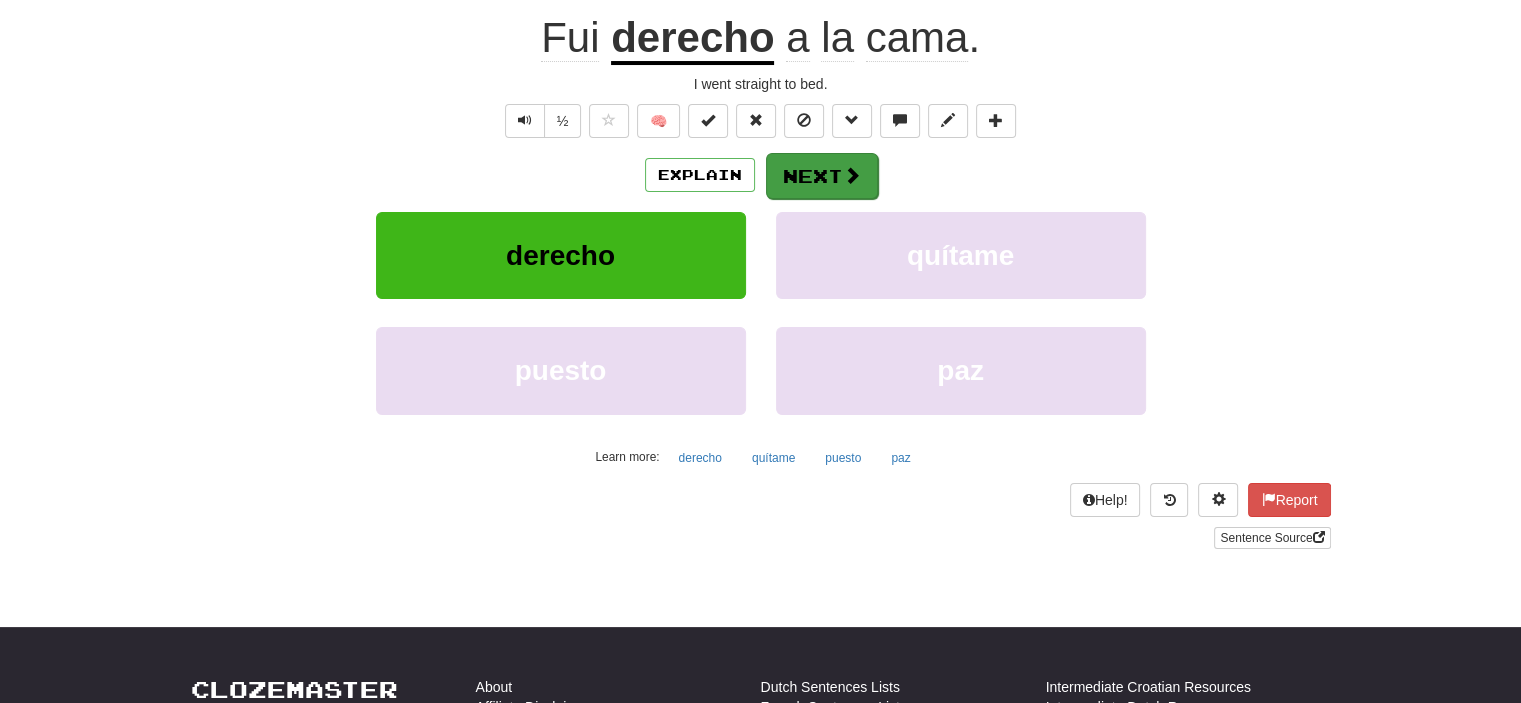 scroll, scrollTop: 187, scrollLeft: 0, axis: vertical 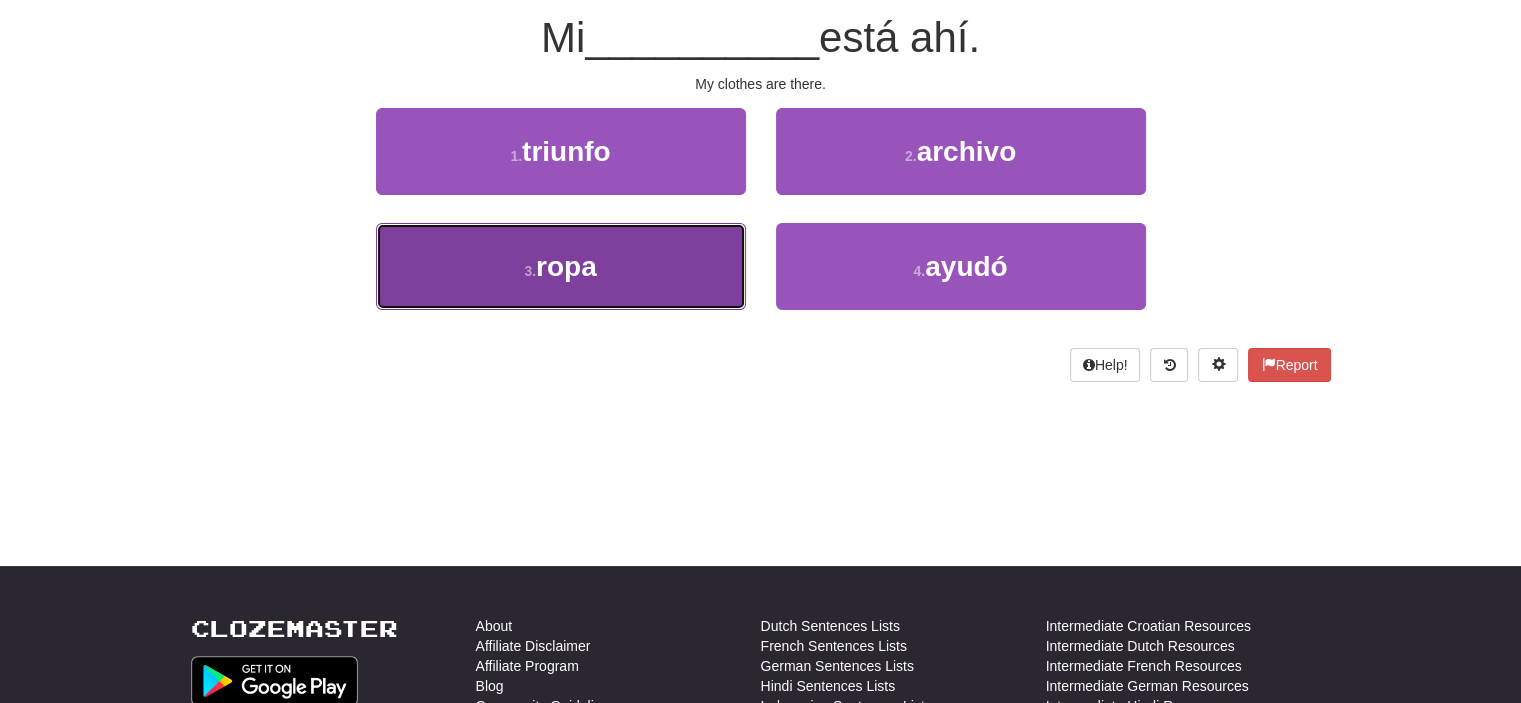click on "3 .  ropa" at bounding box center [561, 266] 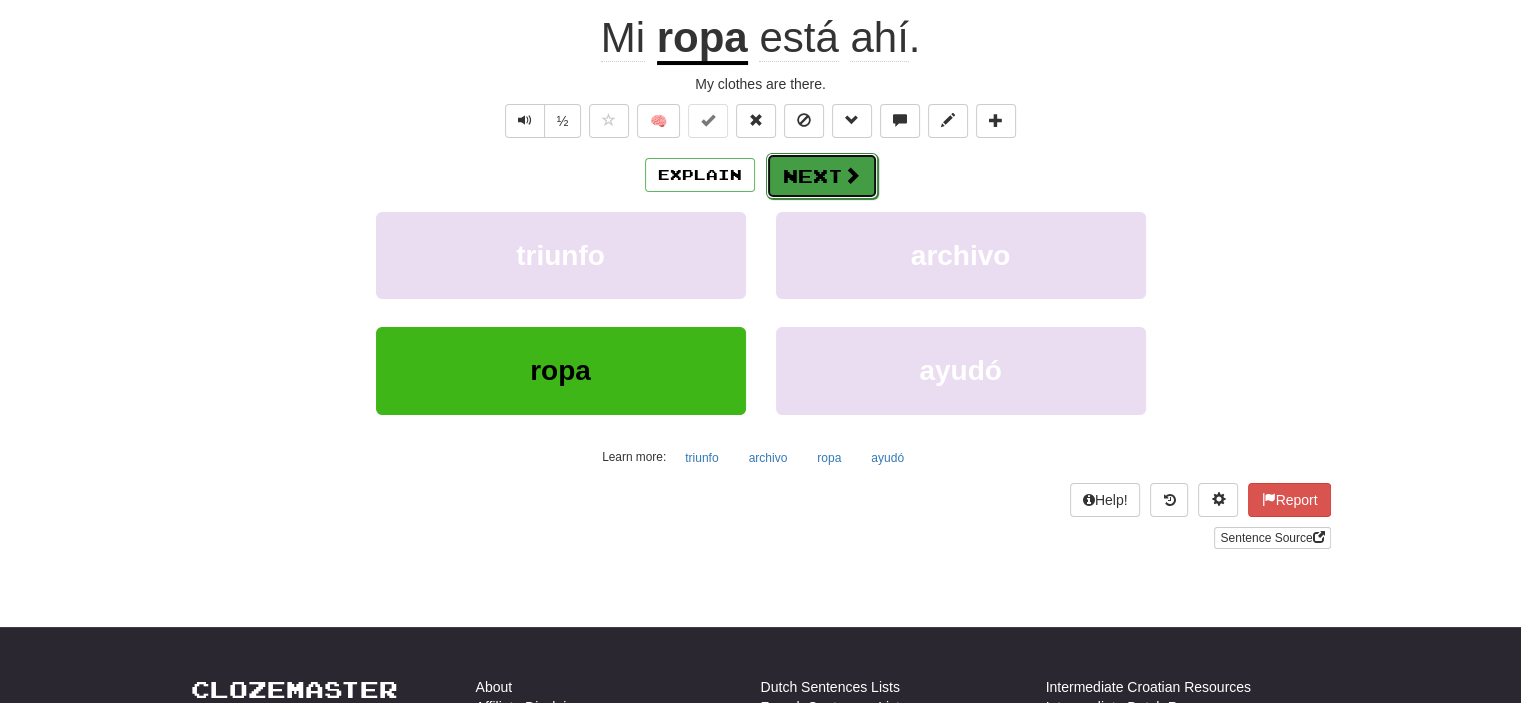 click on "Next" at bounding box center [822, 176] 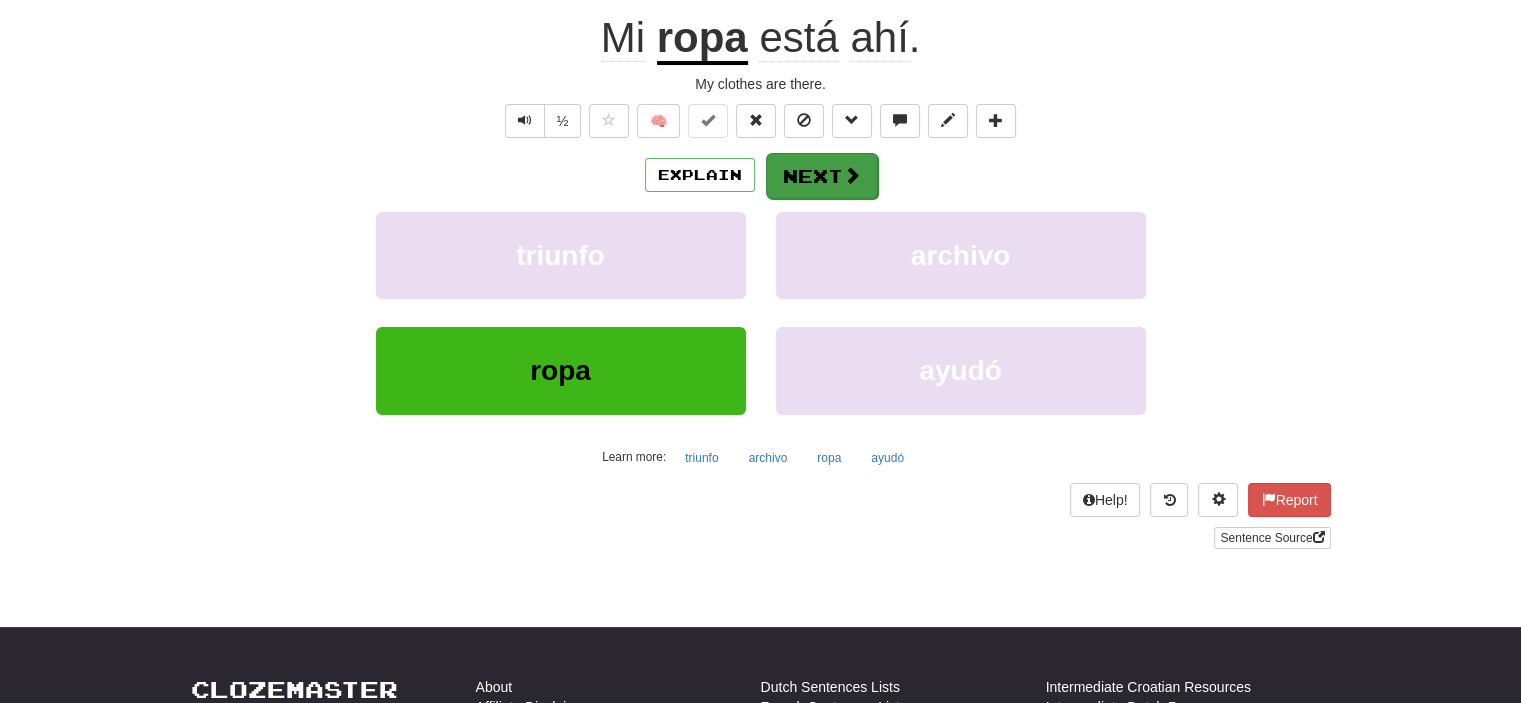 scroll, scrollTop: 187, scrollLeft: 0, axis: vertical 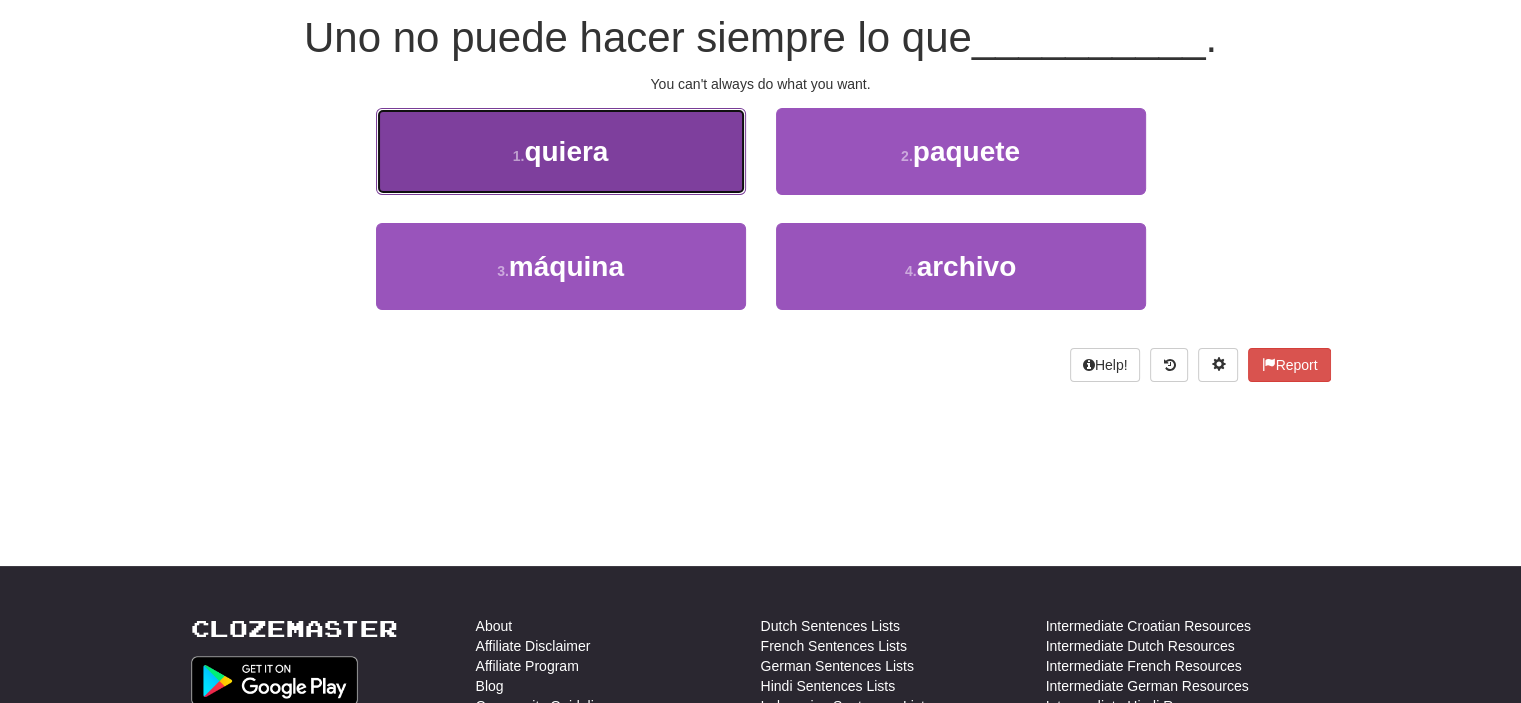 click on "1 .  quiera" at bounding box center [561, 151] 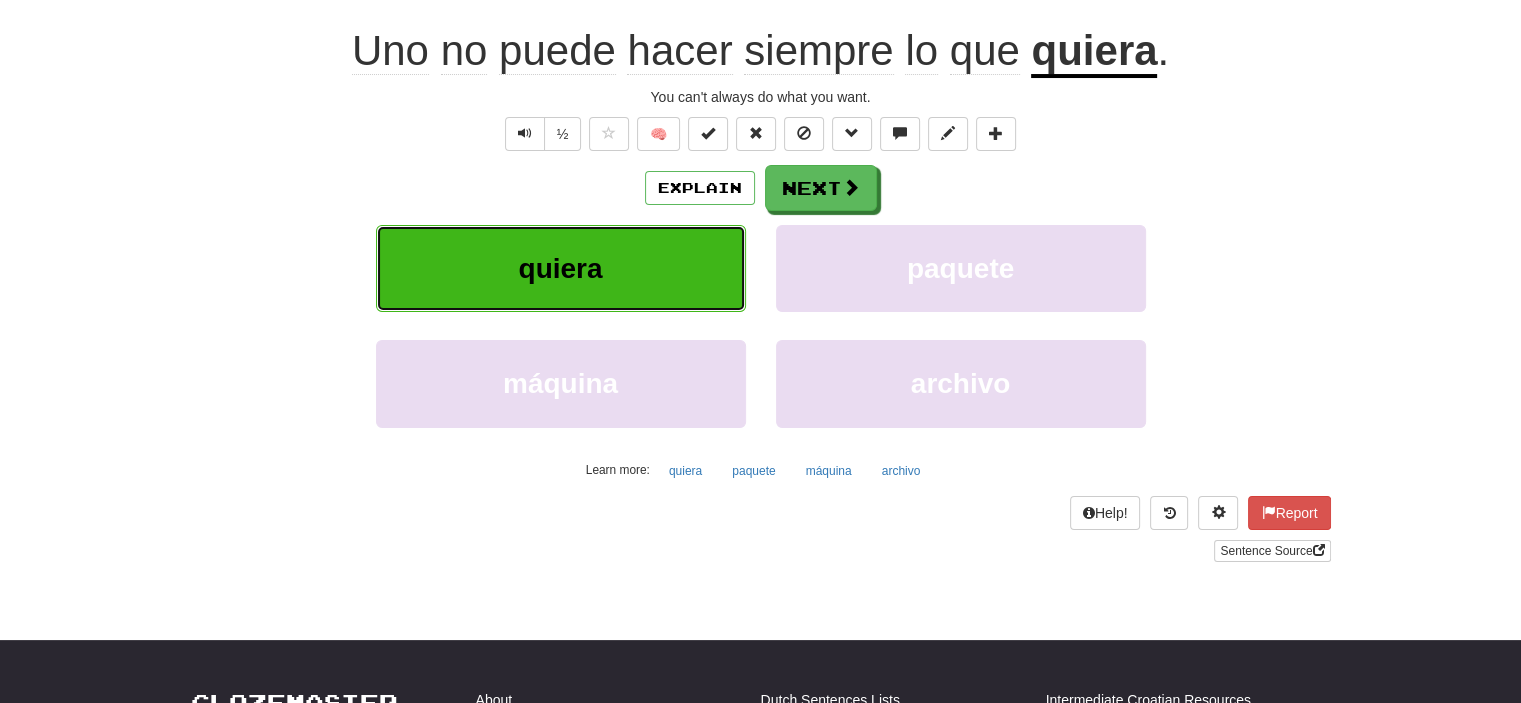 scroll, scrollTop: 200, scrollLeft: 0, axis: vertical 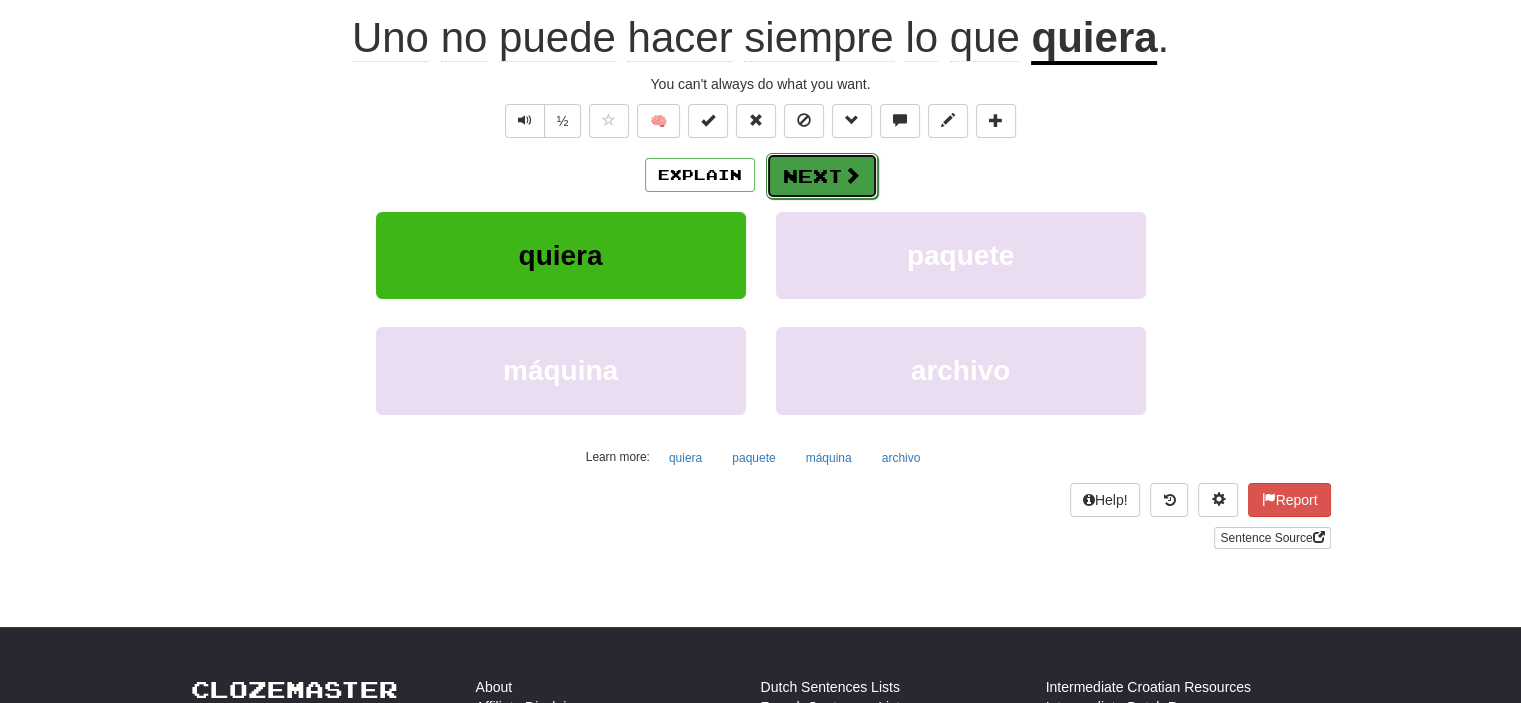 click on "Next" at bounding box center (822, 176) 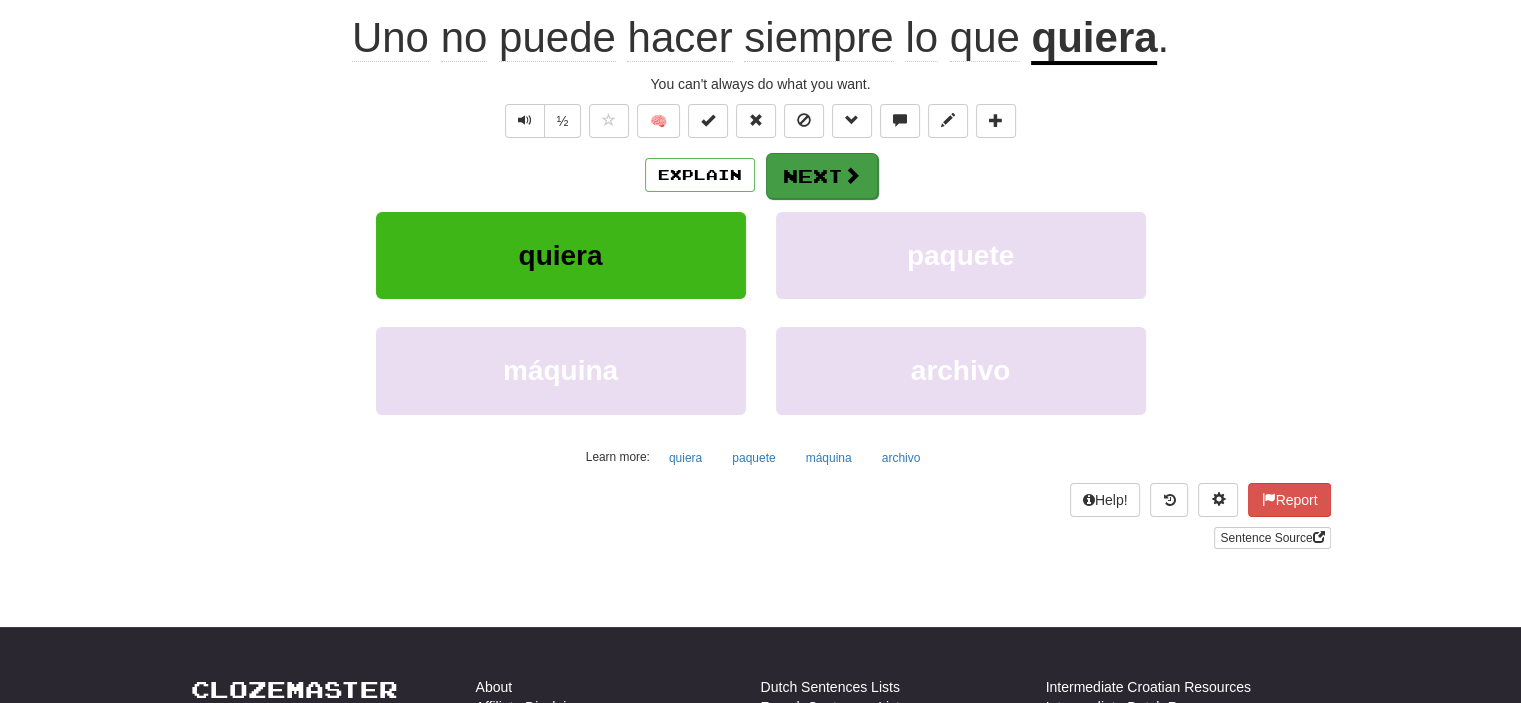 scroll, scrollTop: 187, scrollLeft: 0, axis: vertical 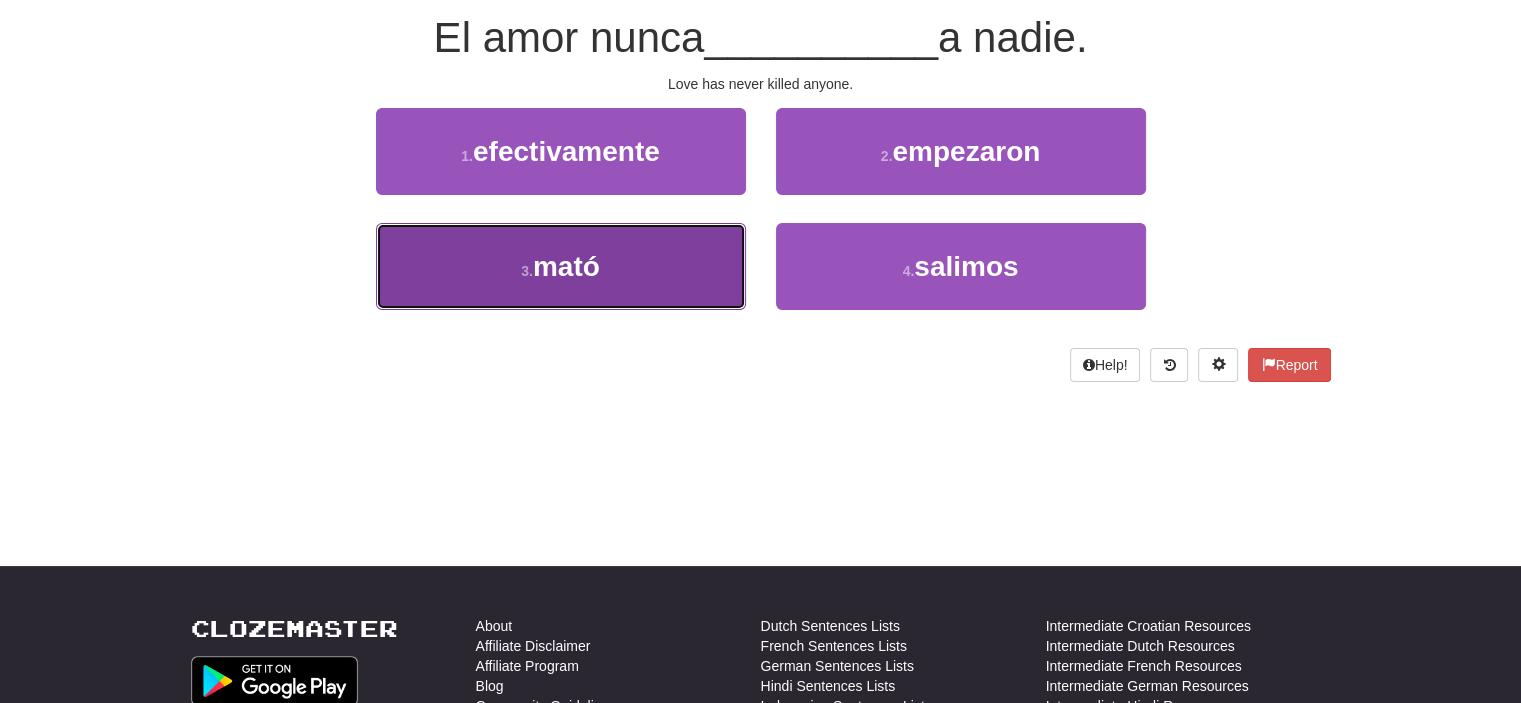 click on "3 .  mató" at bounding box center [561, 266] 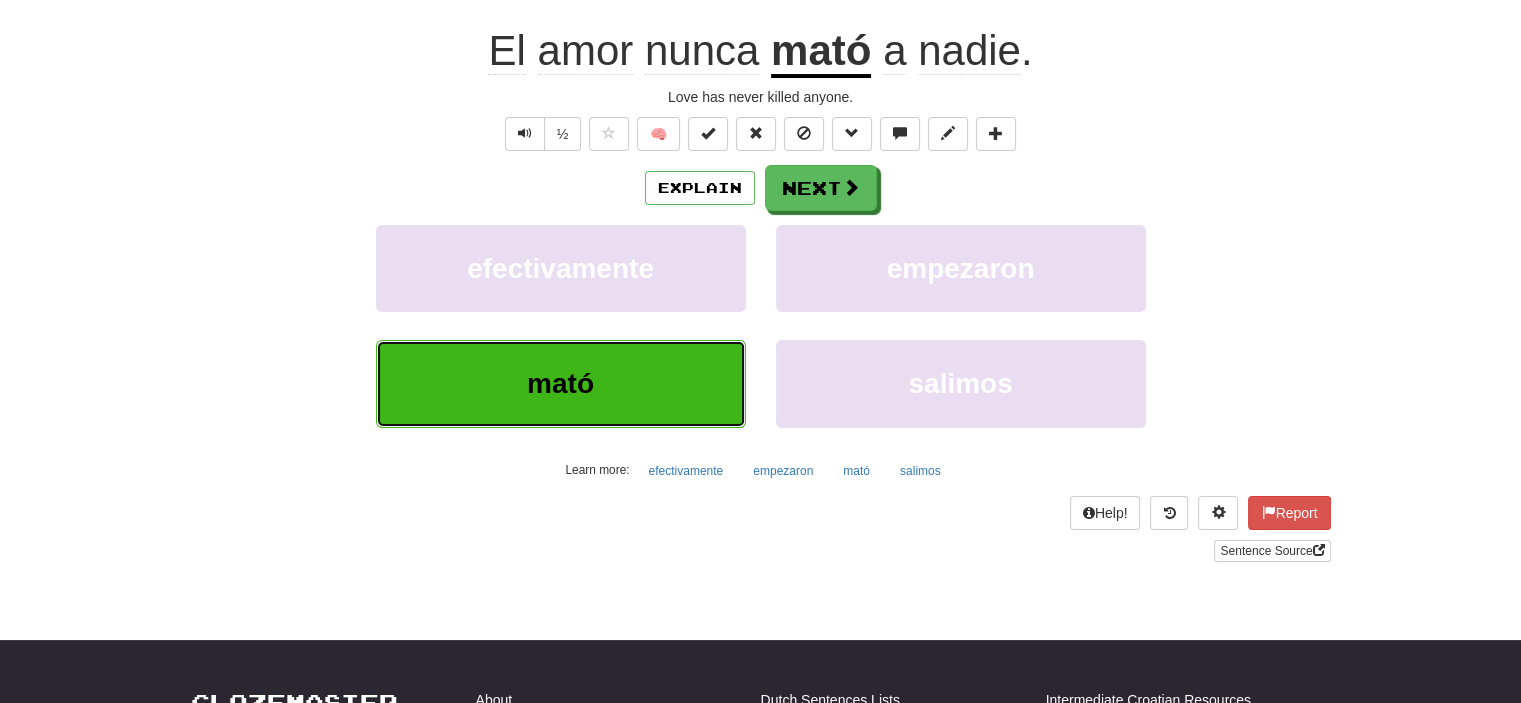 scroll, scrollTop: 200, scrollLeft: 0, axis: vertical 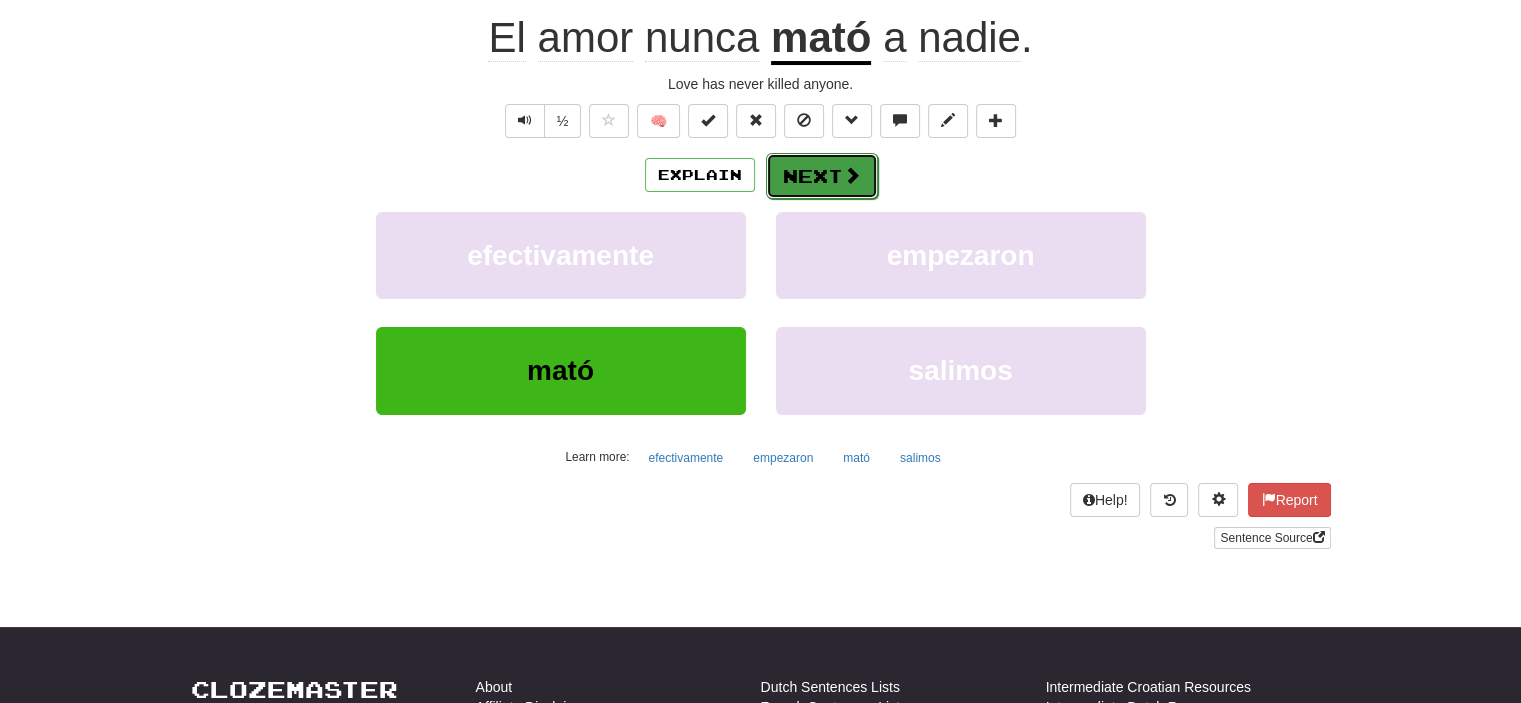 click on "Next" at bounding box center [822, 176] 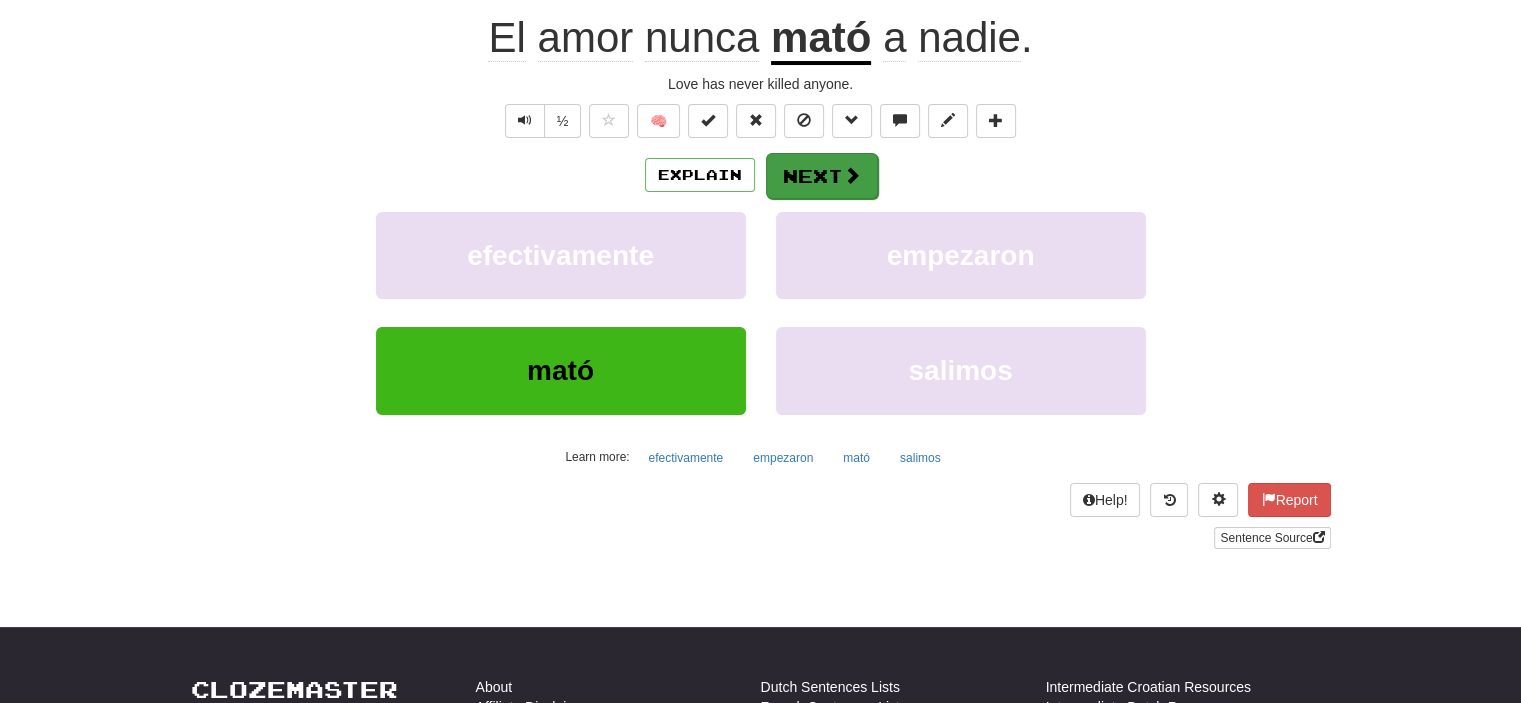 scroll, scrollTop: 187, scrollLeft: 0, axis: vertical 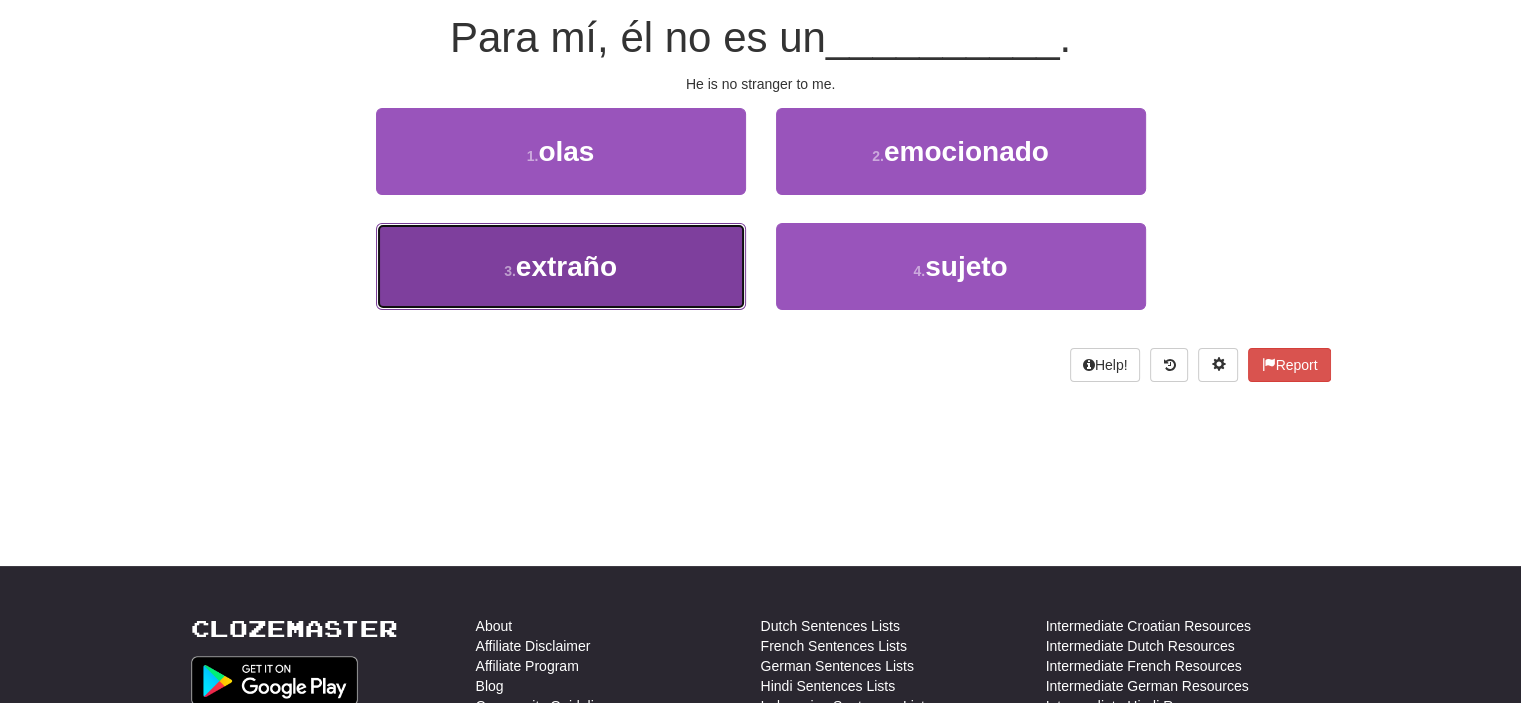 click on "3 .  extraño" at bounding box center [561, 266] 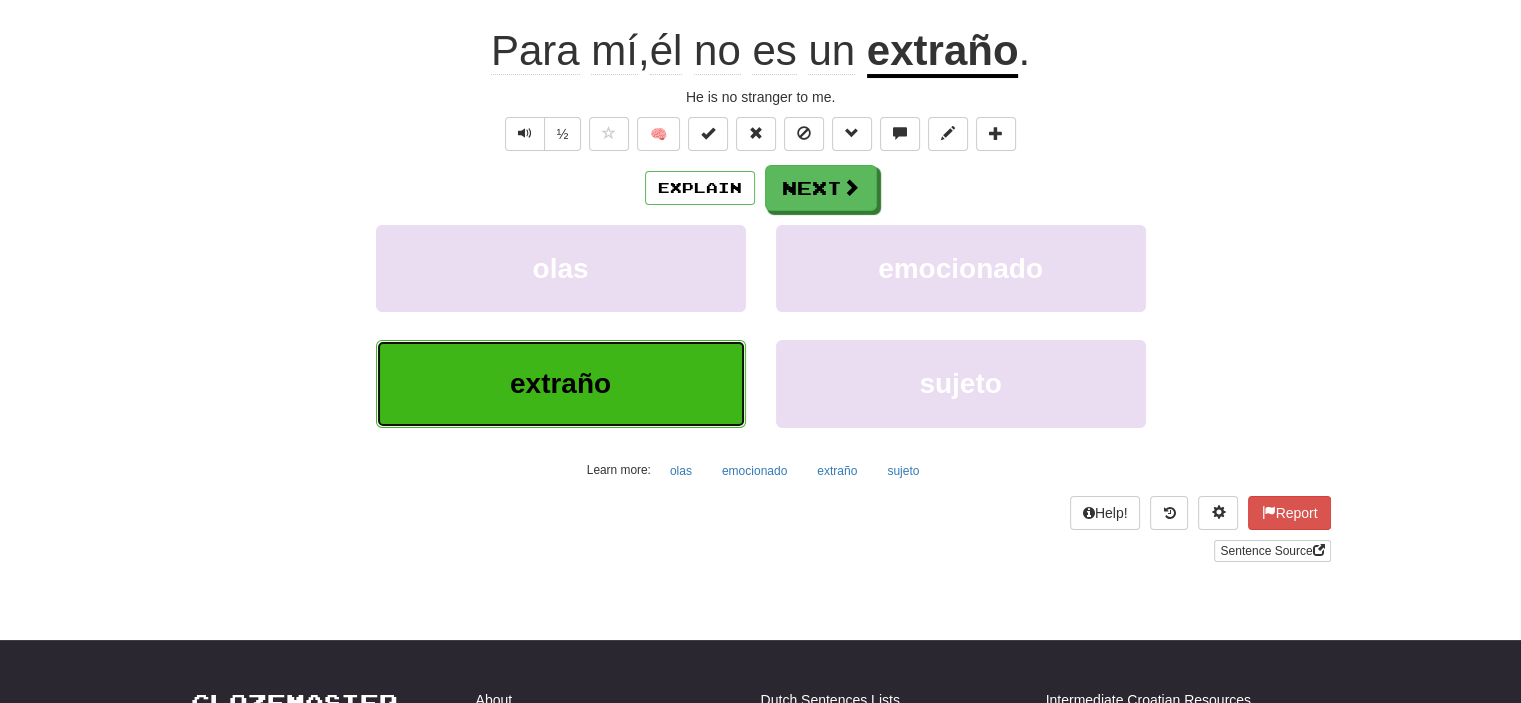 scroll, scrollTop: 200, scrollLeft: 0, axis: vertical 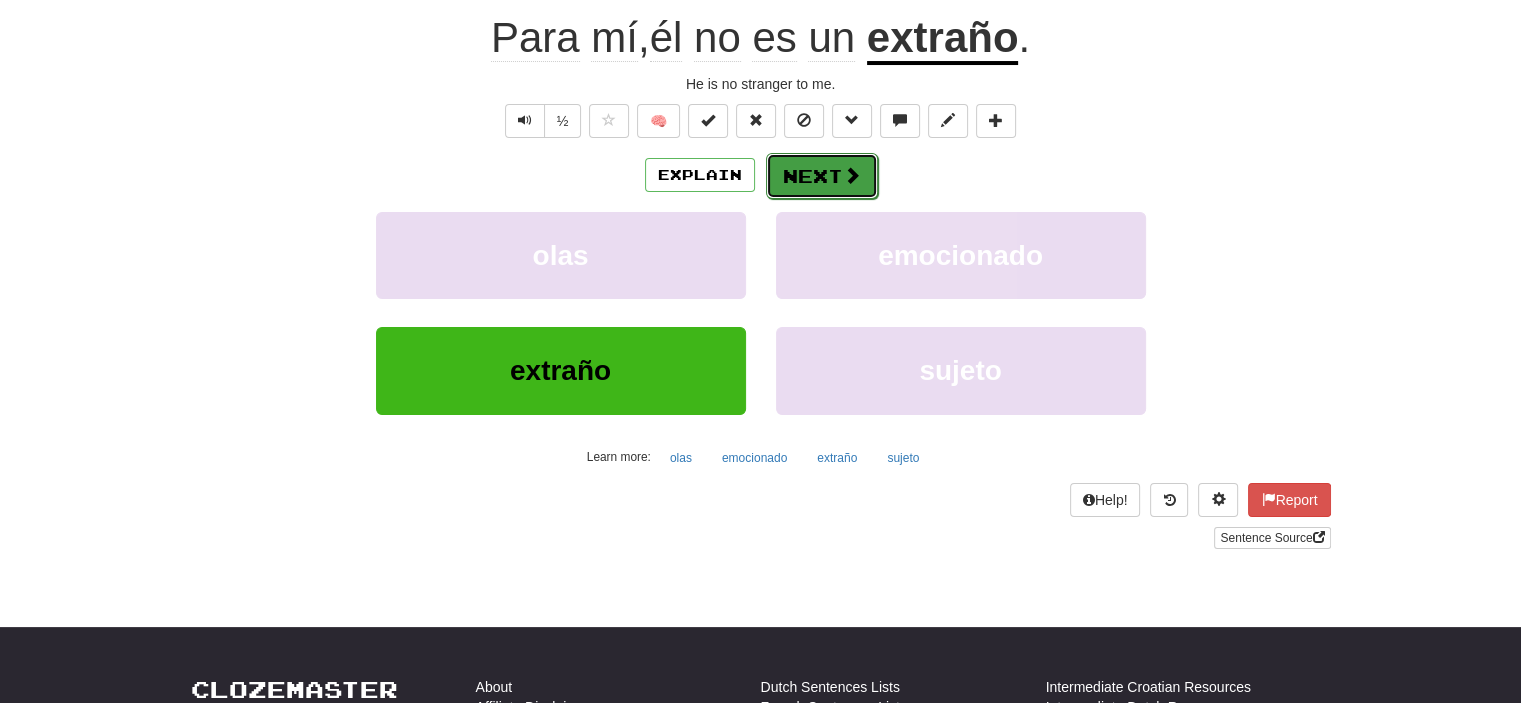 click on "Next" at bounding box center (822, 176) 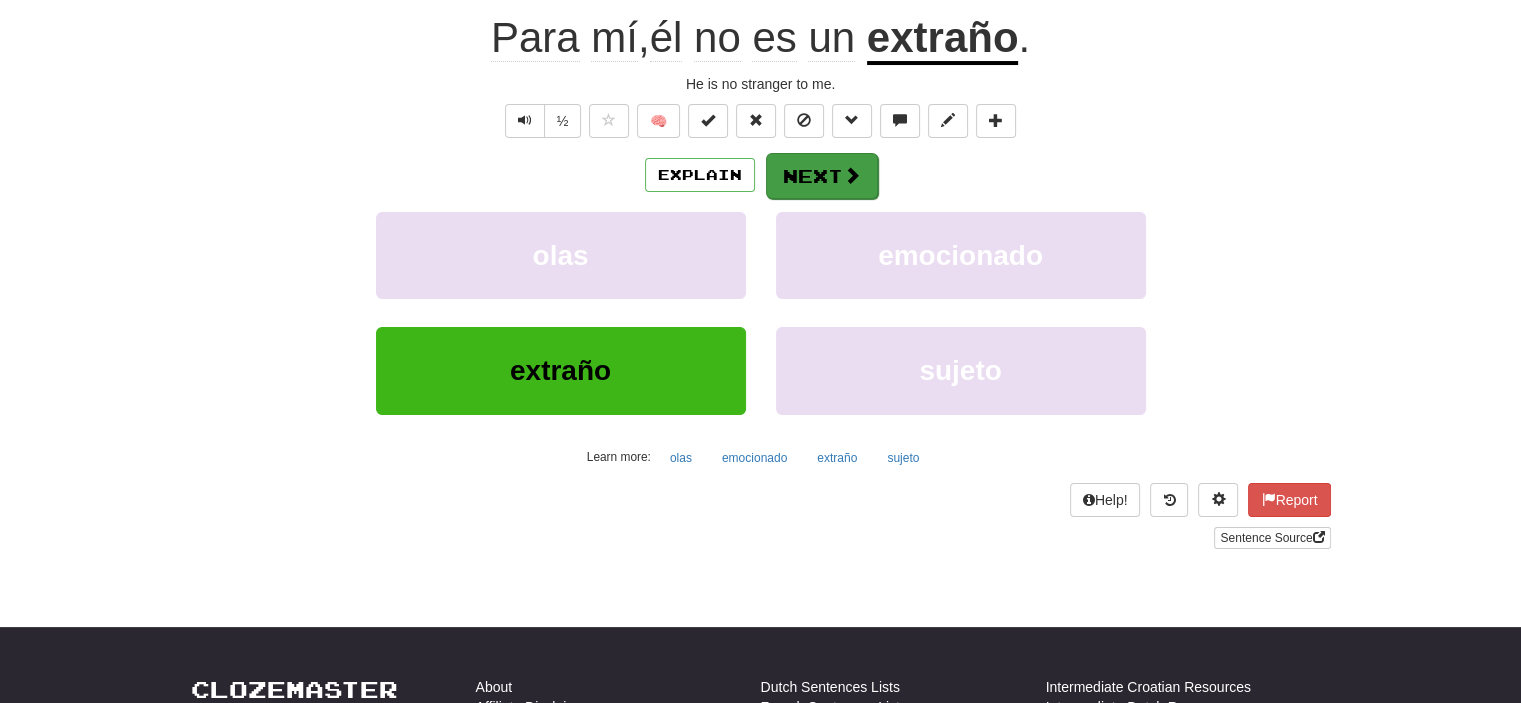 scroll, scrollTop: 187, scrollLeft: 0, axis: vertical 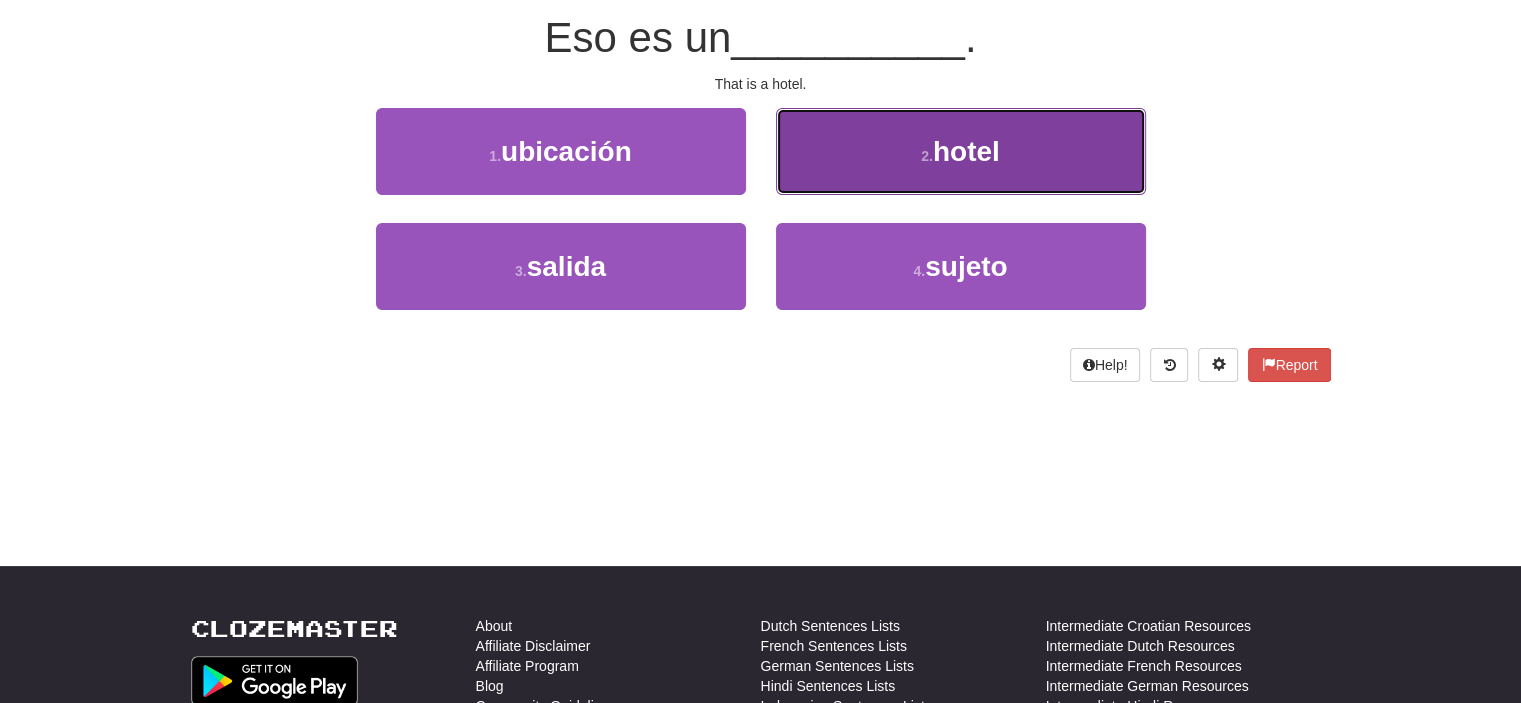 click on "2 .  hotel" at bounding box center [961, 151] 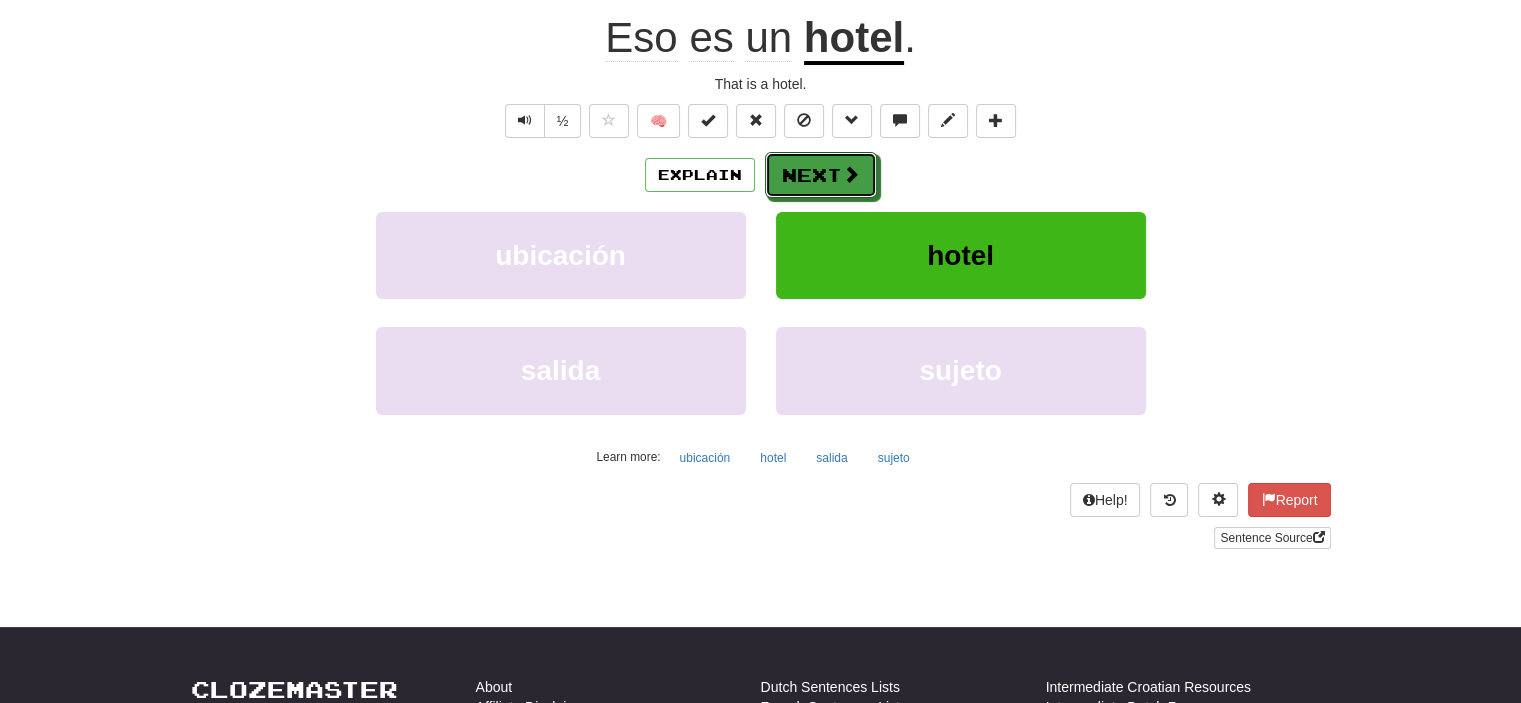 click on "Next" at bounding box center [821, 175] 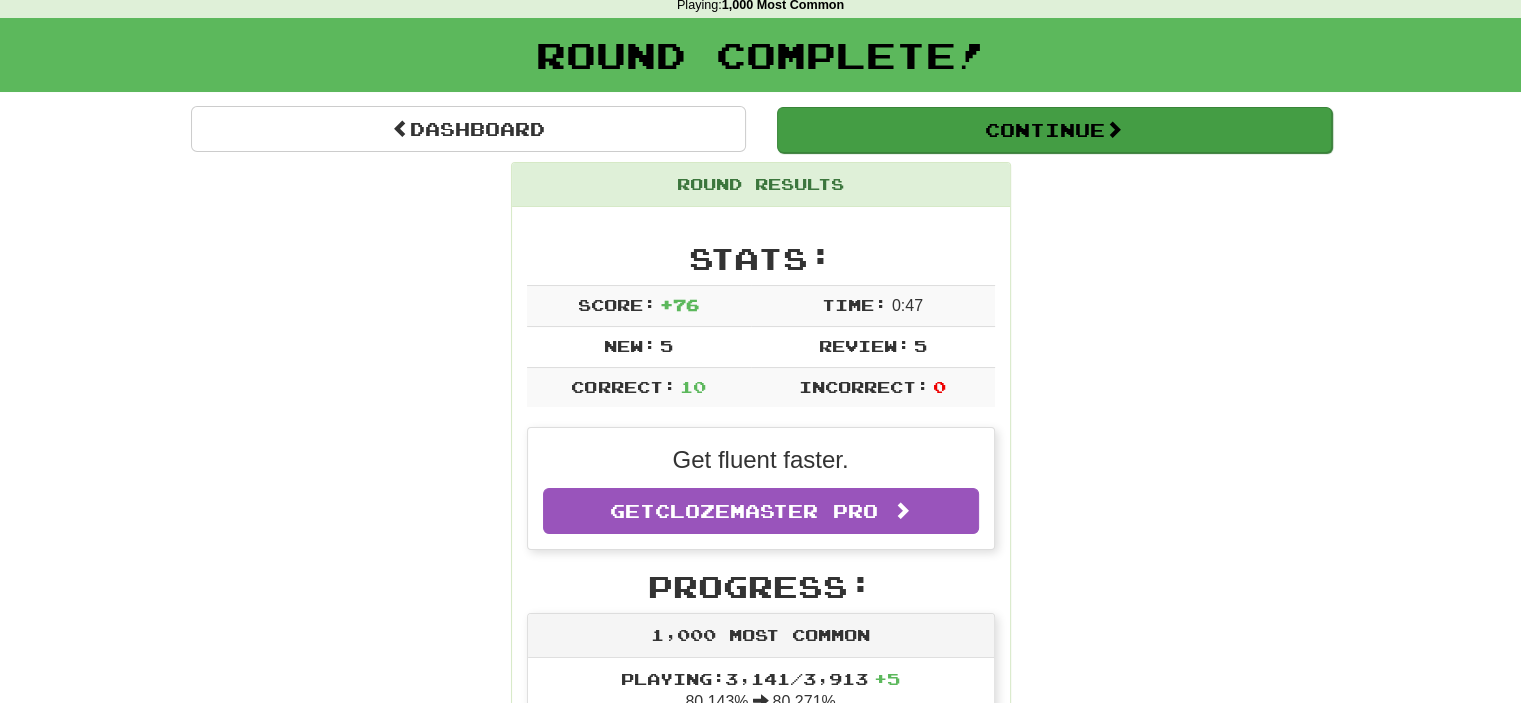 scroll, scrollTop: 87, scrollLeft: 0, axis: vertical 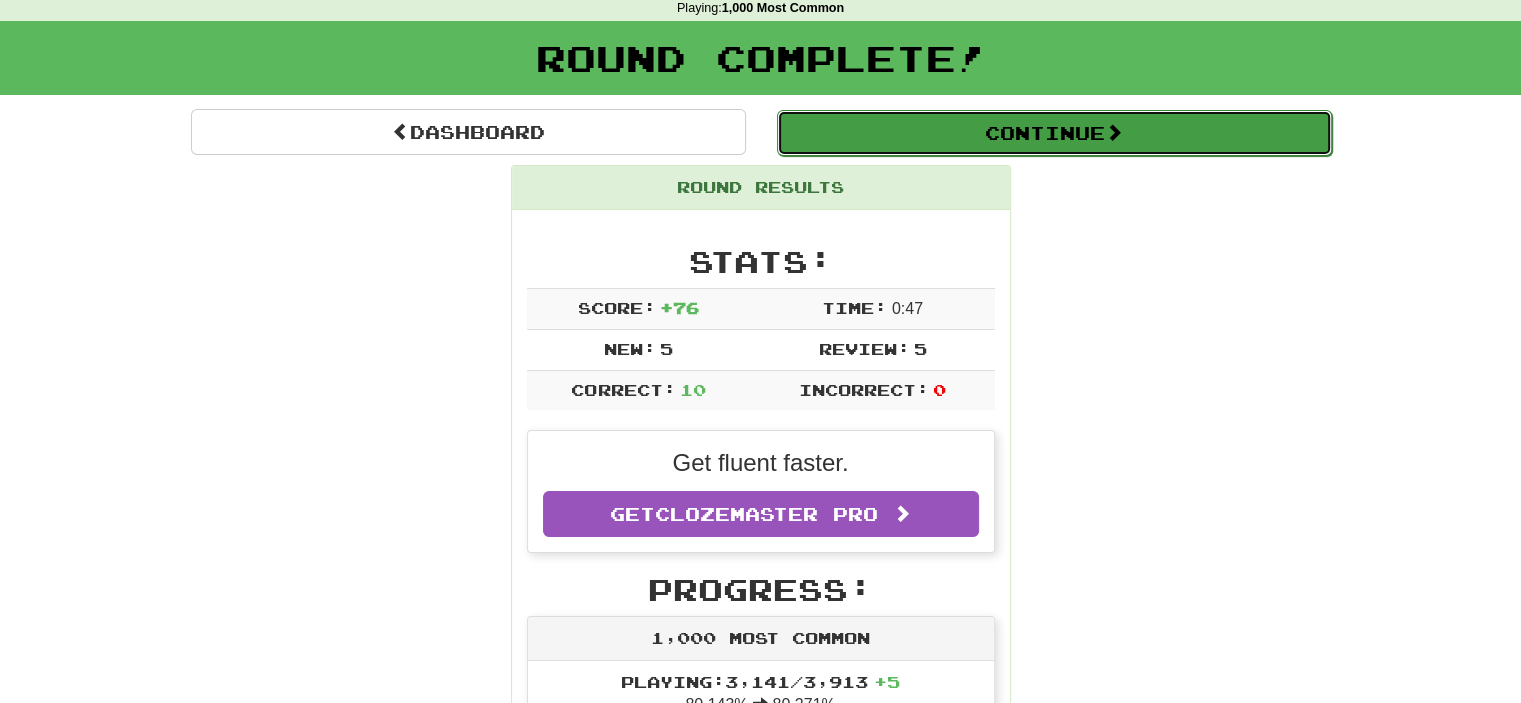 click on "Continue" at bounding box center (1054, 133) 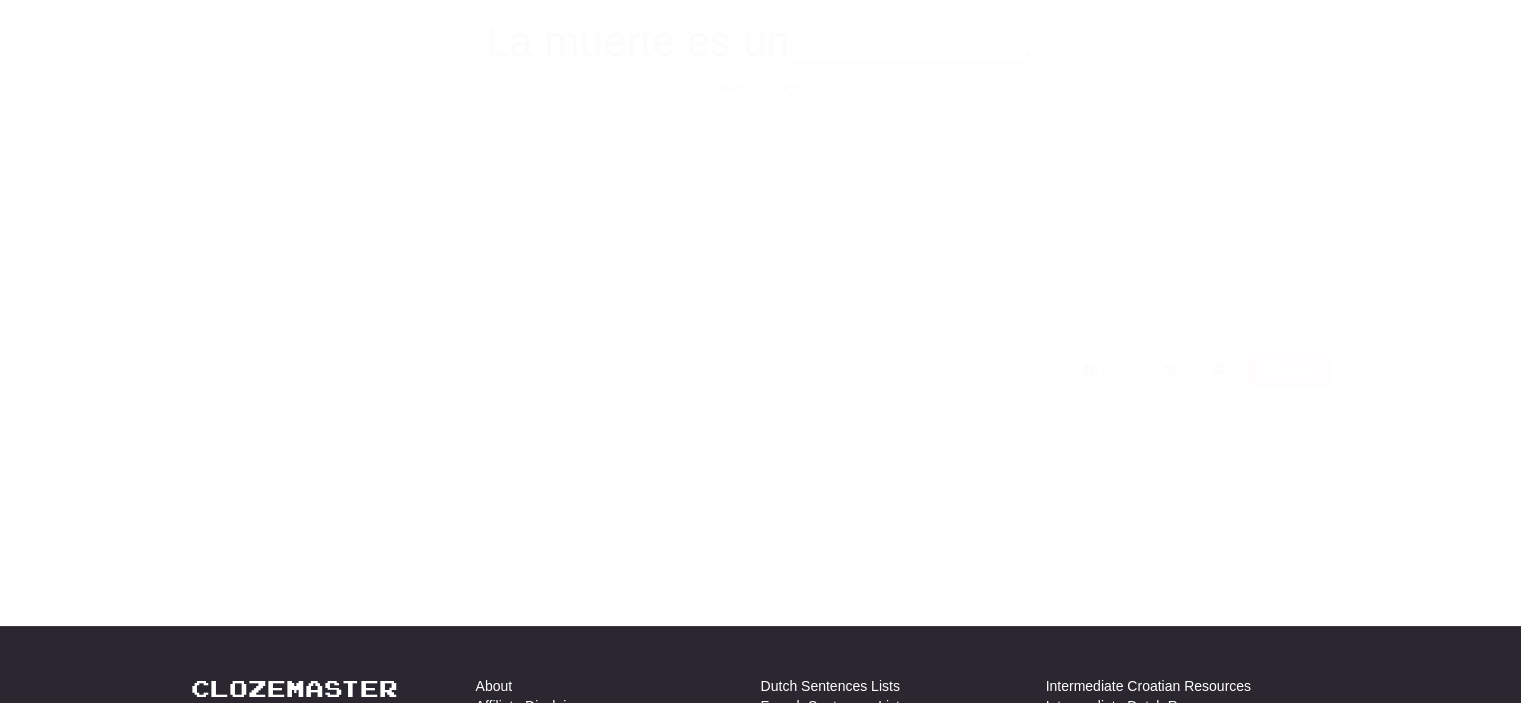 scroll, scrollTop: 87, scrollLeft: 0, axis: vertical 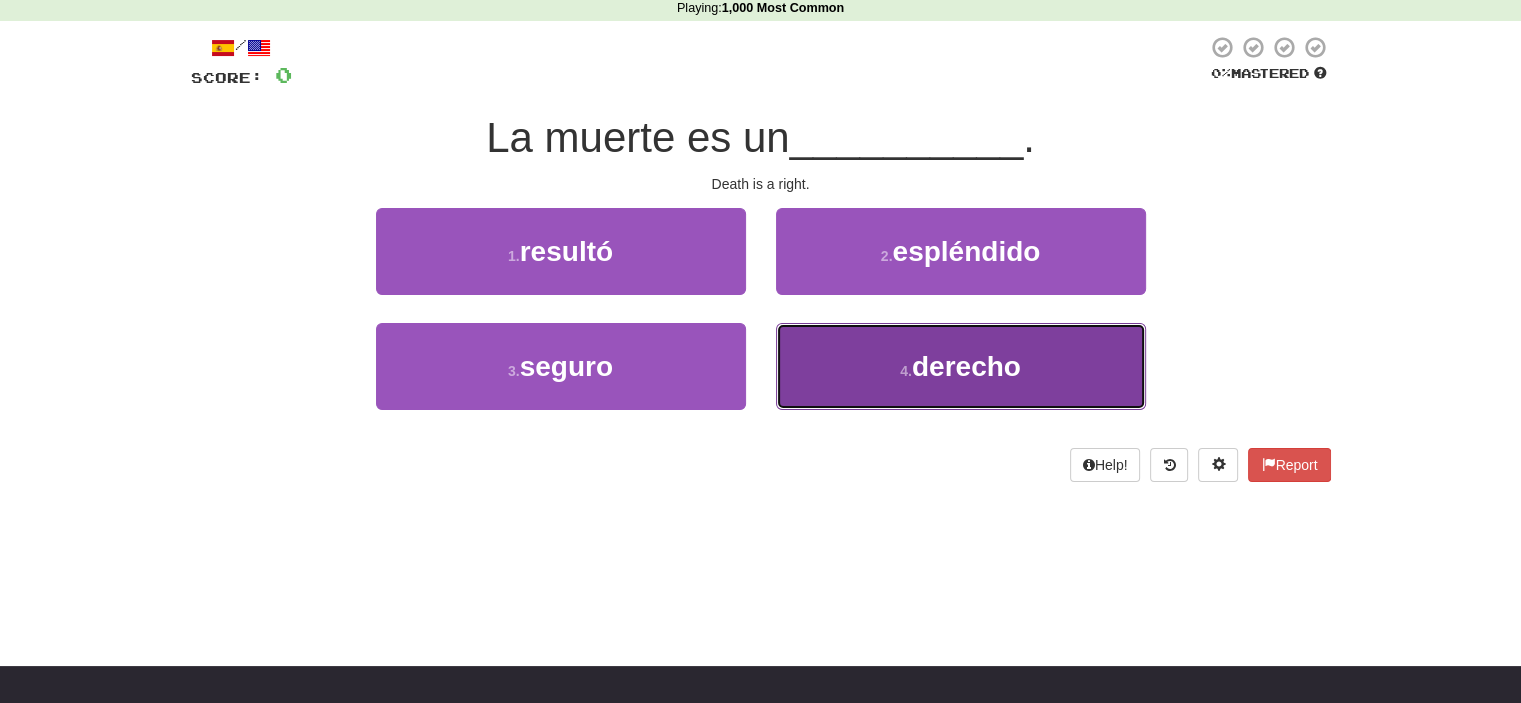 click on "4 .  derecho" at bounding box center (961, 366) 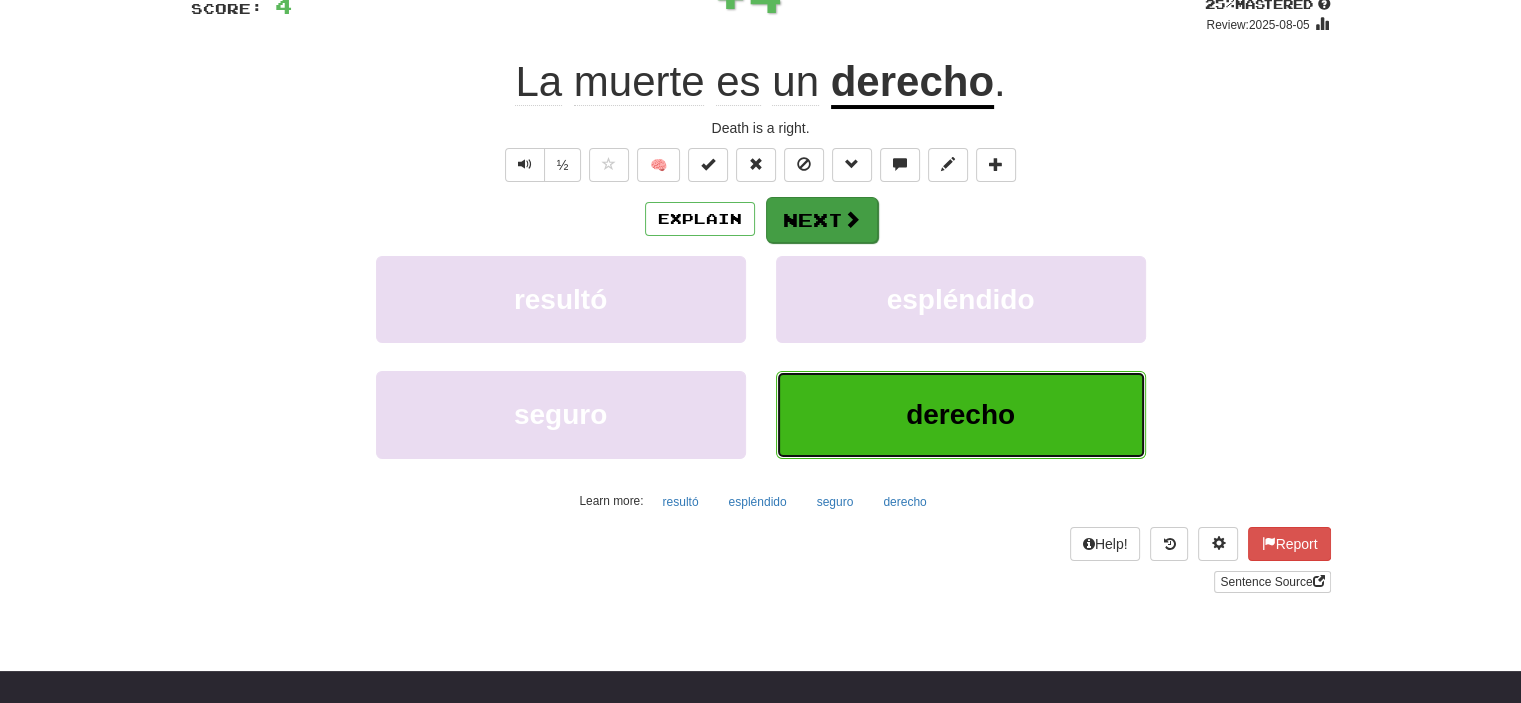 scroll, scrollTop: 187, scrollLeft: 0, axis: vertical 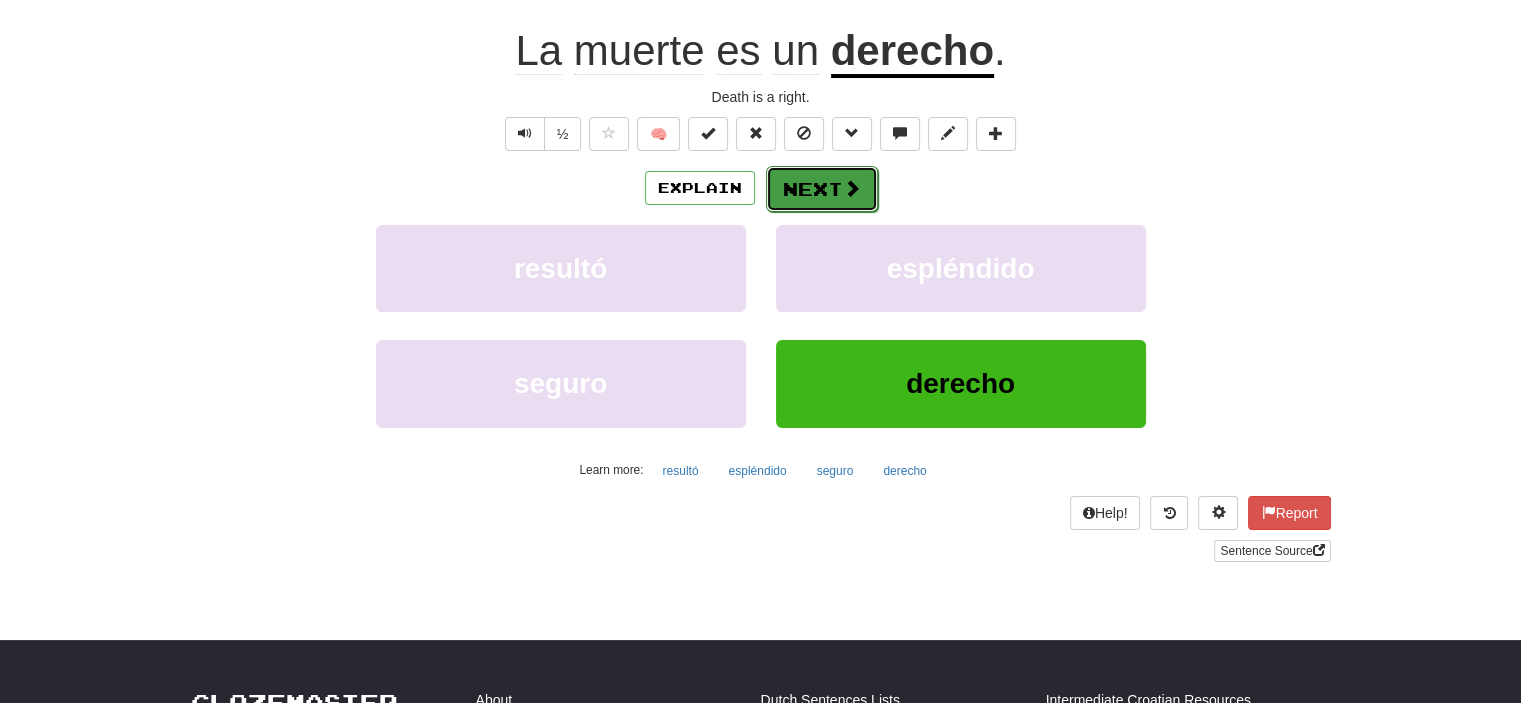 click on "Next" at bounding box center [822, 189] 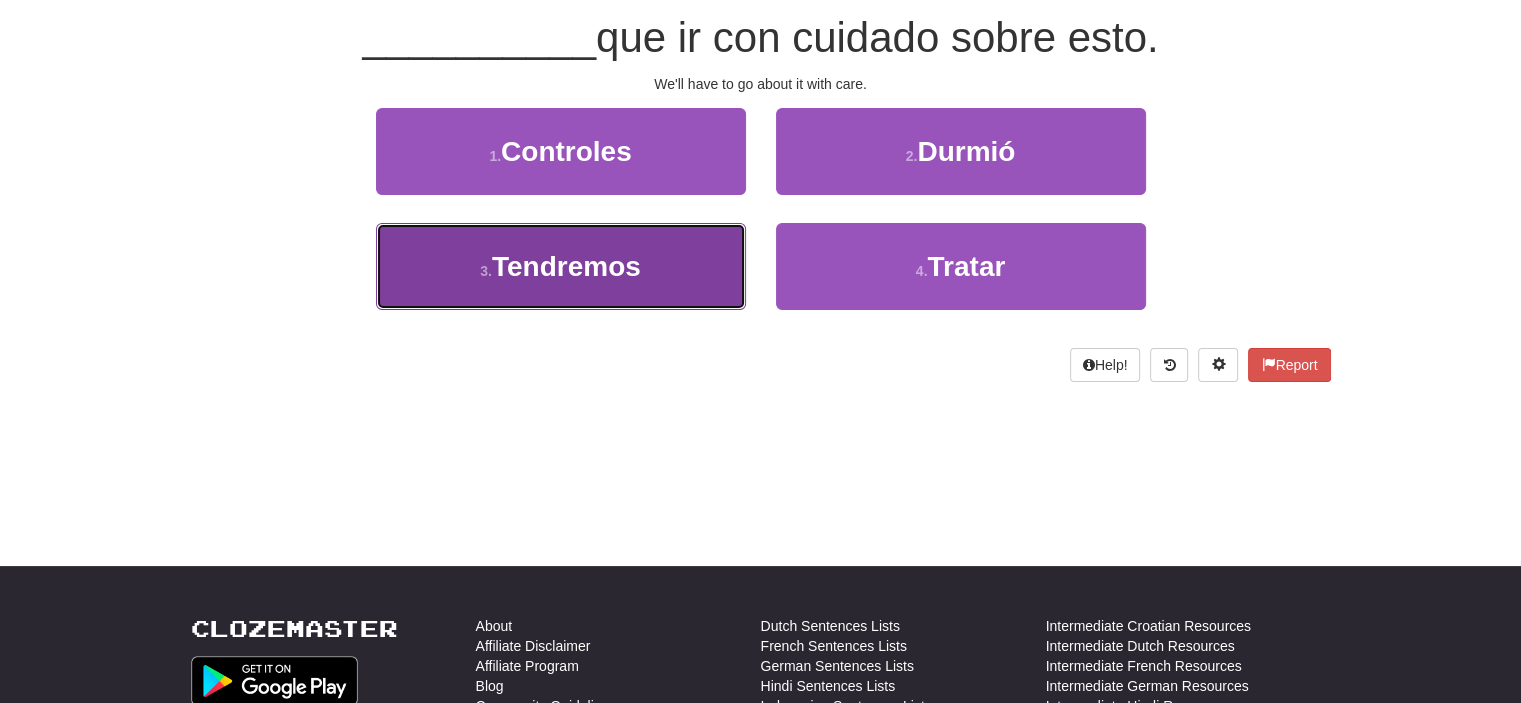 click on "3 .  Tendremos" at bounding box center (561, 266) 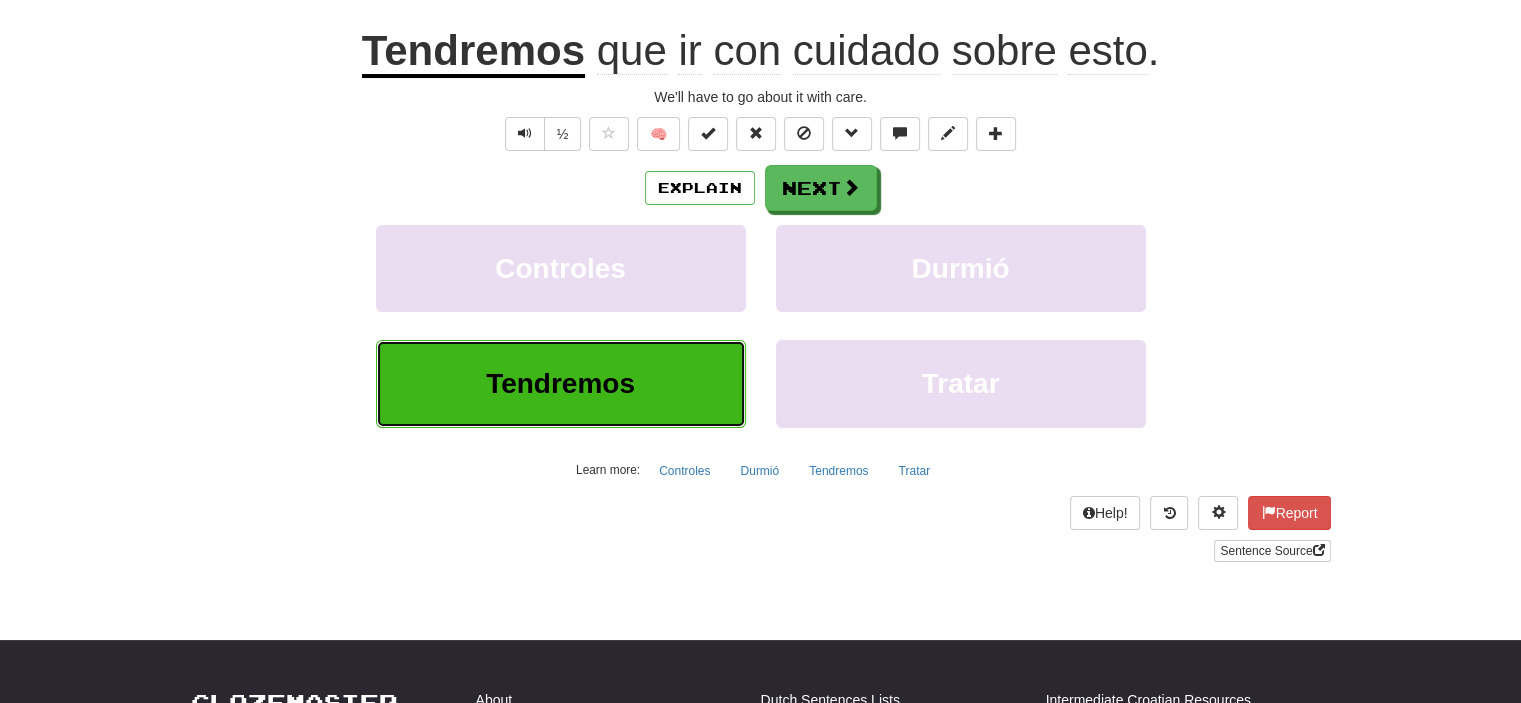 scroll, scrollTop: 200, scrollLeft: 0, axis: vertical 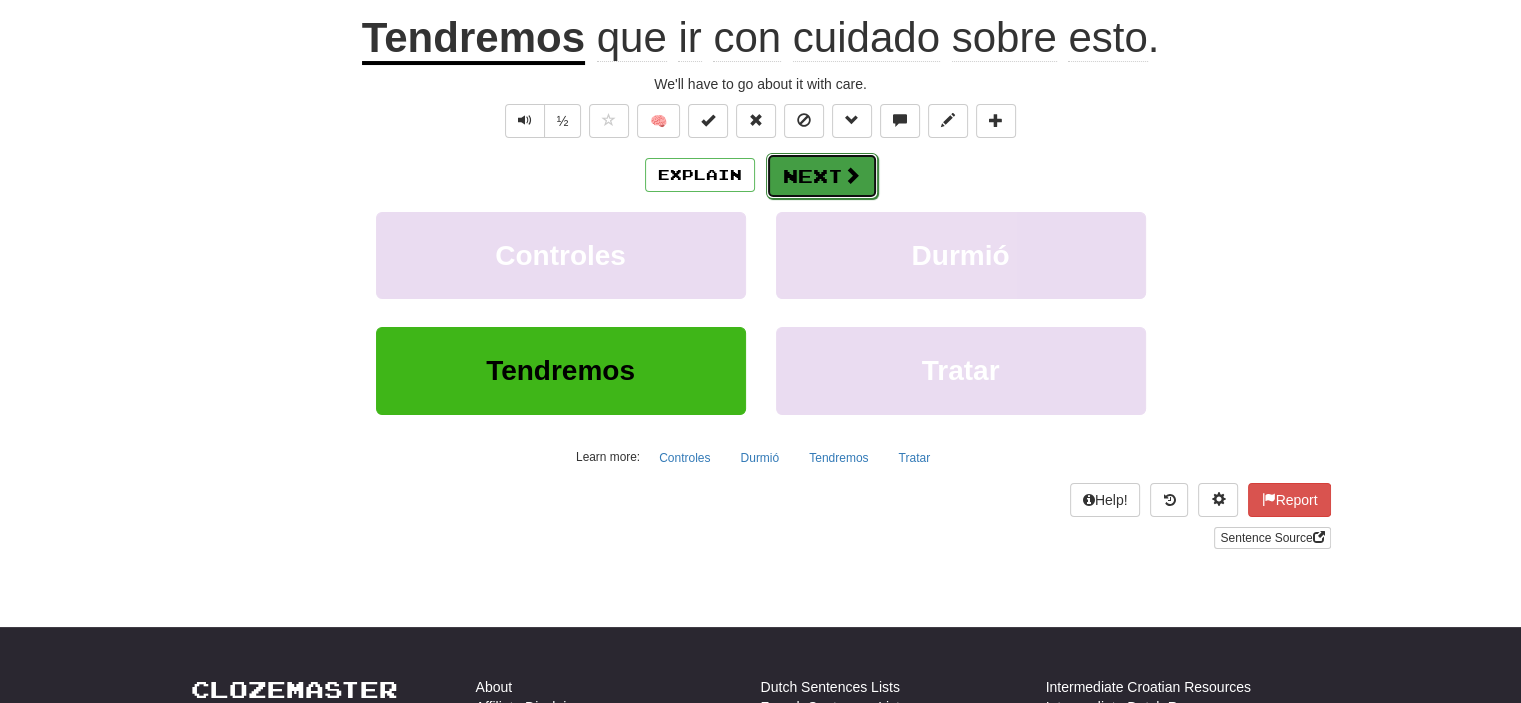 click on "Next" at bounding box center [822, 176] 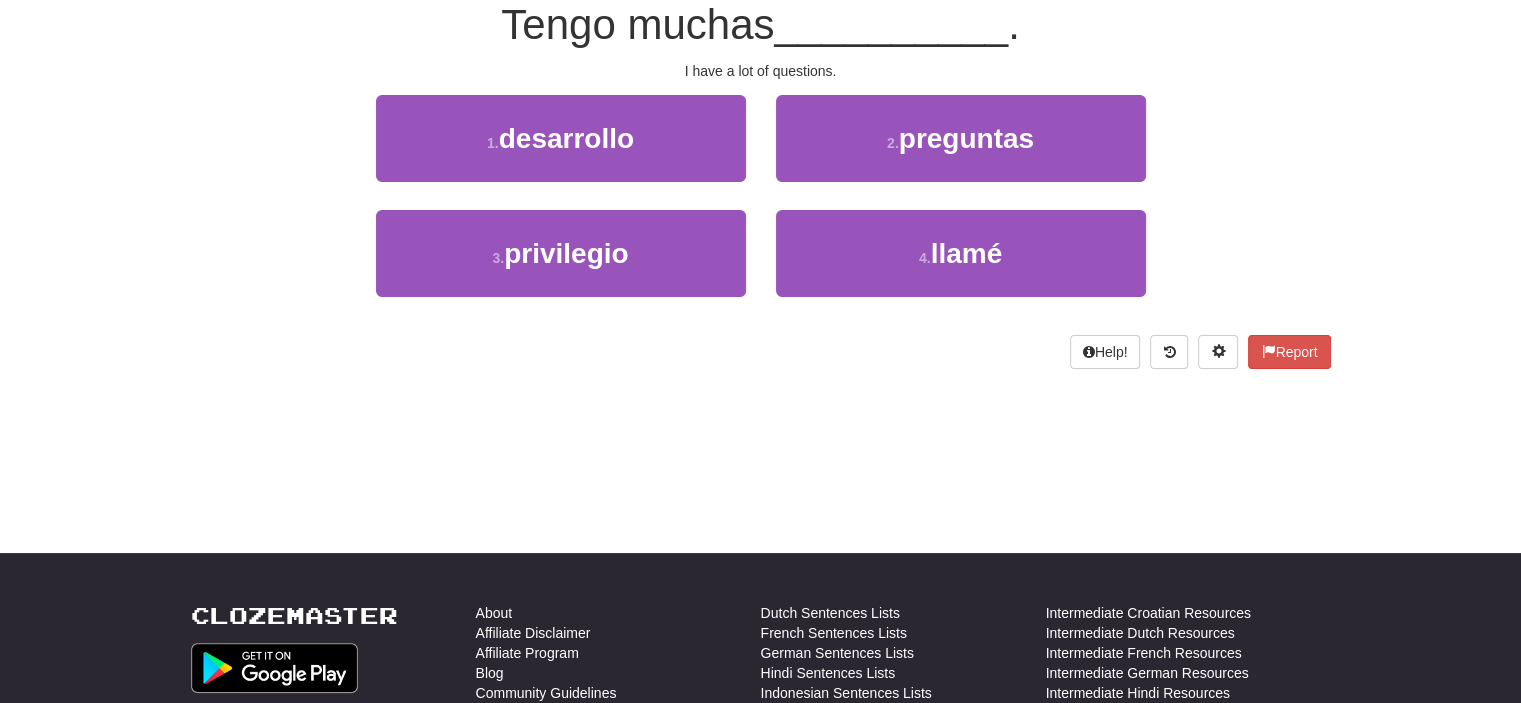 scroll, scrollTop: 187, scrollLeft: 0, axis: vertical 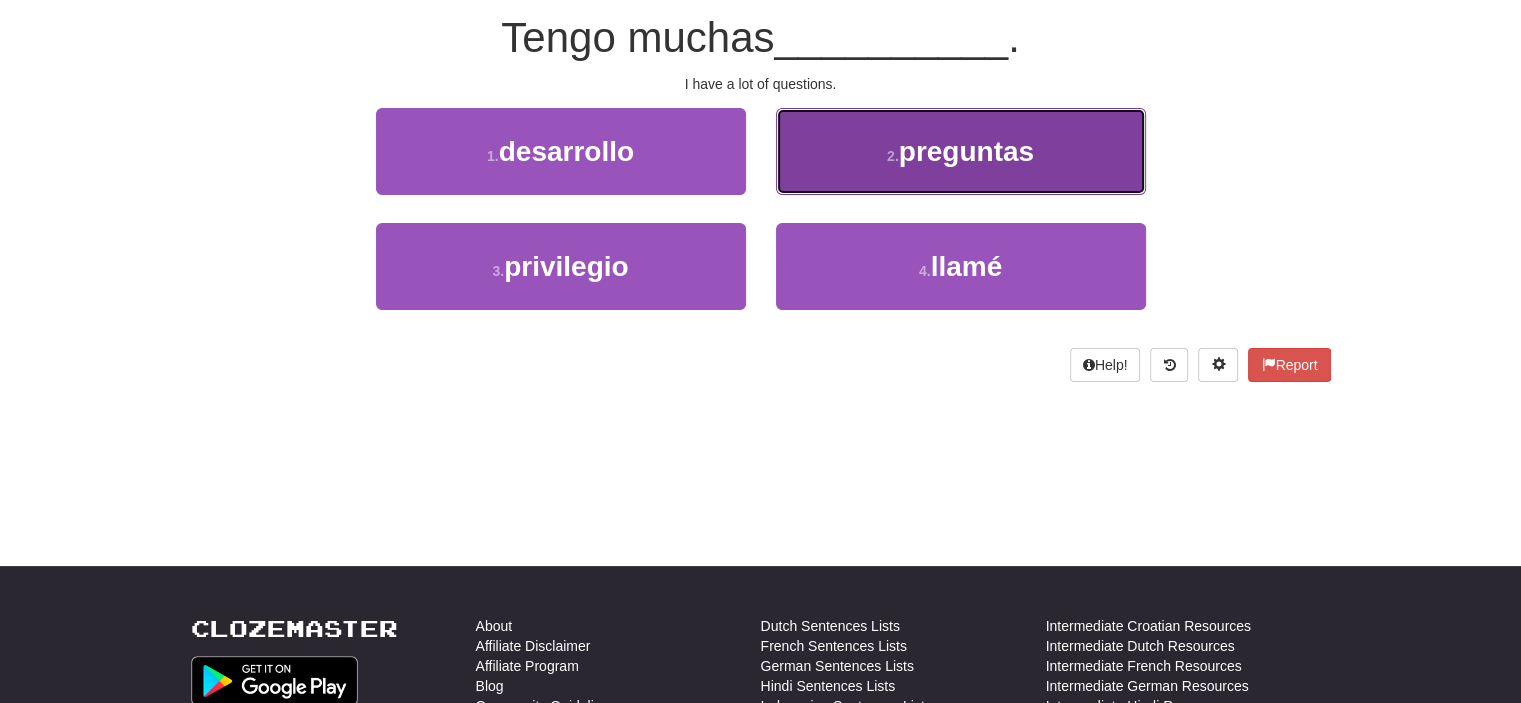 click on "2 .  preguntas" at bounding box center (961, 151) 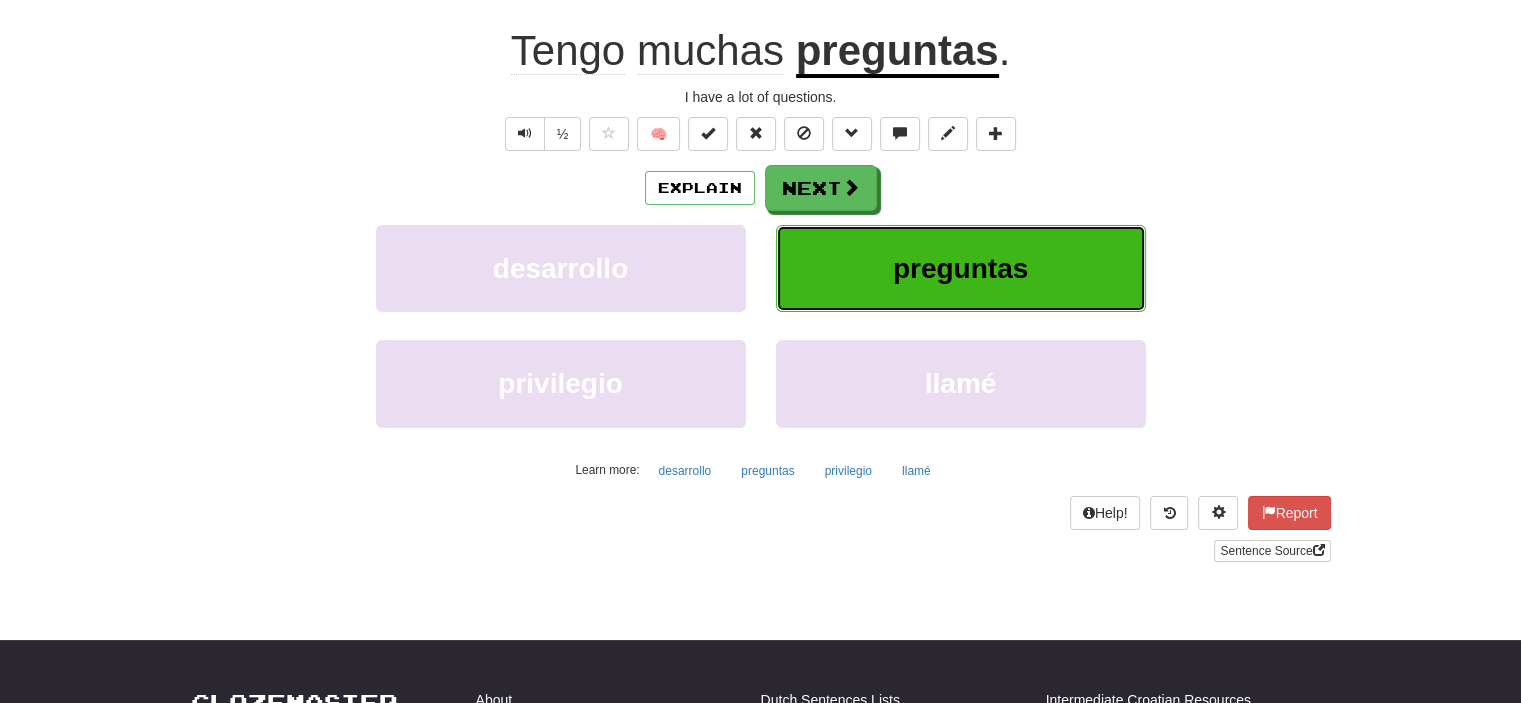 scroll, scrollTop: 200, scrollLeft: 0, axis: vertical 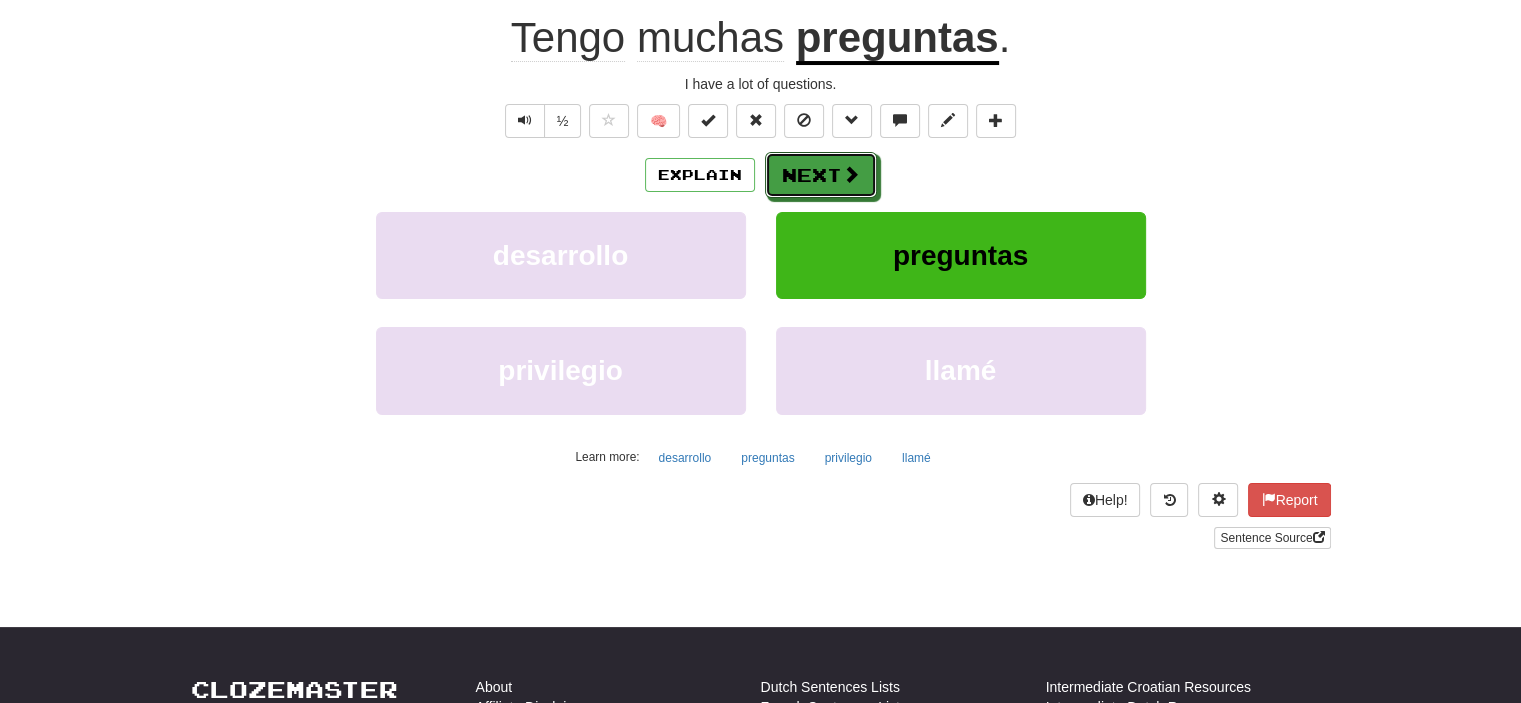 click on "Next" at bounding box center (821, 175) 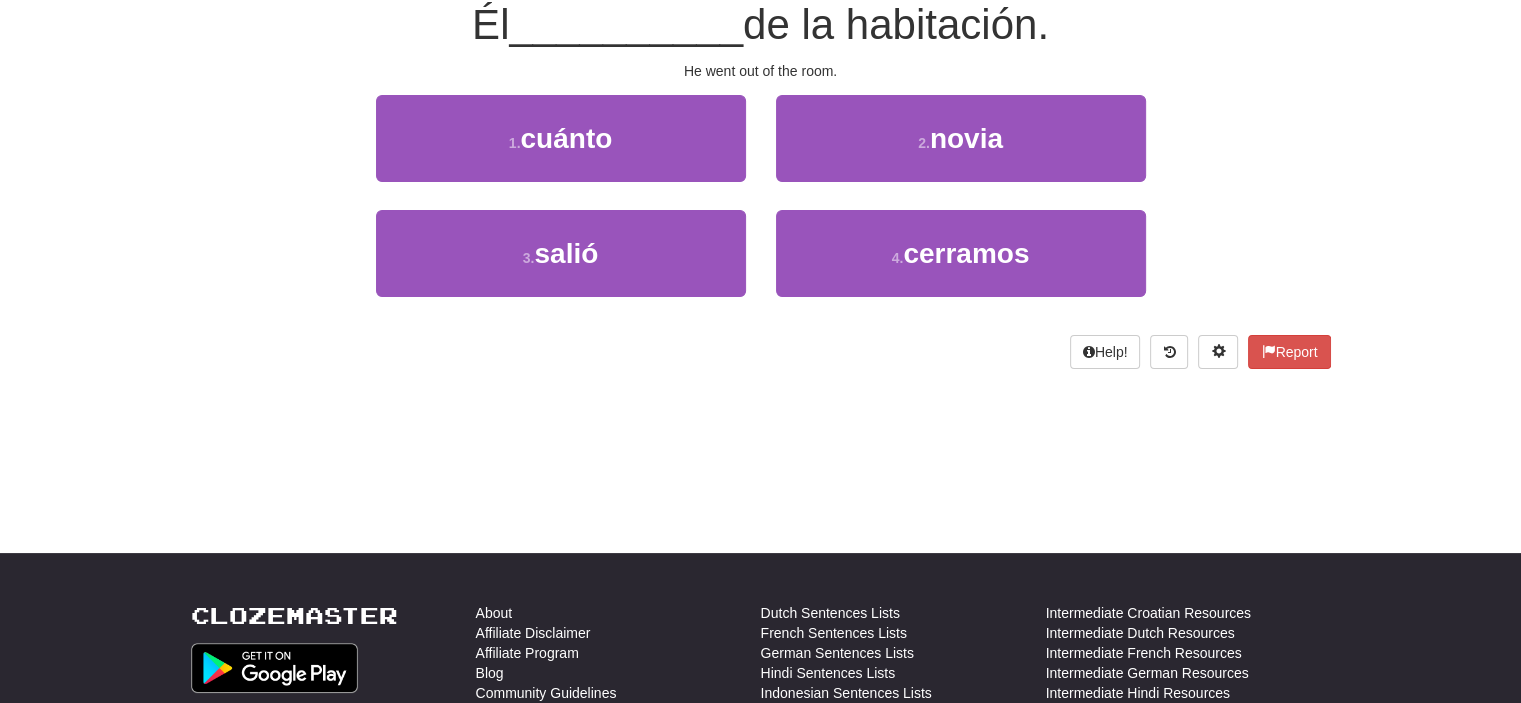 scroll, scrollTop: 187, scrollLeft: 0, axis: vertical 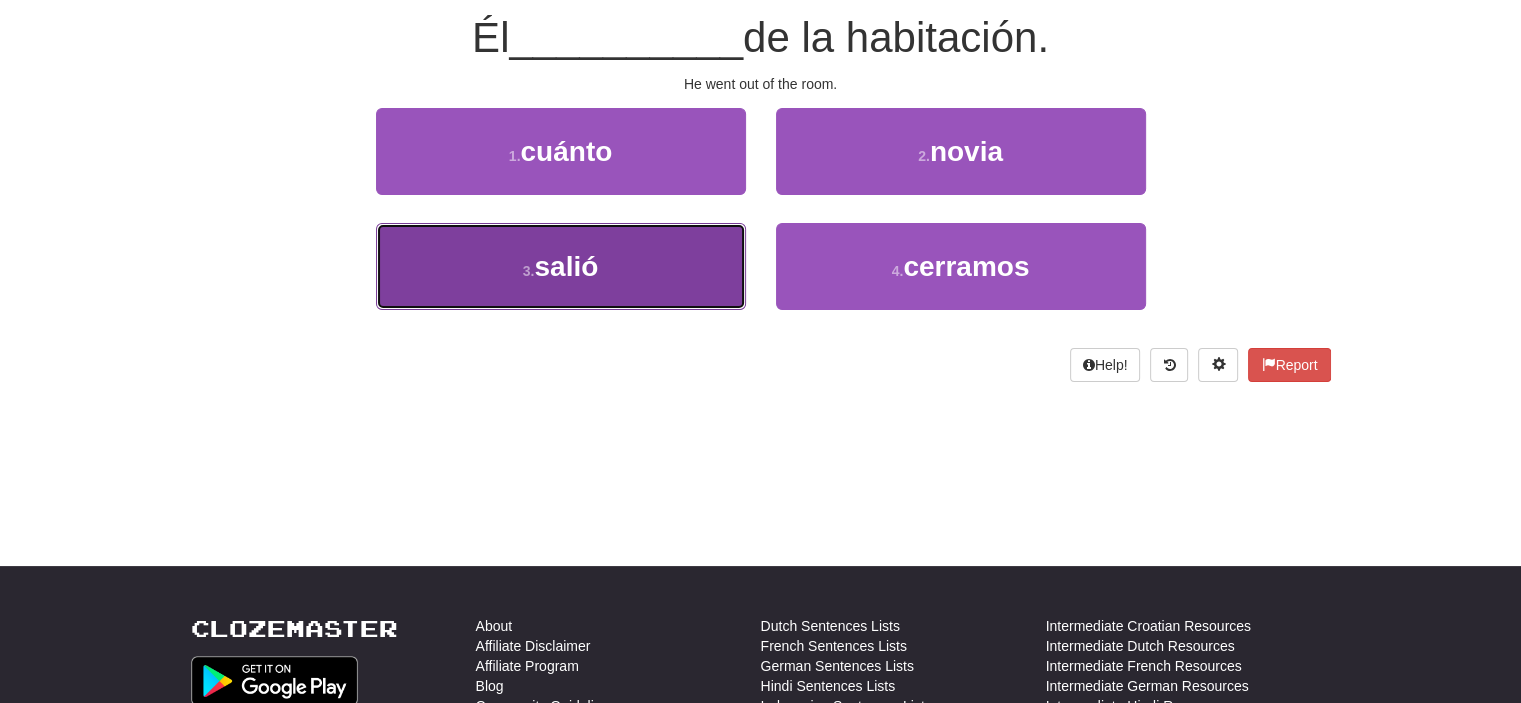 click on "3 .  salió" at bounding box center [561, 266] 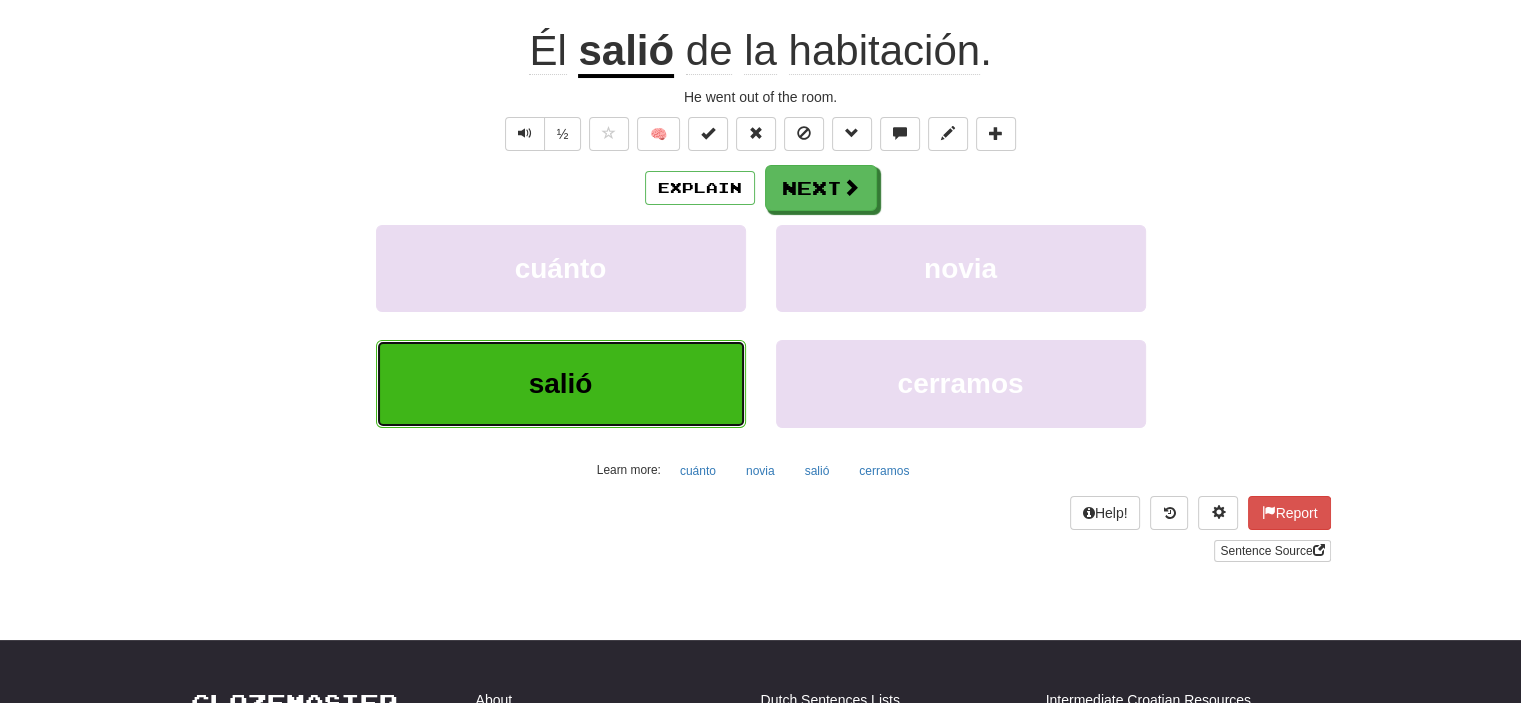 scroll, scrollTop: 200, scrollLeft: 0, axis: vertical 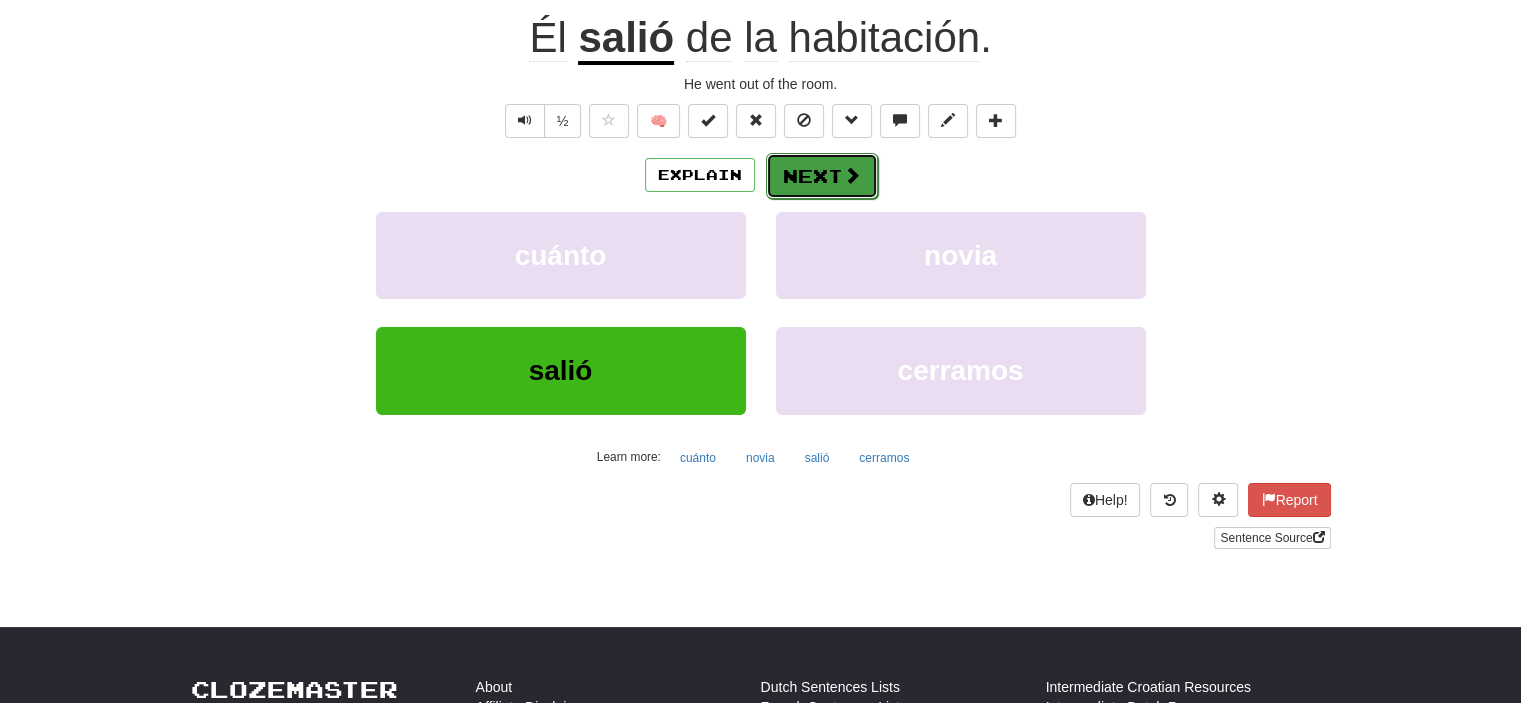 click on "Next" at bounding box center [822, 176] 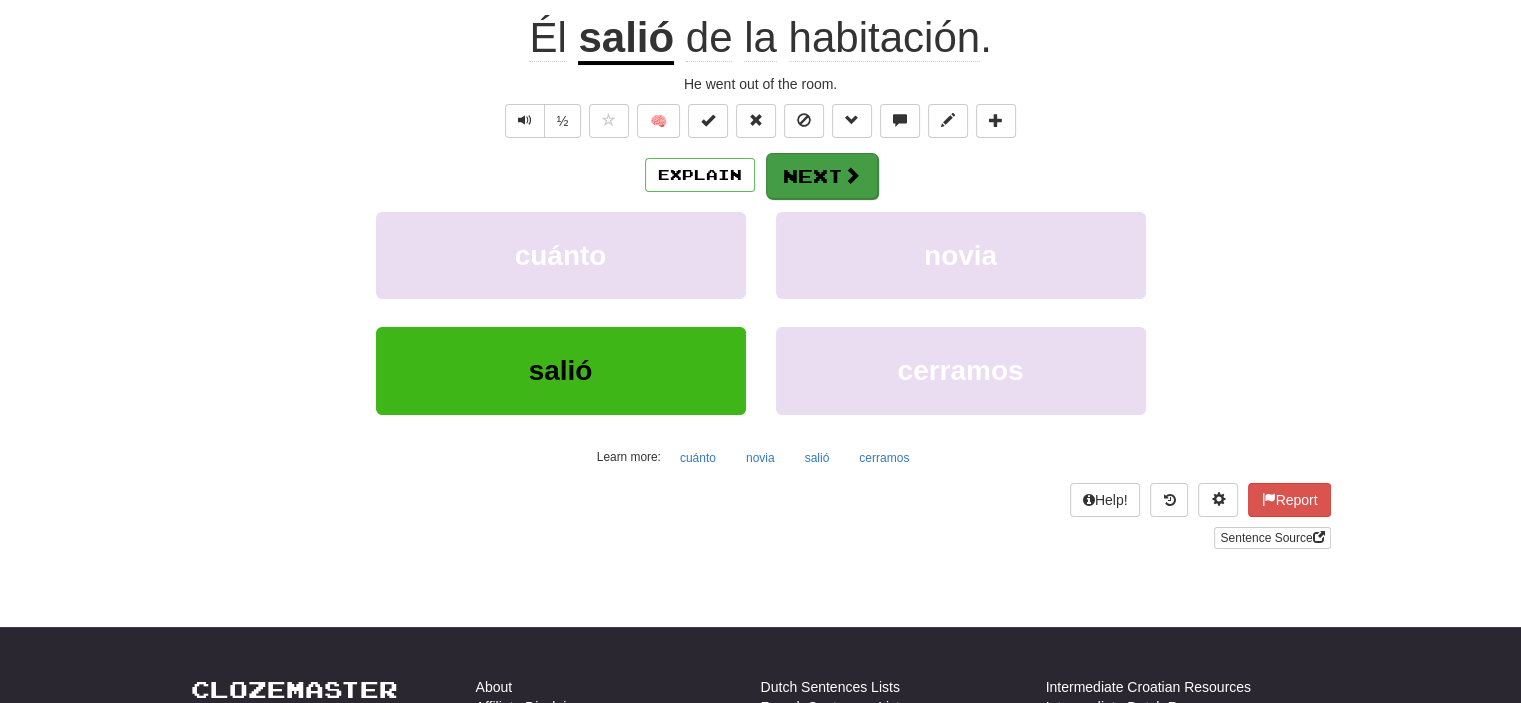 scroll, scrollTop: 187, scrollLeft: 0, axis: vertical 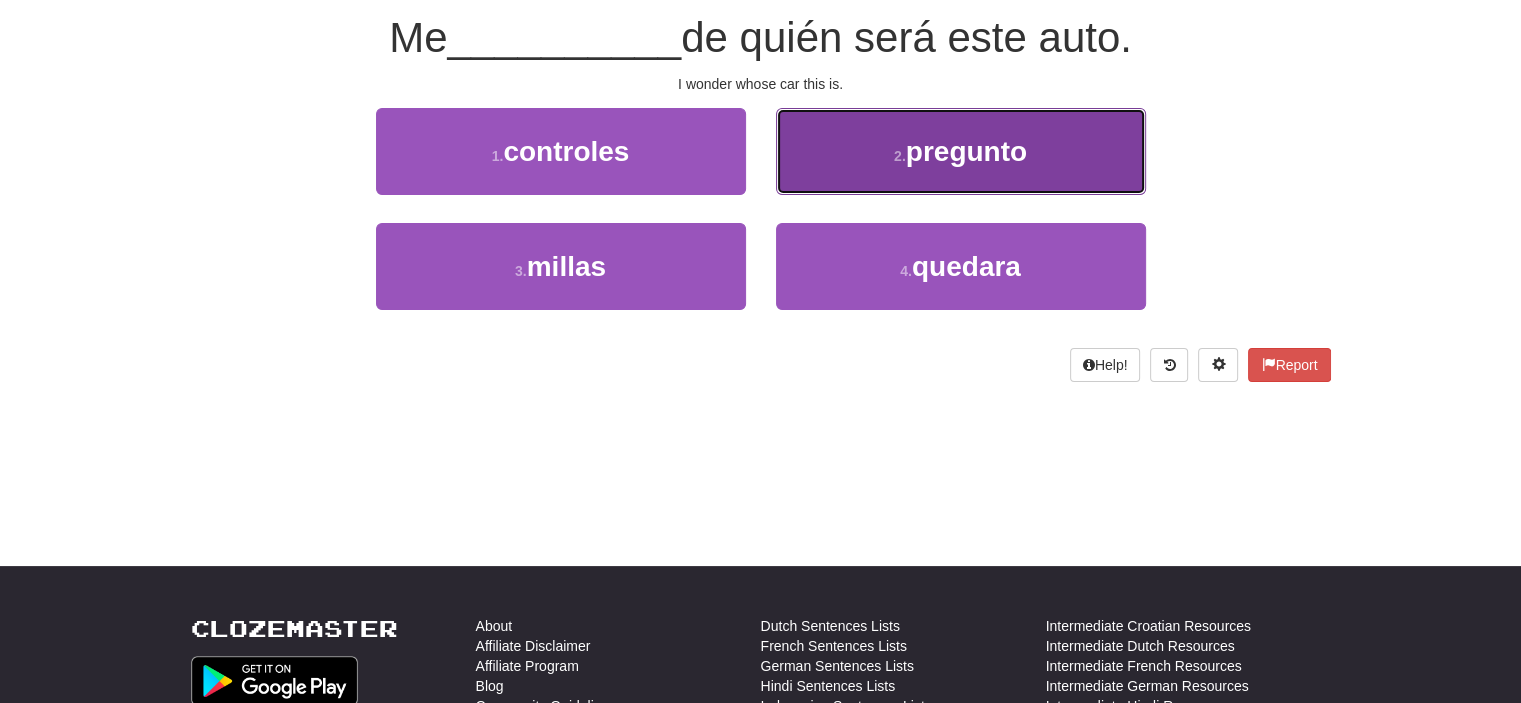click on "2 .  pregunto" at bounding box center (961, 151) 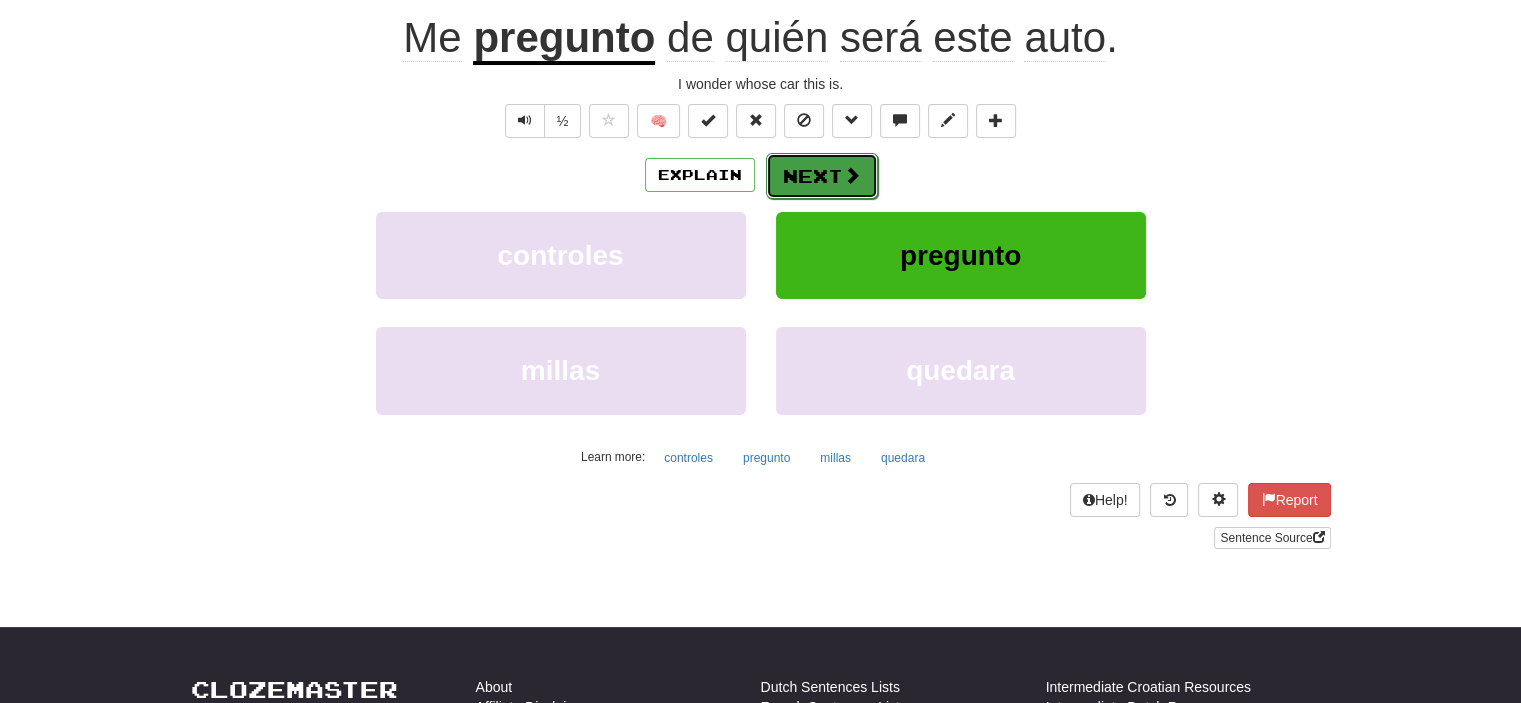 click on "Next" at bounding box center [822, 176] 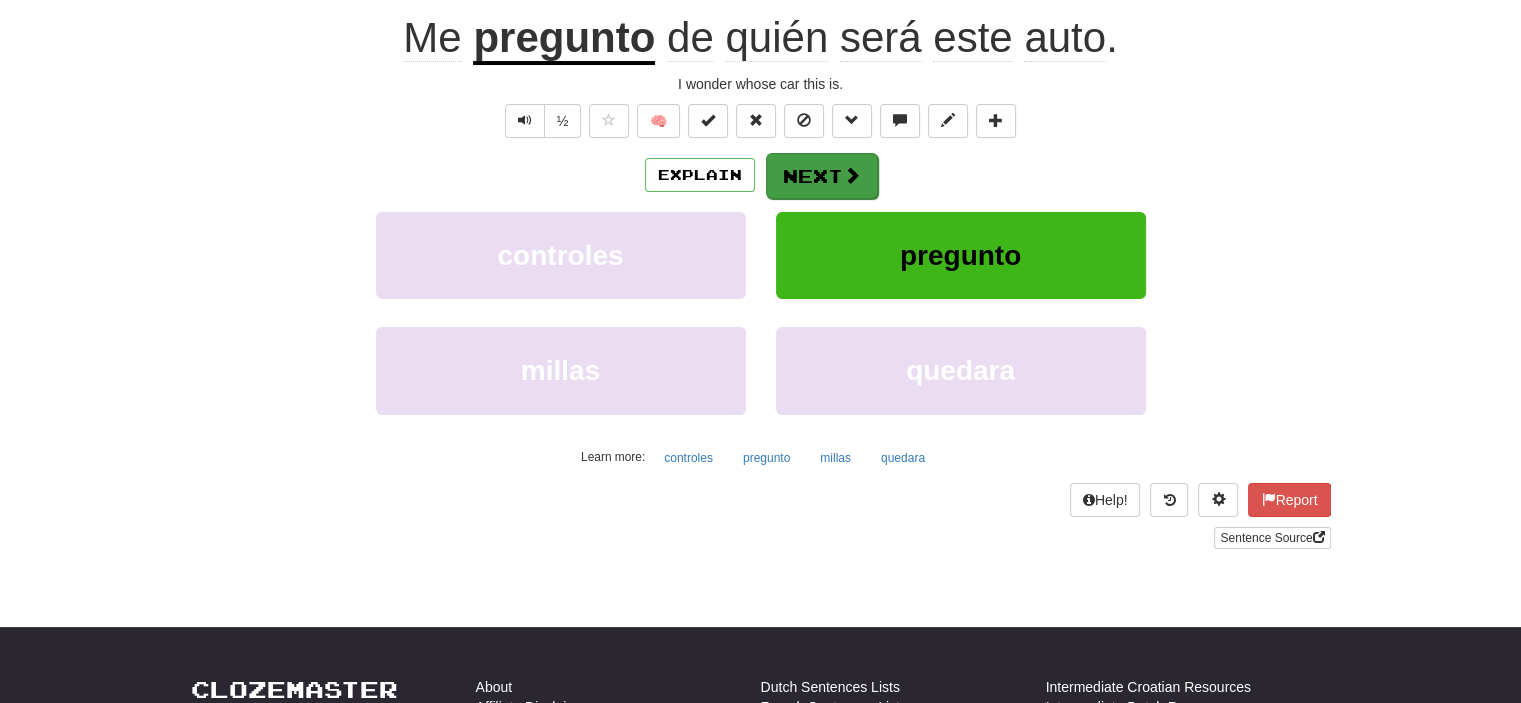 scroll, scrollTop: 187, scrollLeft: 0, axis: vertical 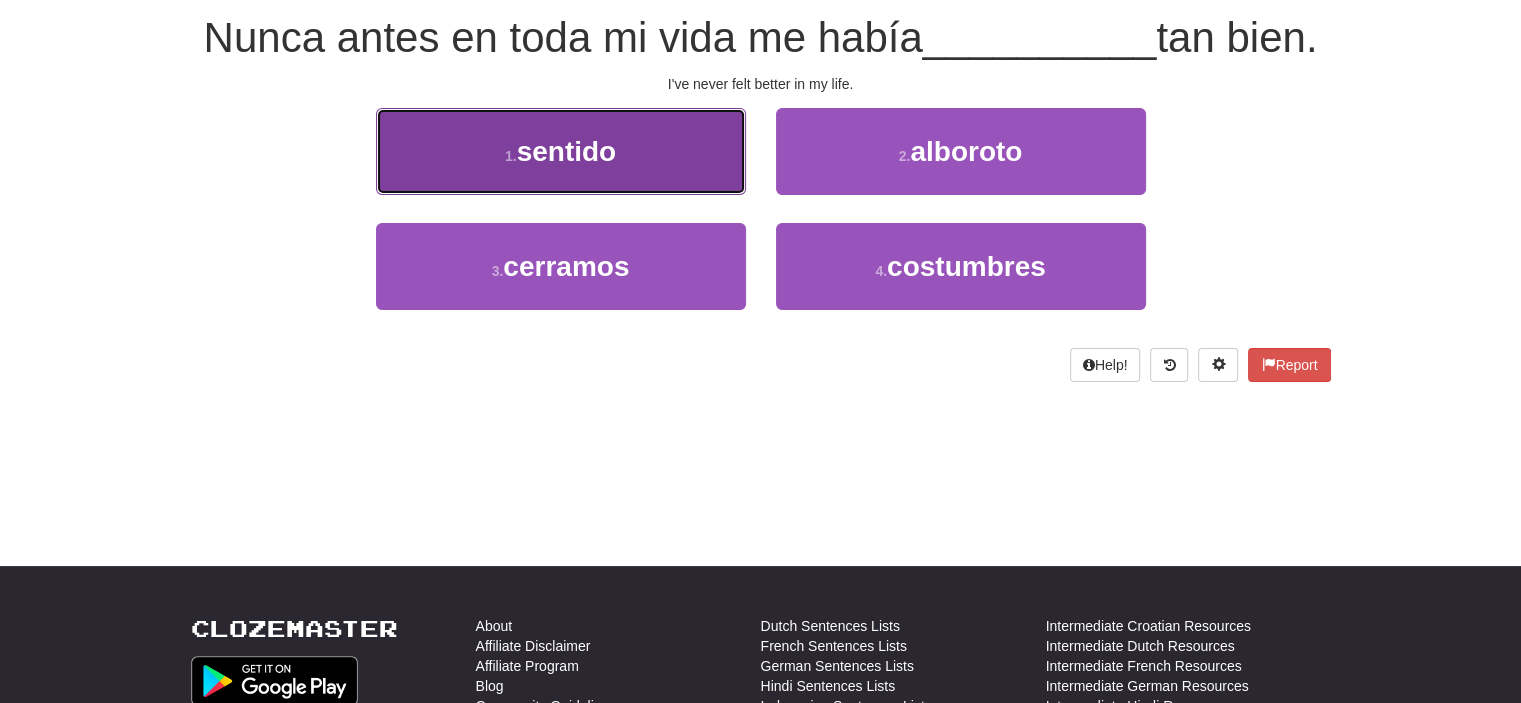 click on "1 .  sentido" at bounding box center (561, 151) 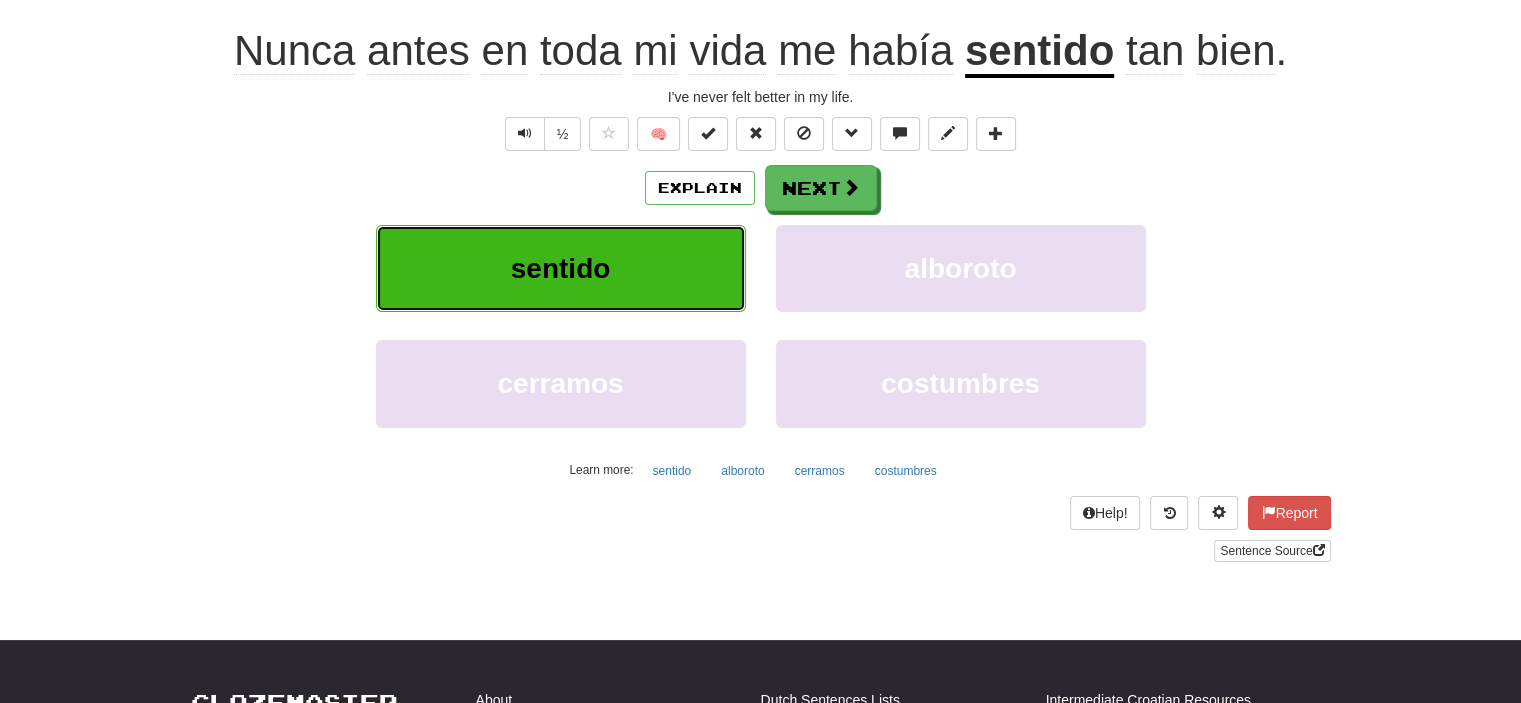 scroll, scrollTop: 200, scrollLeft: 0, axis: vertical 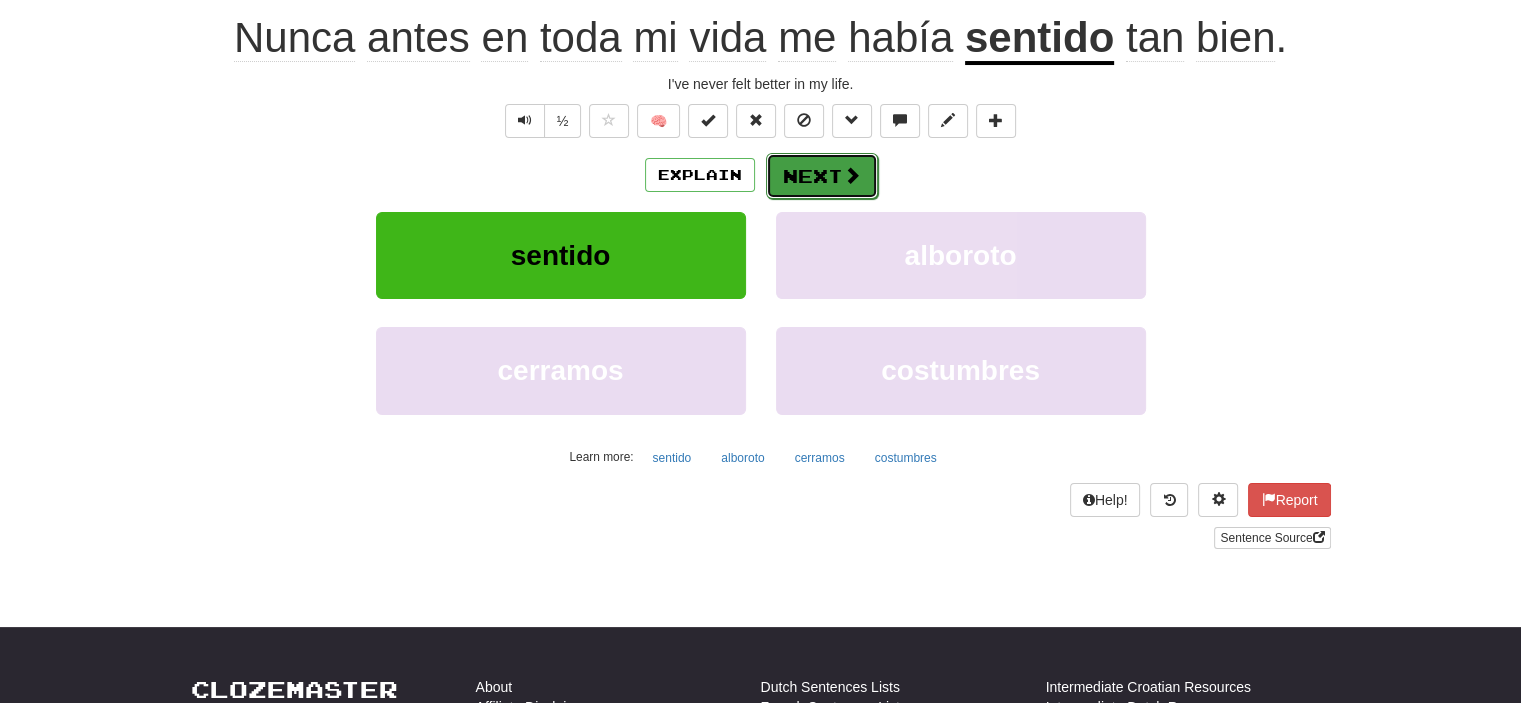 click on "Next" at bounding box center [822, 176] 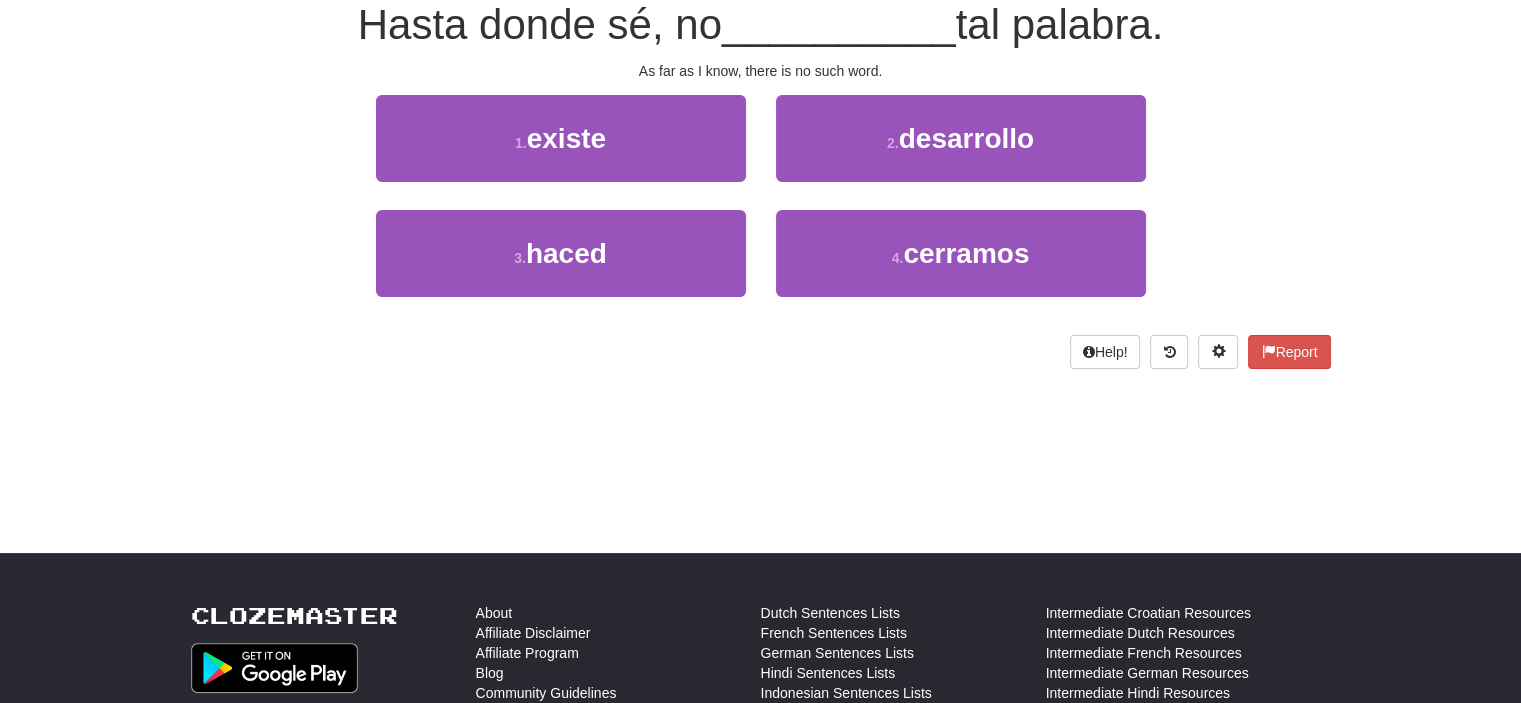 scroll, scrollTop: 187, scrollLeft: 0, axis: vertical 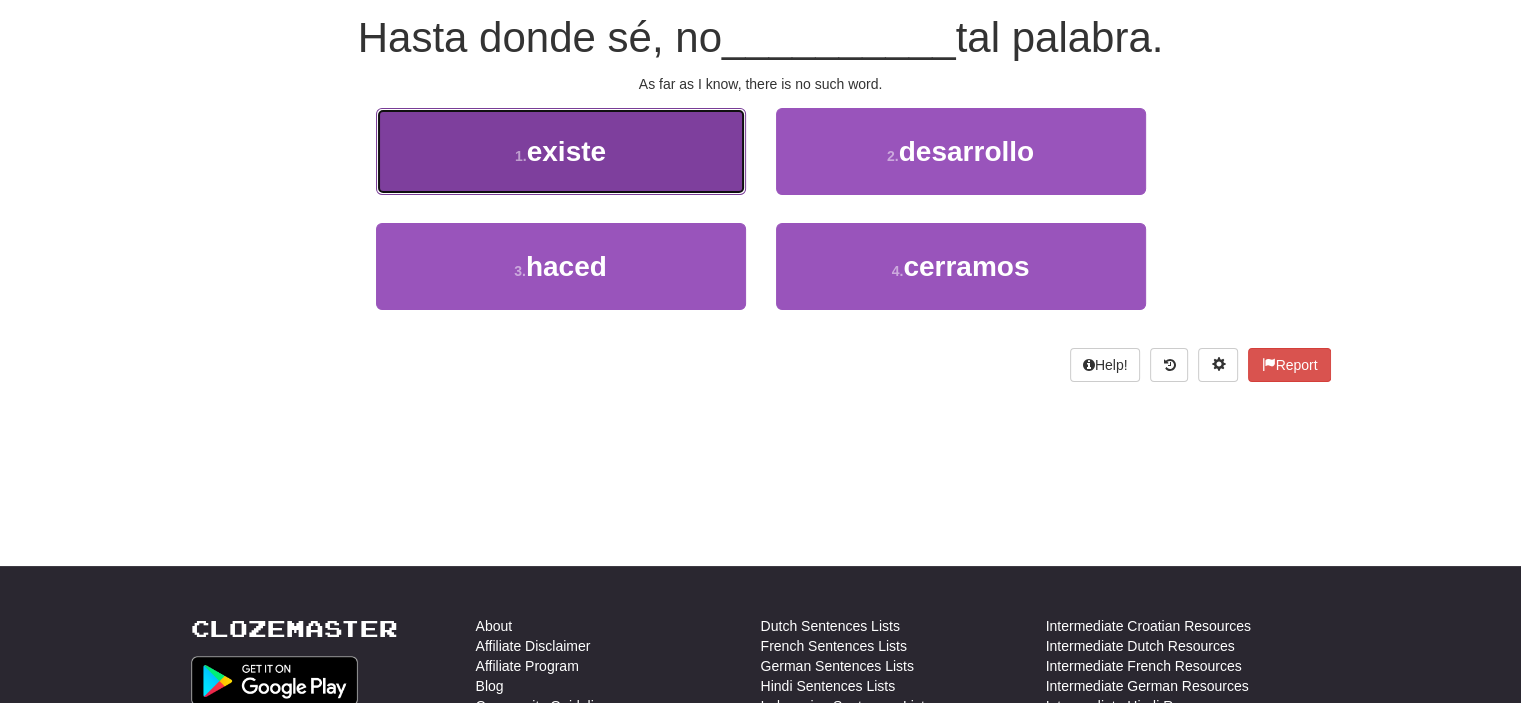 click on "1 .  existe" at bounding box center [561, 151] 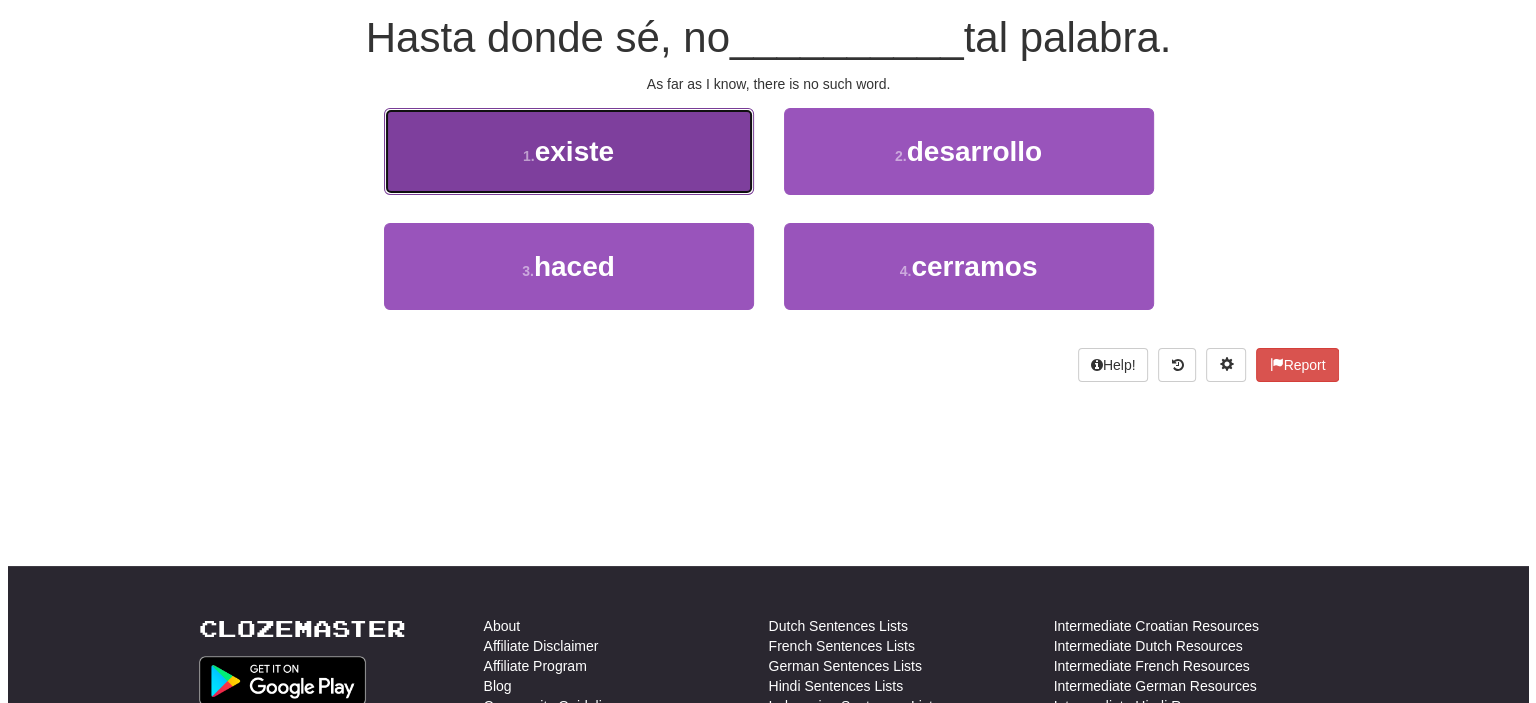 scroll, scrollTop: 200, scrollLeft: 0, axis: vertical 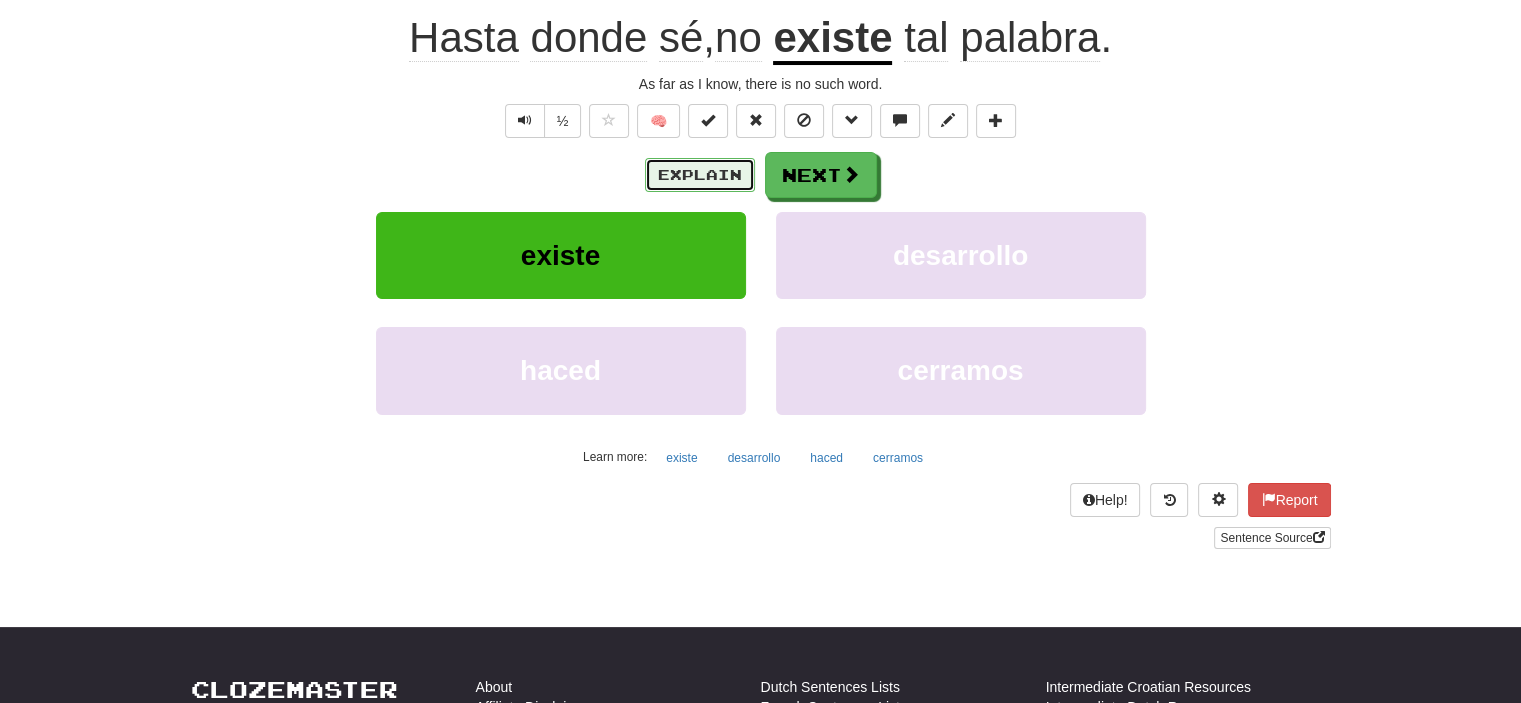 click on "Explain" at bounding box center [700, 175] 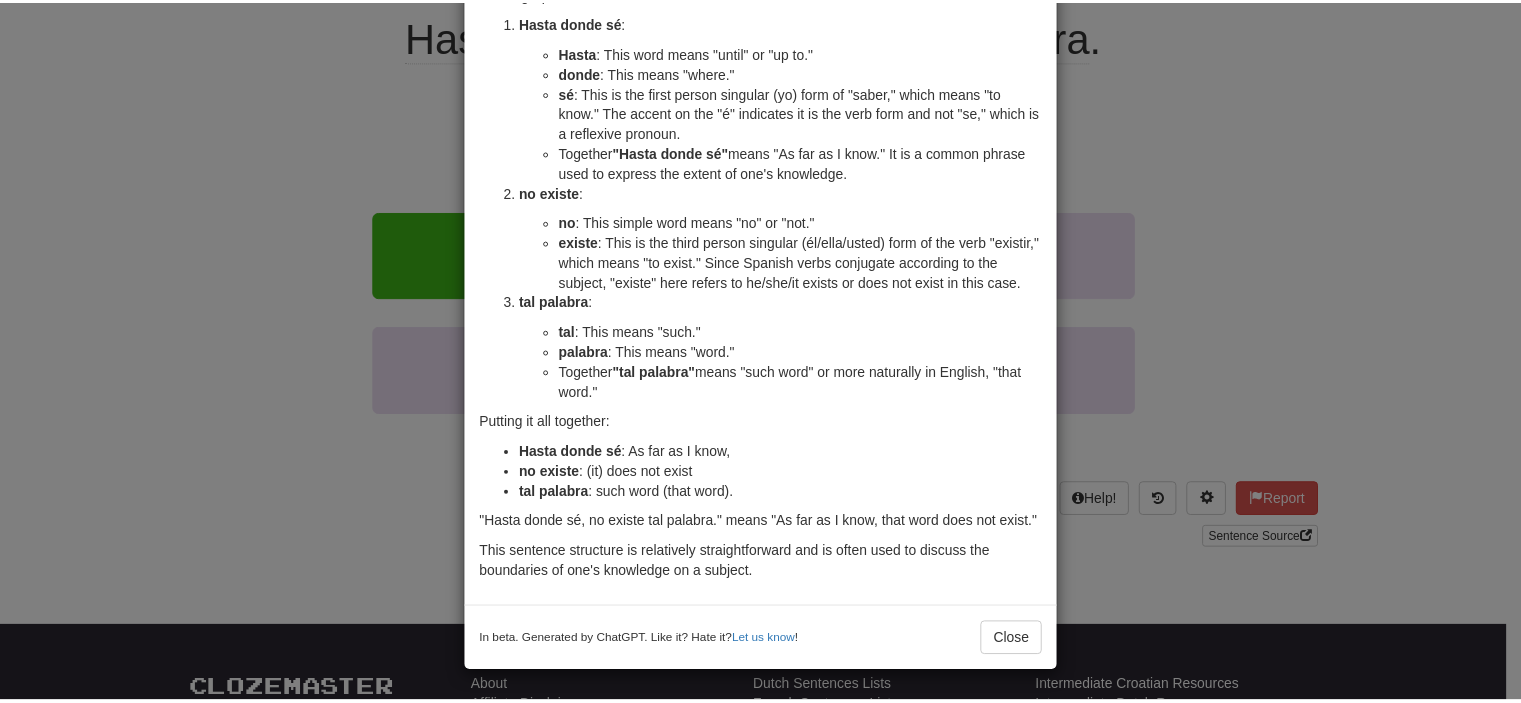 scroll, scrollTop: 173, scrollLeft: 0, axis: vertical 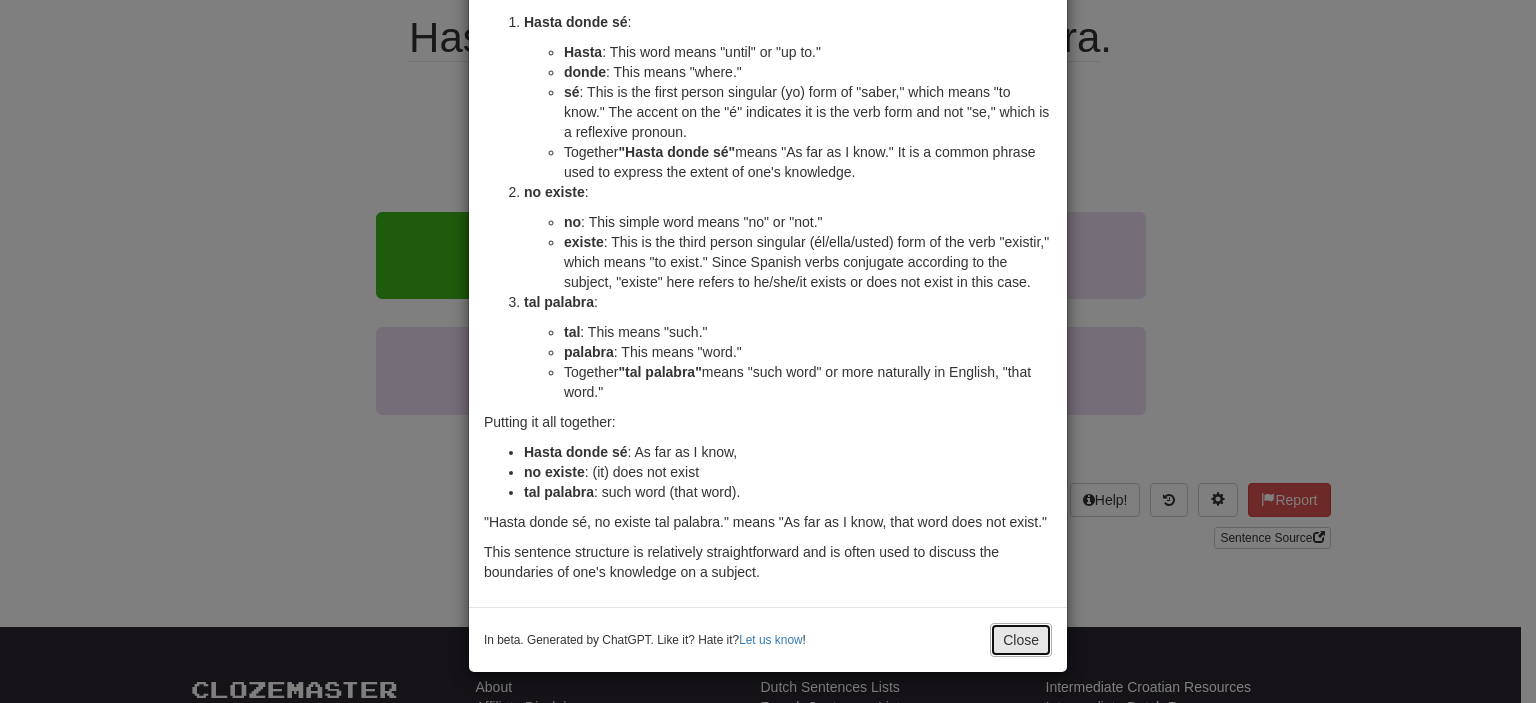 click on "Close" at bounding box center (1021, 640) 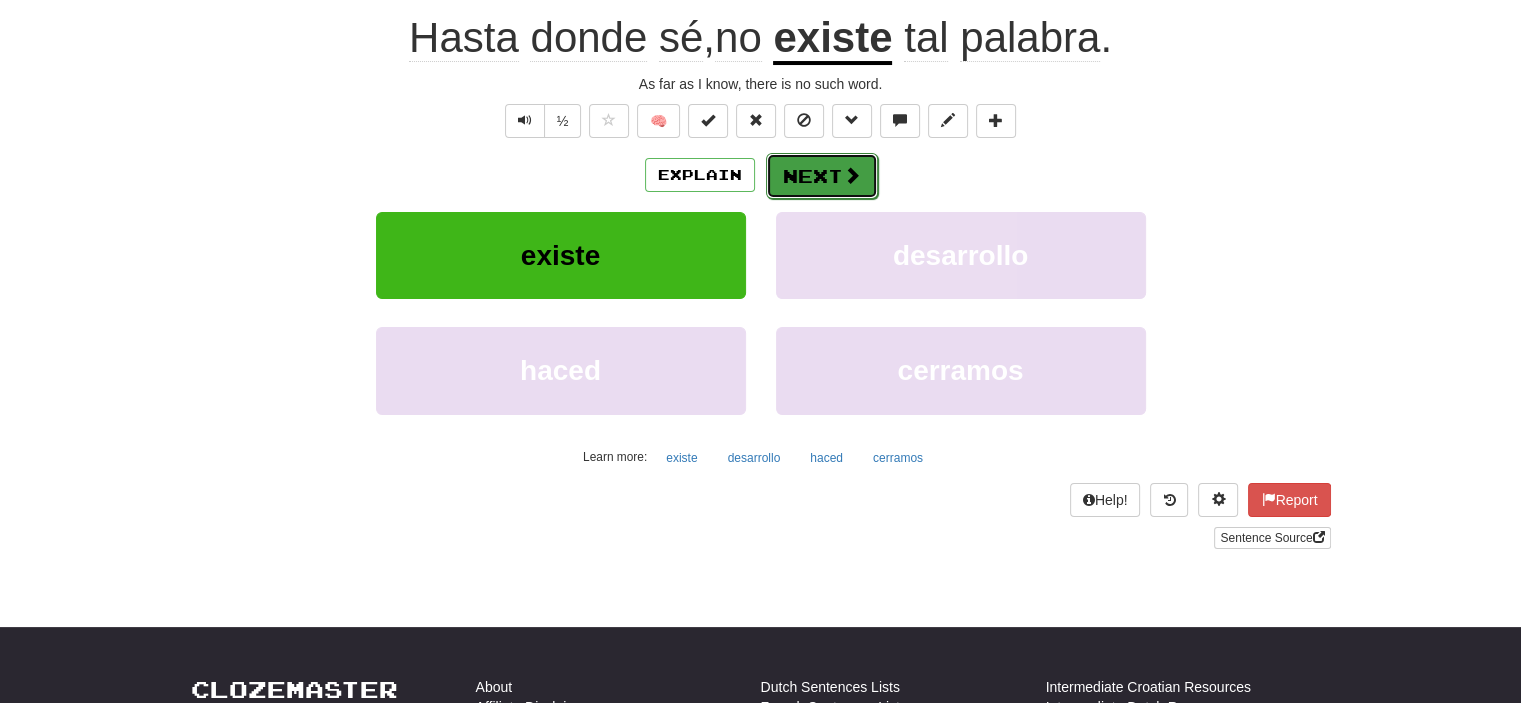 click on "Next" at bounding box center (822, 176) 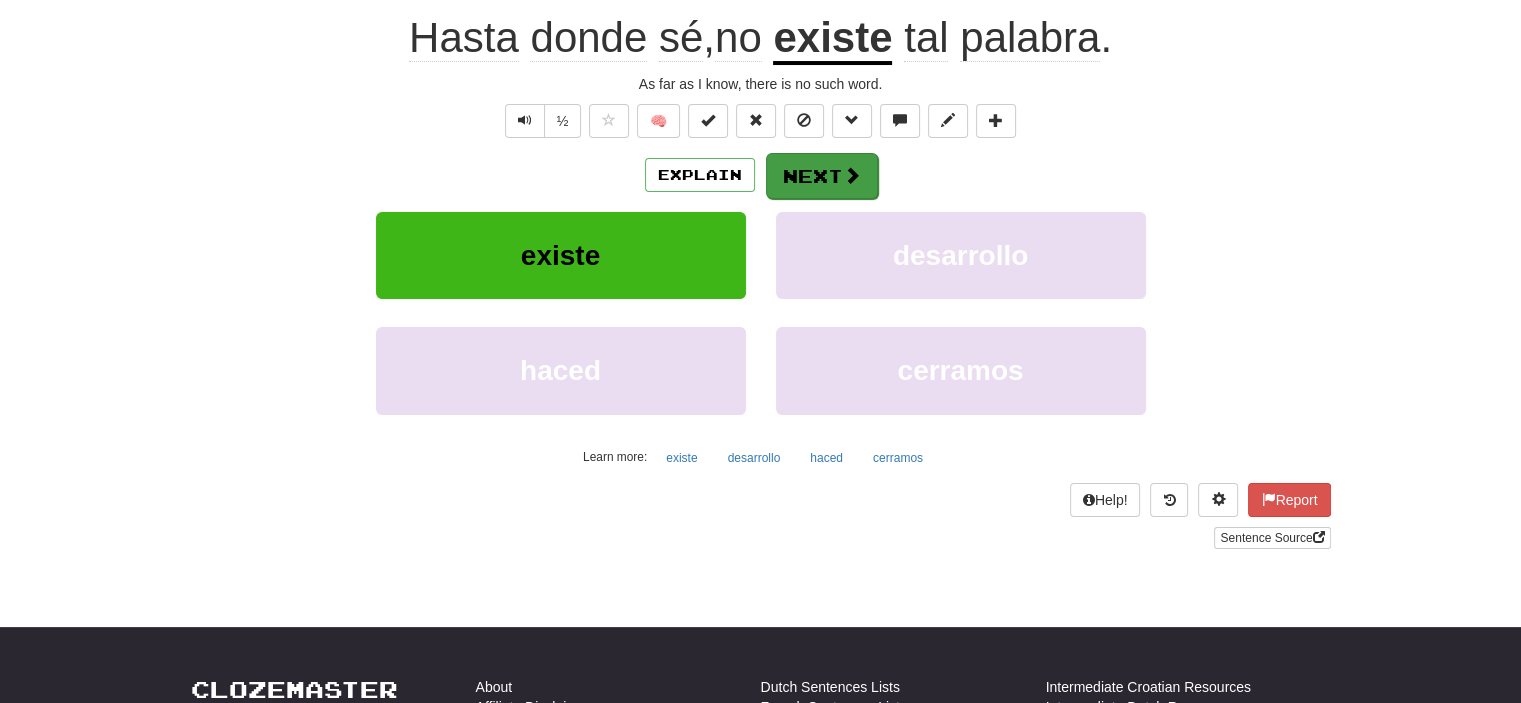 scroll, scrollTop: 187, scrollLeft: 0, axis: vertical 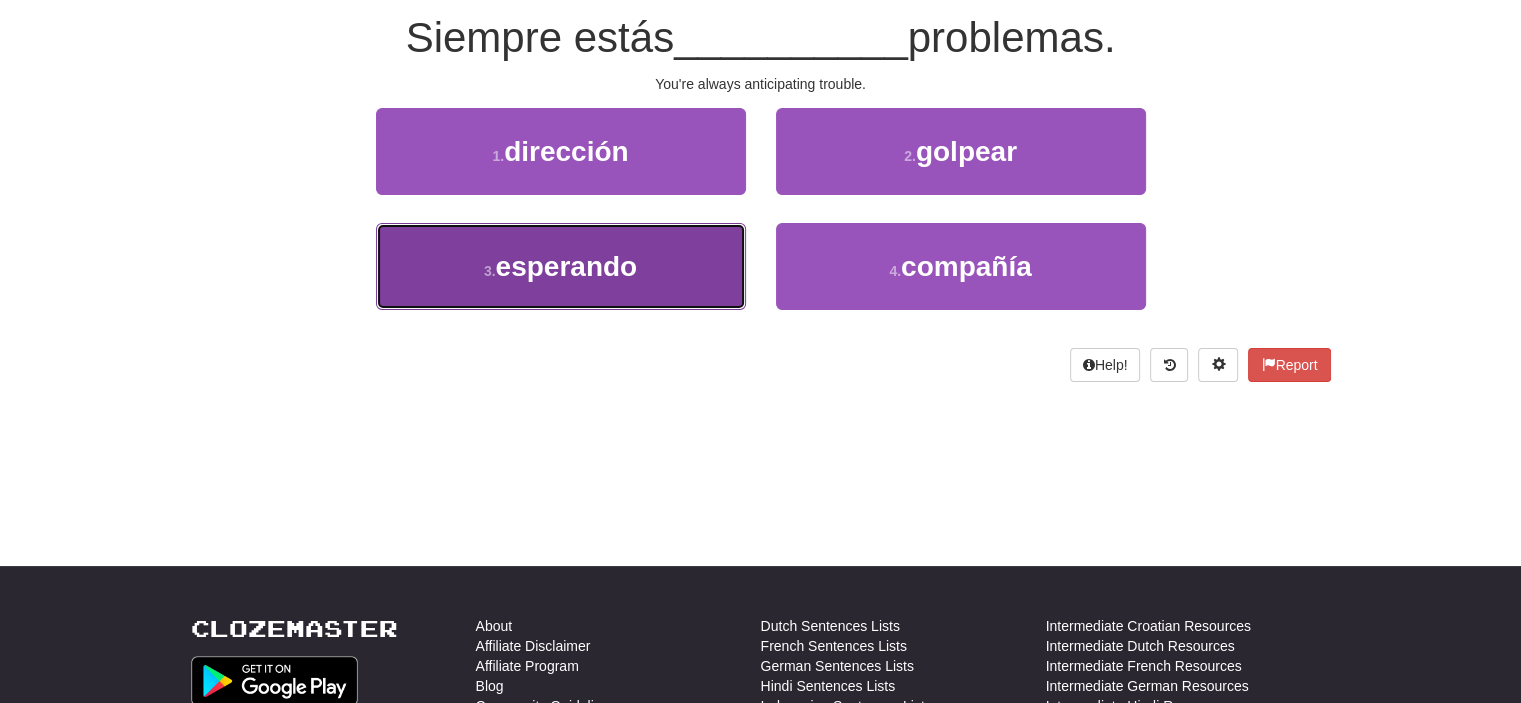 click on "esperando" at bounding box center [567, 266] 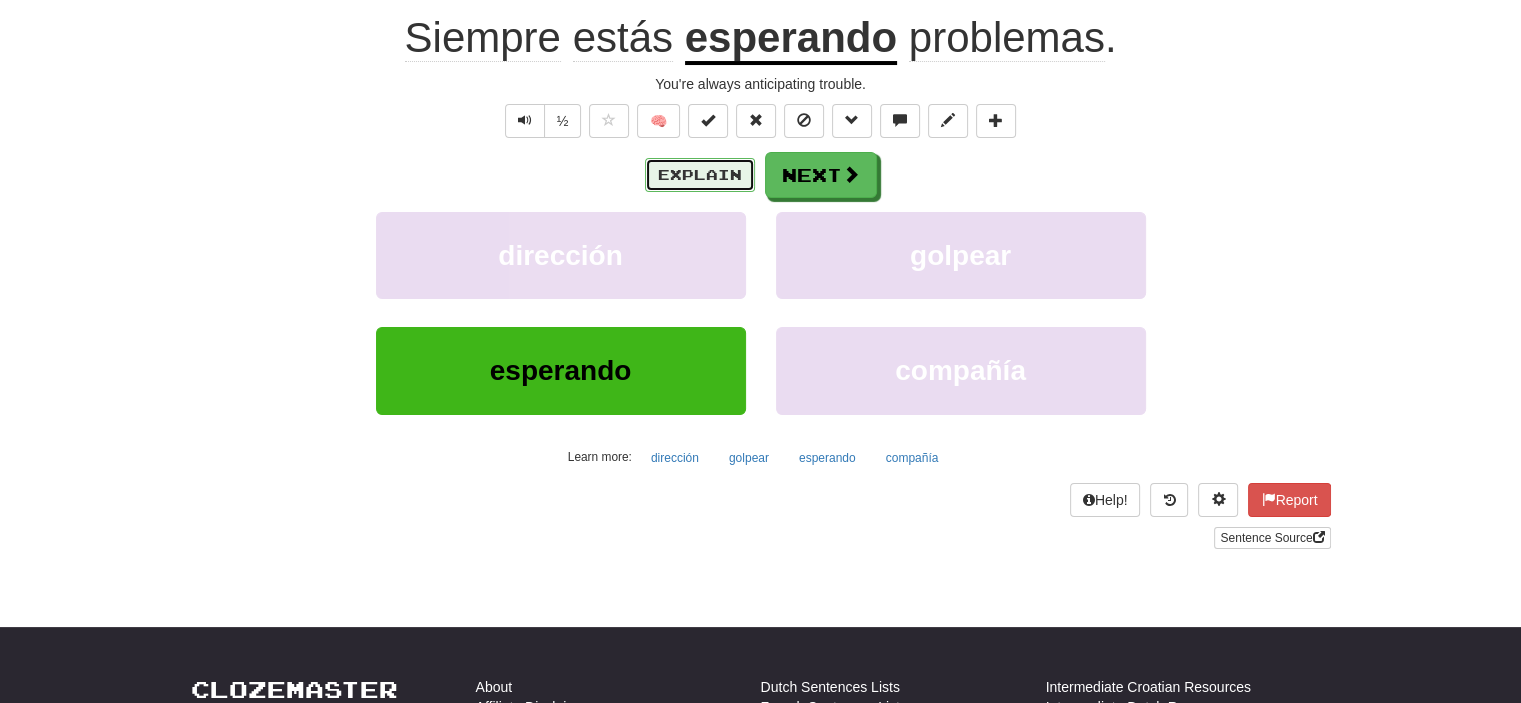 click on "Explain" at bounding box center [700, 175] 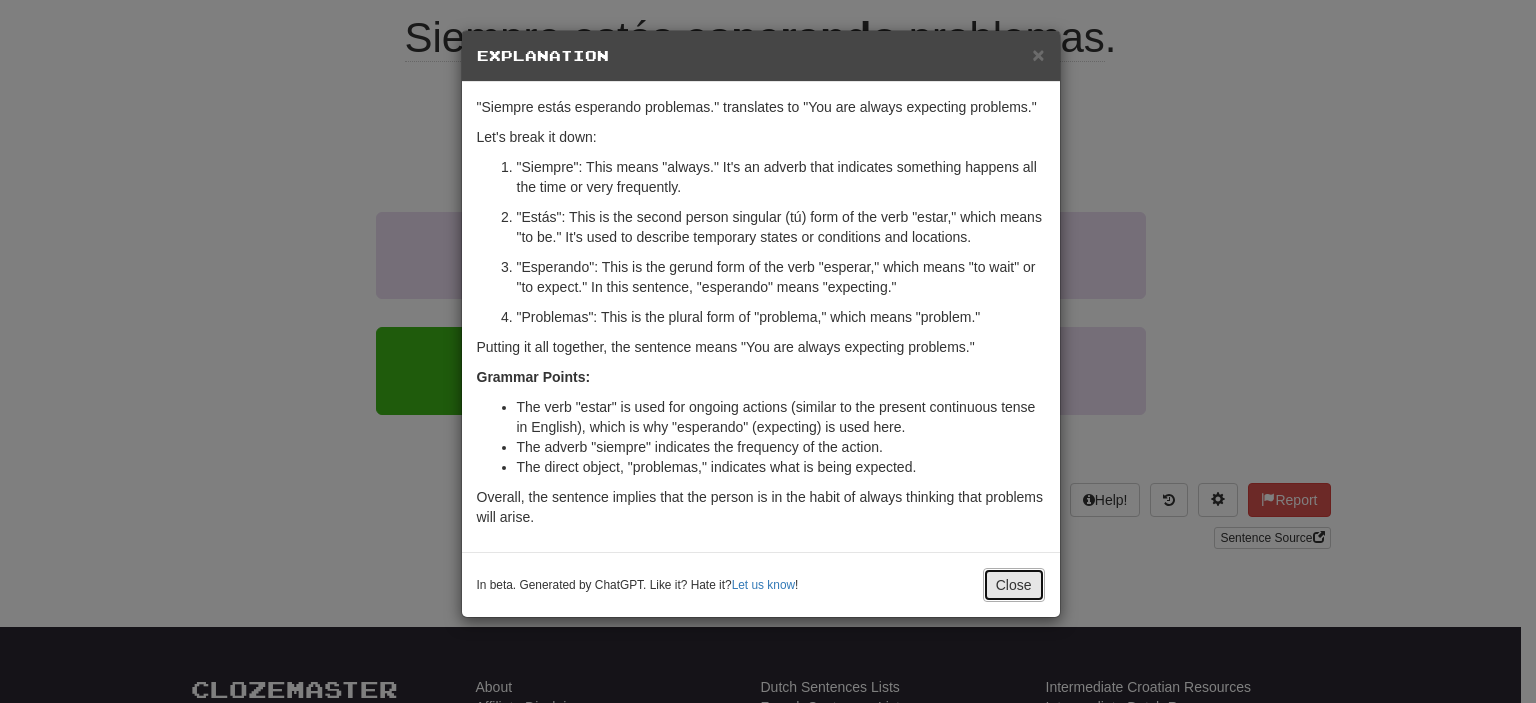 click on "Close" at bounding box center [1014, 585] 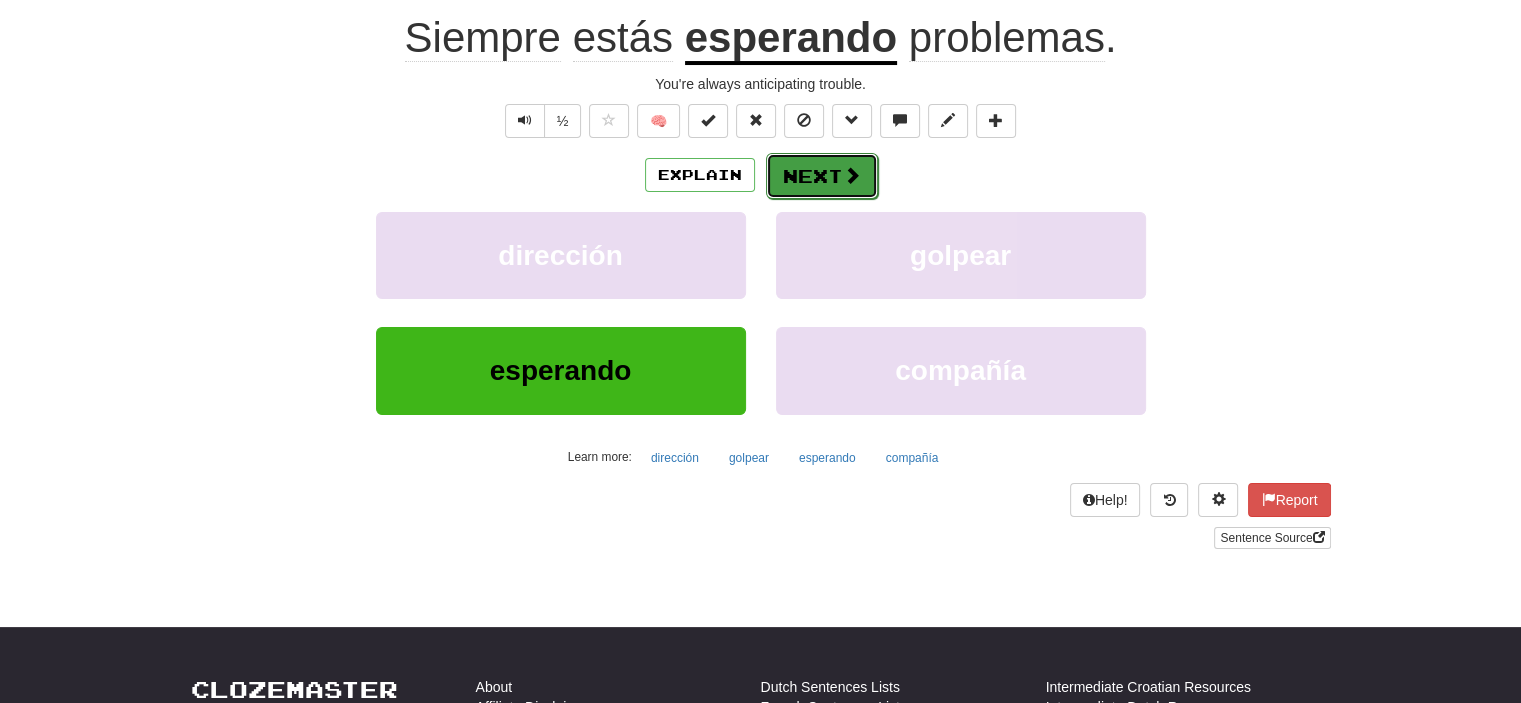 click on "Next" at bounding box center (822, 176) 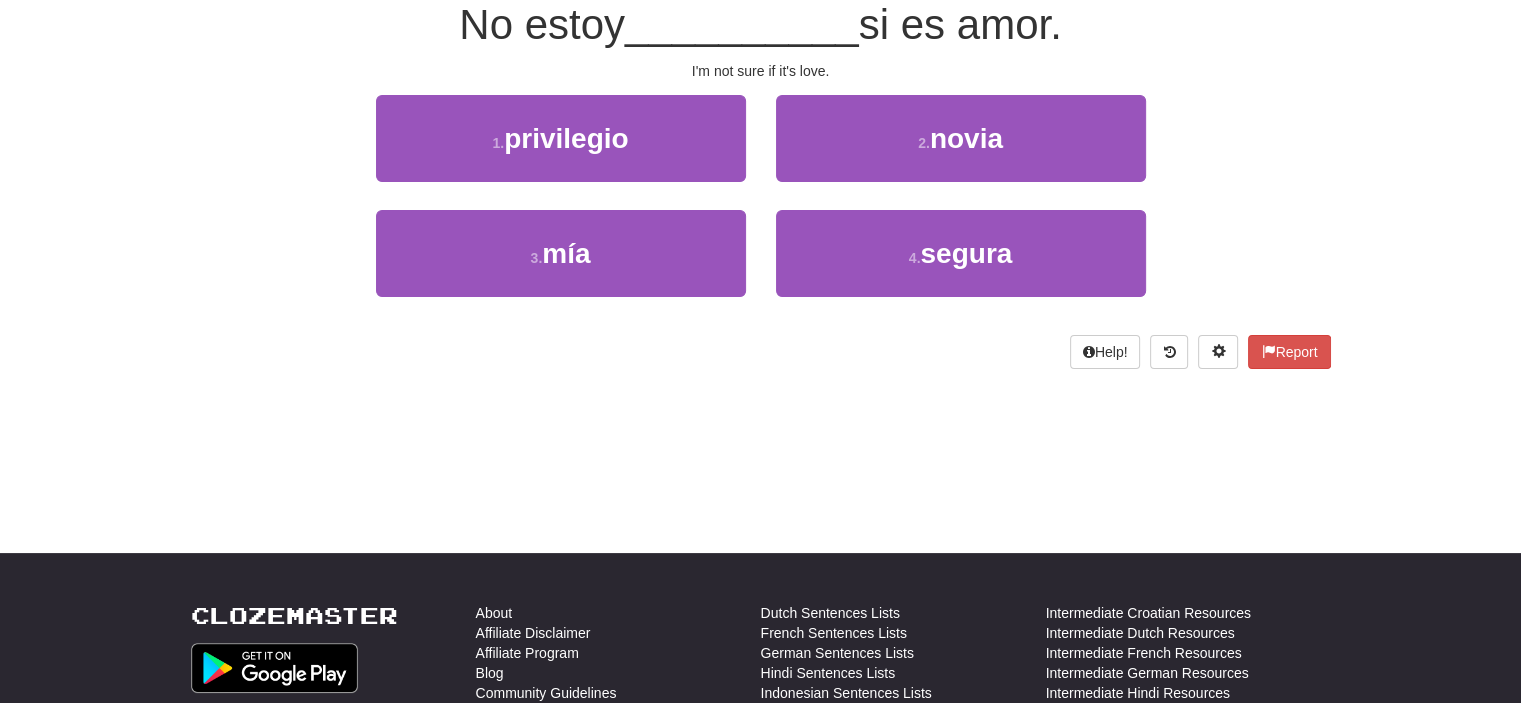 scroll, scrollTop: 187, scrollLeft: 0, axis: vertical 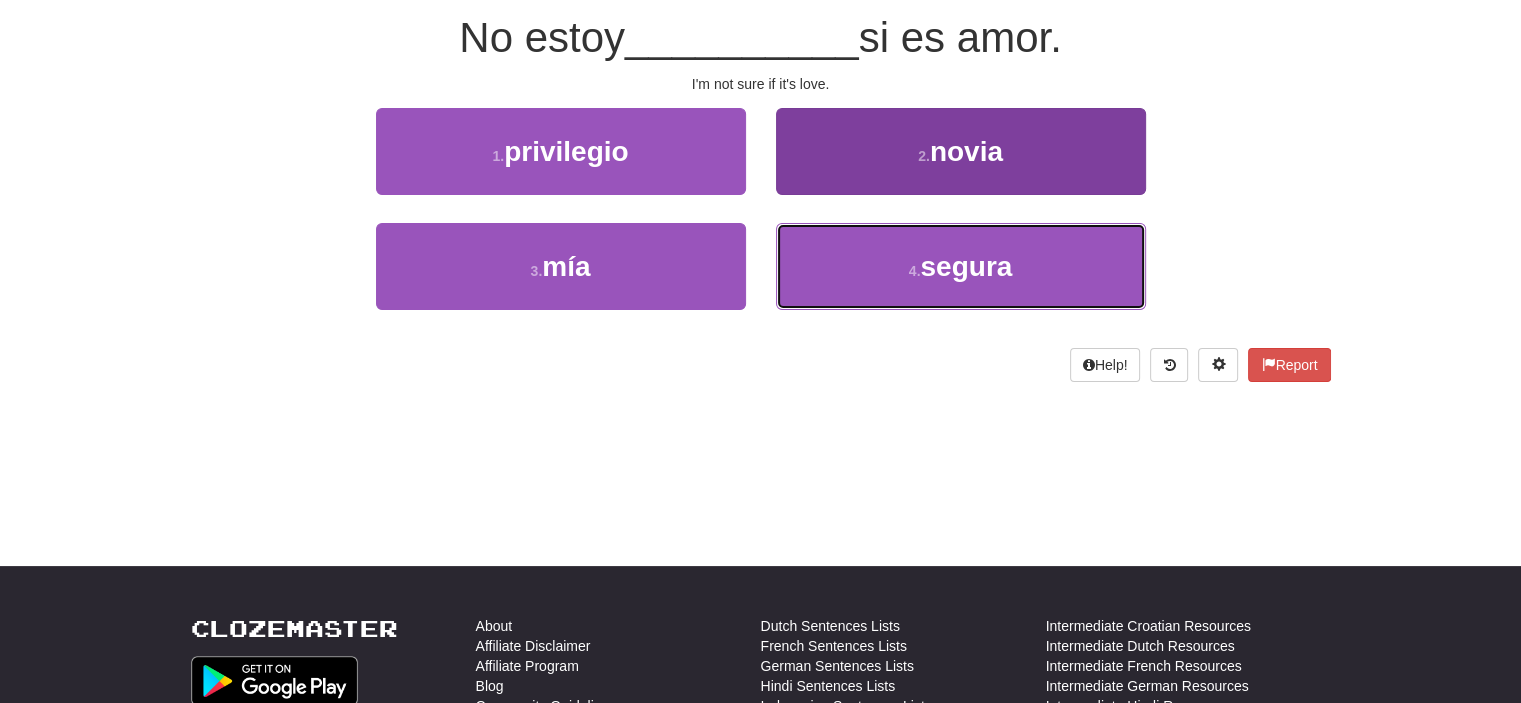 click on "4 .  segura" at bounding box center [961, 266] 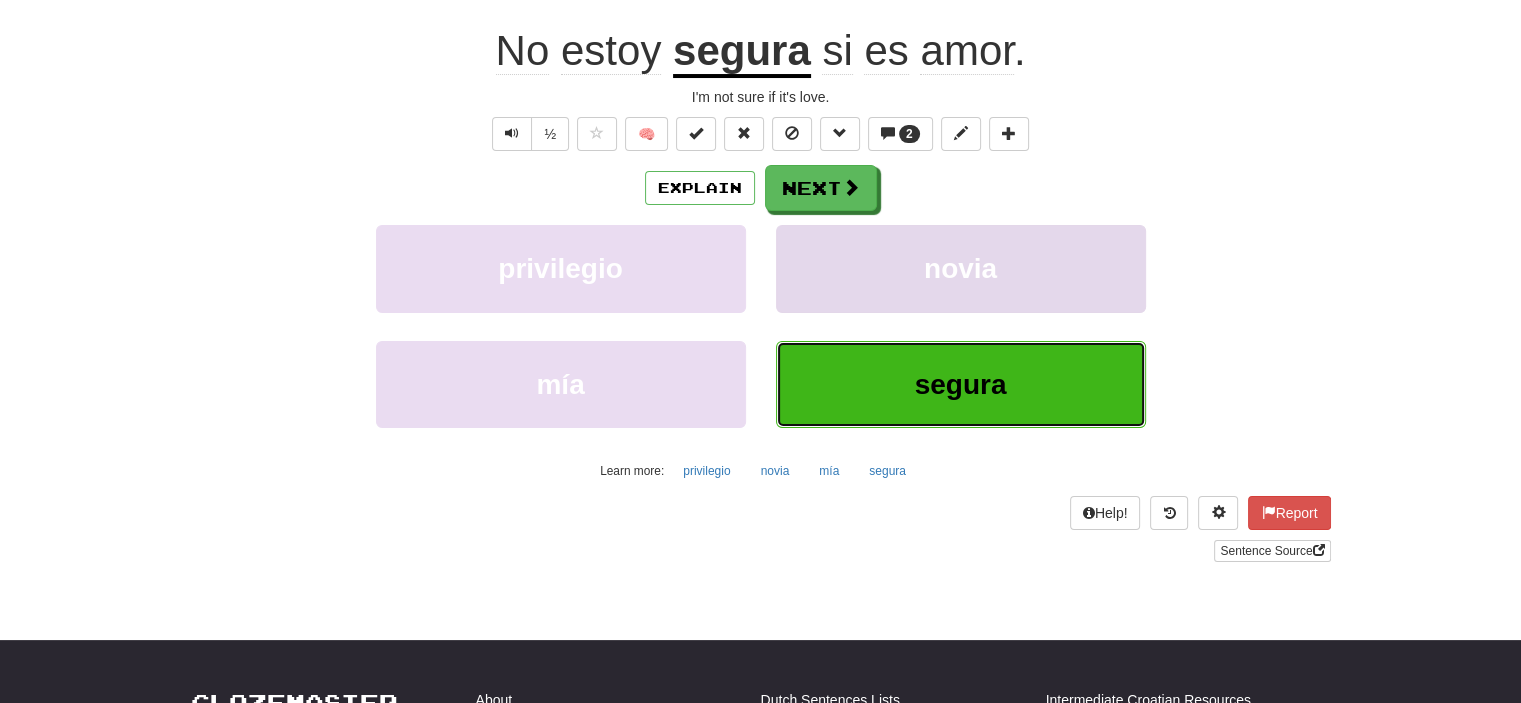 scroll, scrollTop: 200, scrollLeft: 0, axis: vertical 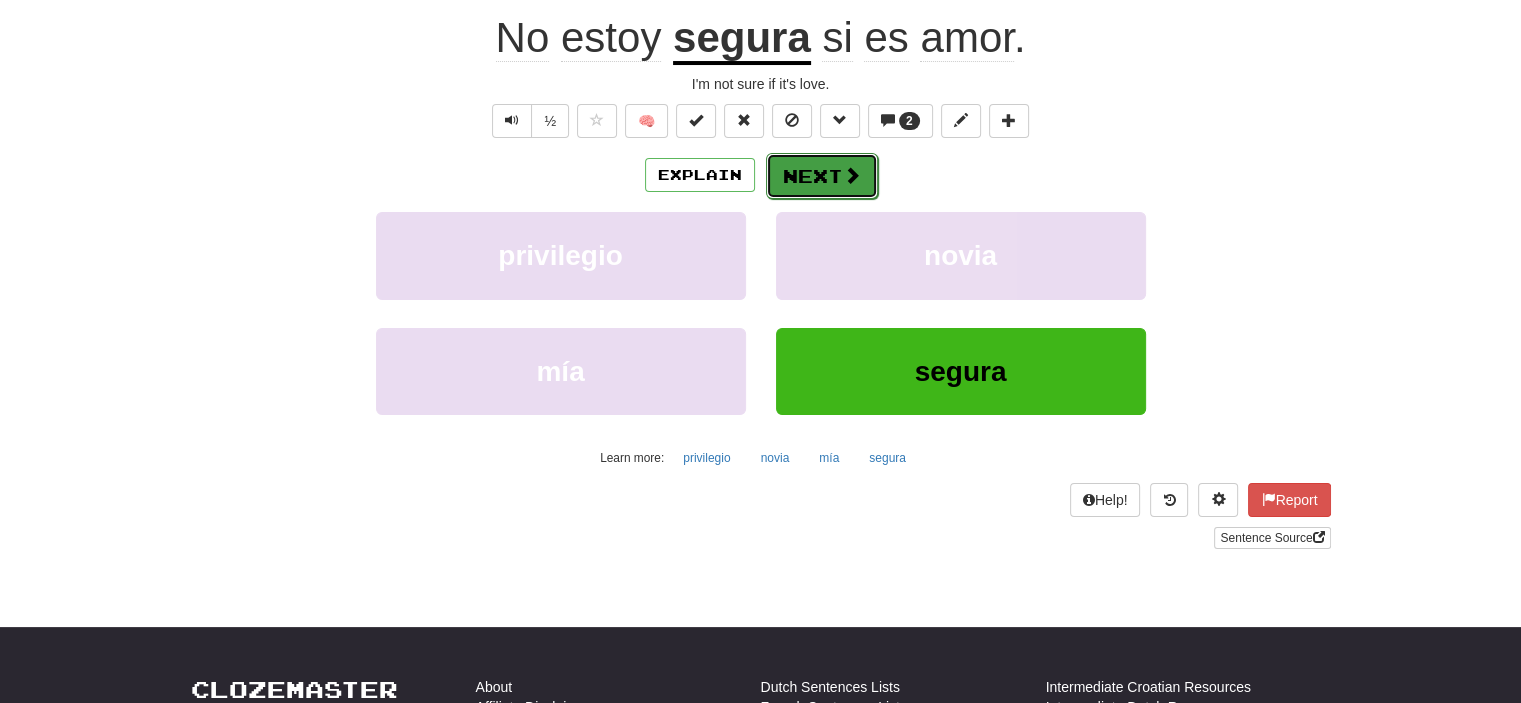 click on "Next" at bounding box center (822, 176) 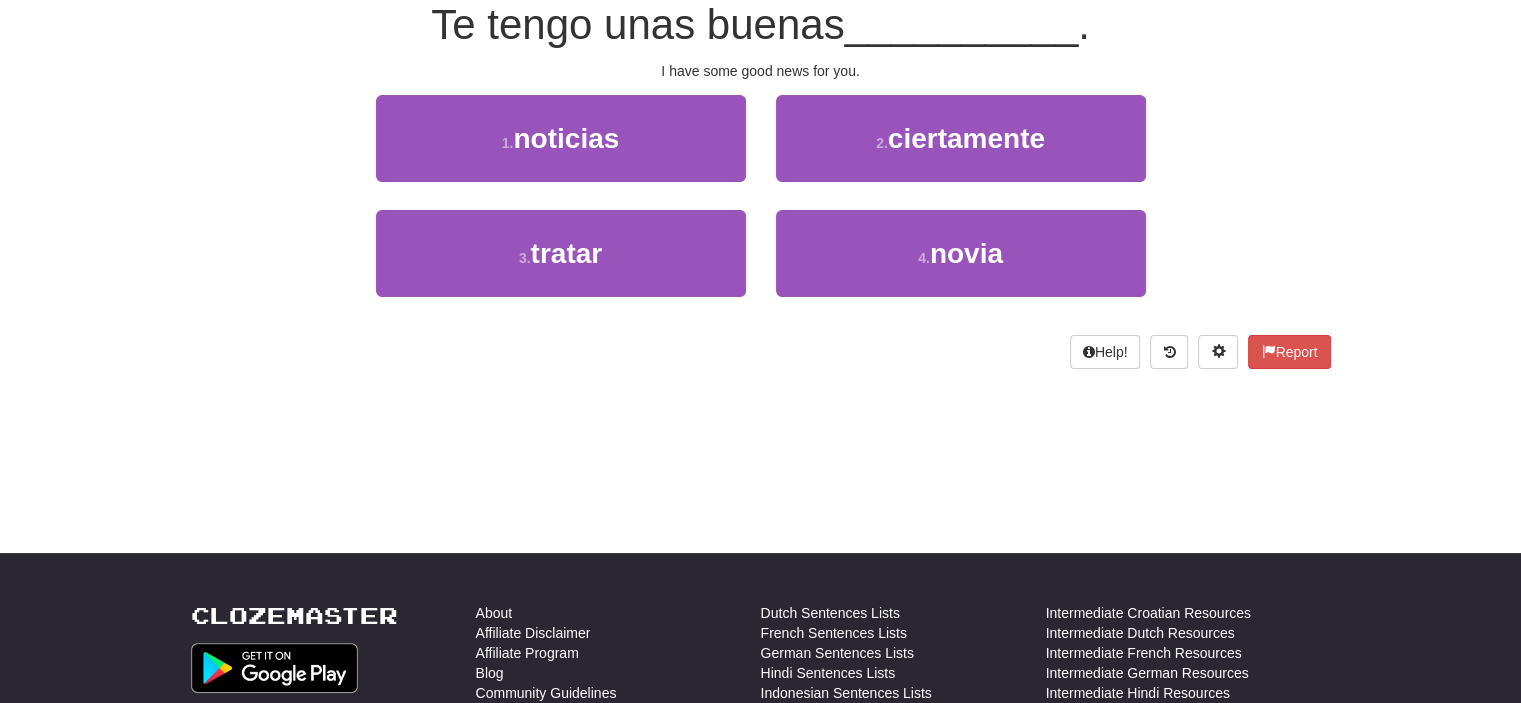 scroll, scrollTop: 187, scrollLeft: 0, axis: vertical 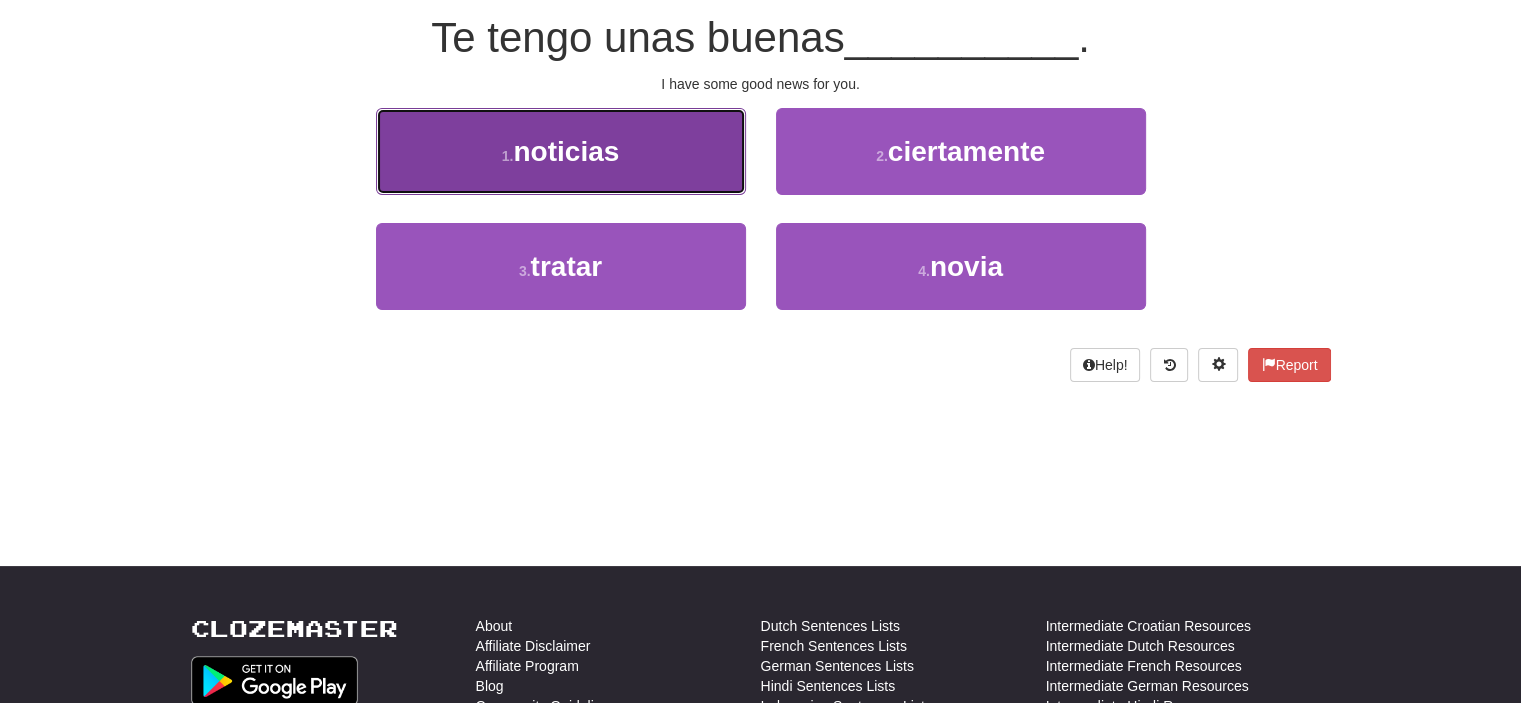 click on "1 .  noticias" at bounding box center (561, 151) 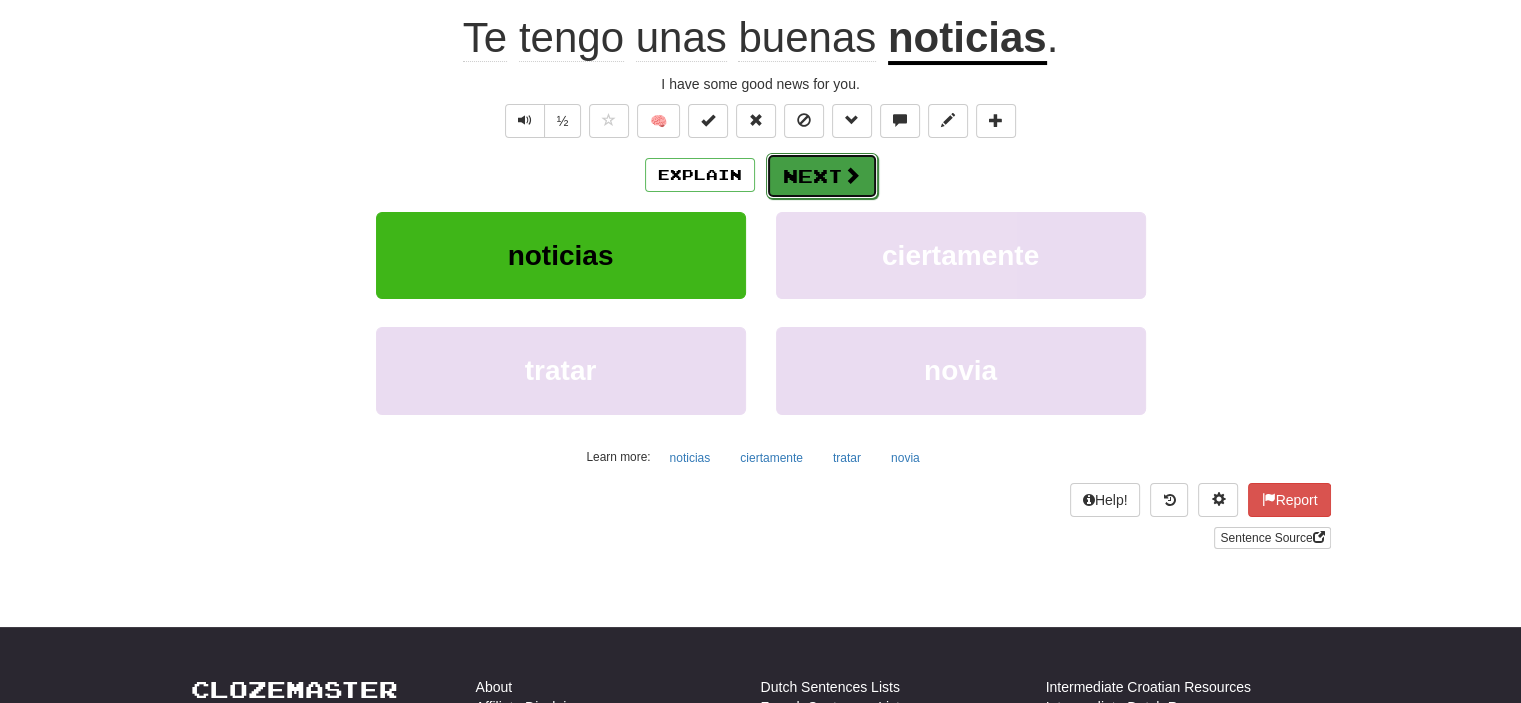 click on "Next" at bounding box center [822, 176] 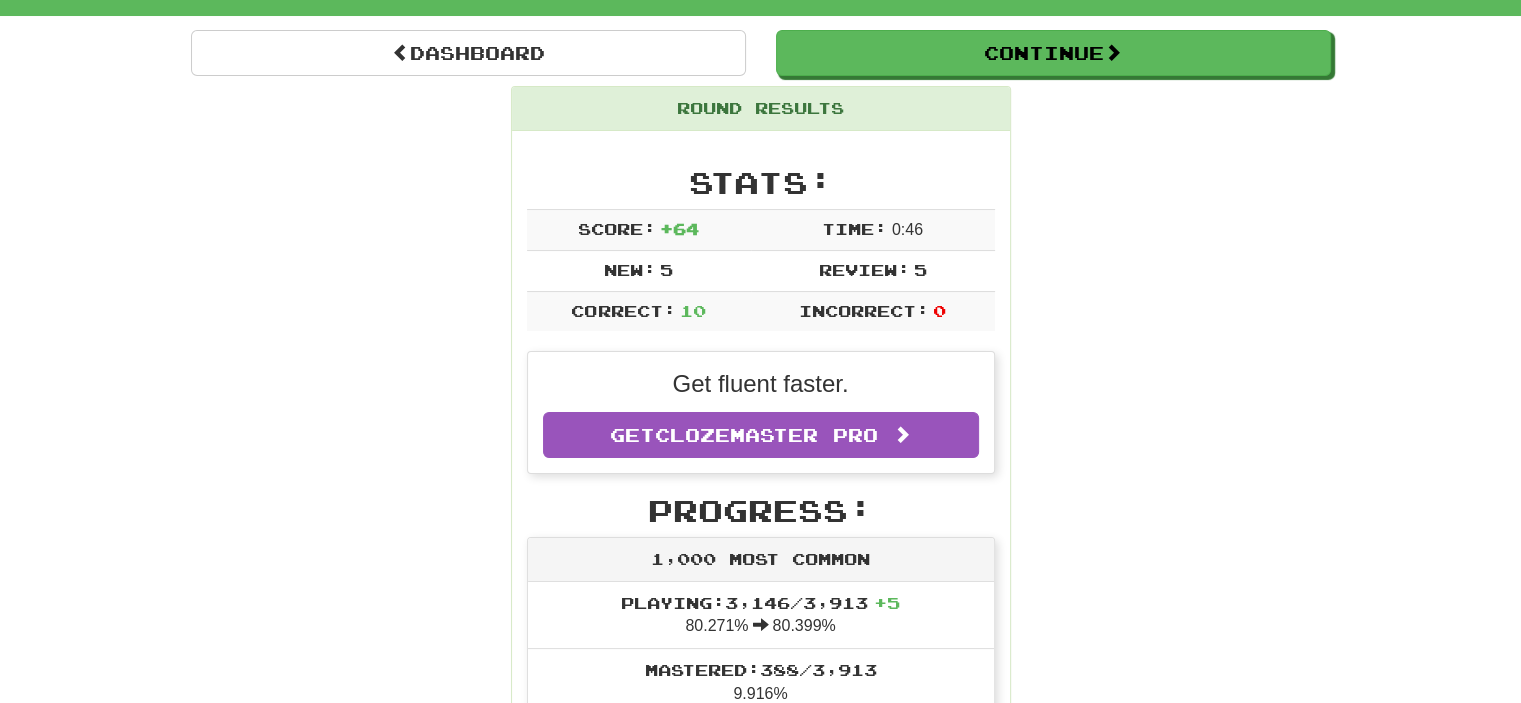 scroll, scrollTop: 87, scrollLeft: 0, axis: vertical 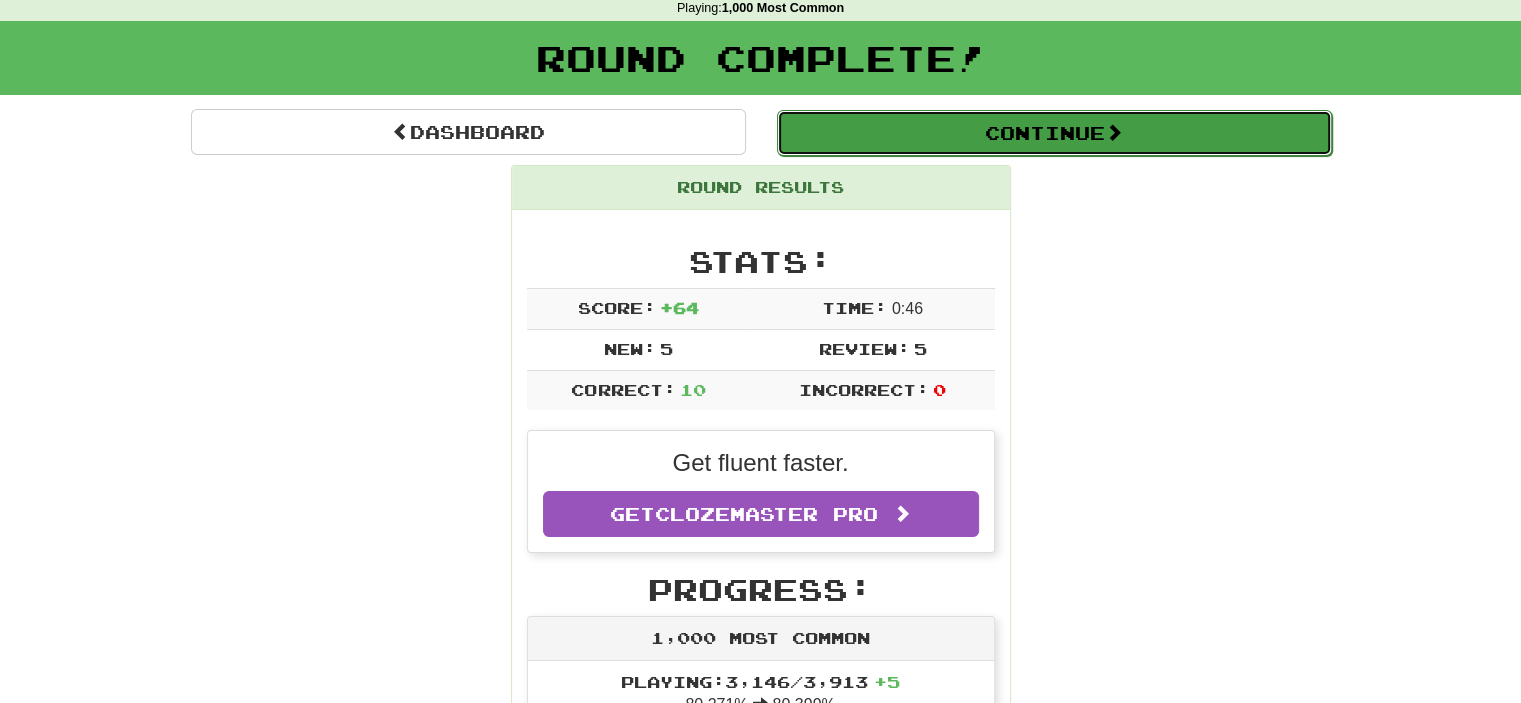 click on "Continue" at bounding box center (1054, 133) 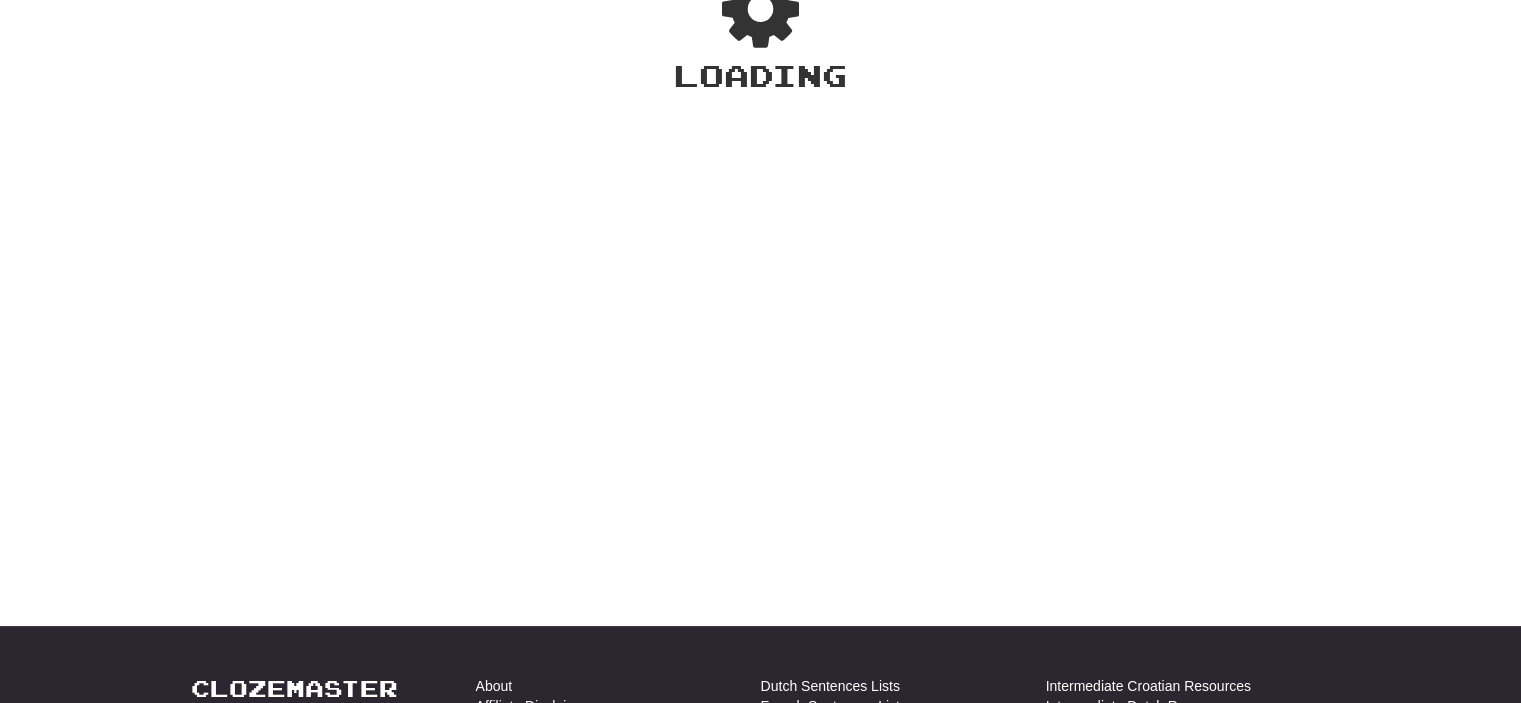 scroll, scrollTop: 87, scrollLeft: 0, axis: vertical 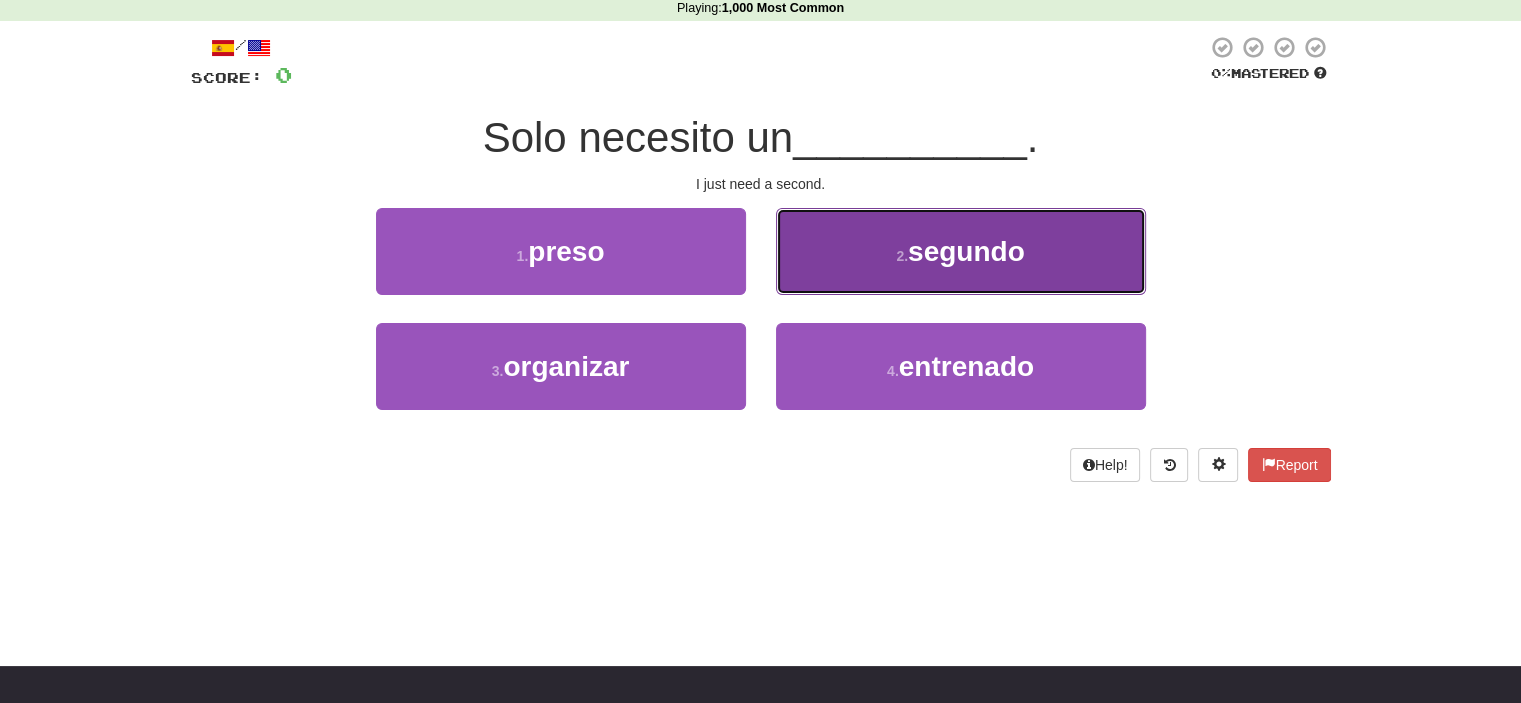 click on "2 .  segundo" at bounding box center (961, 251) 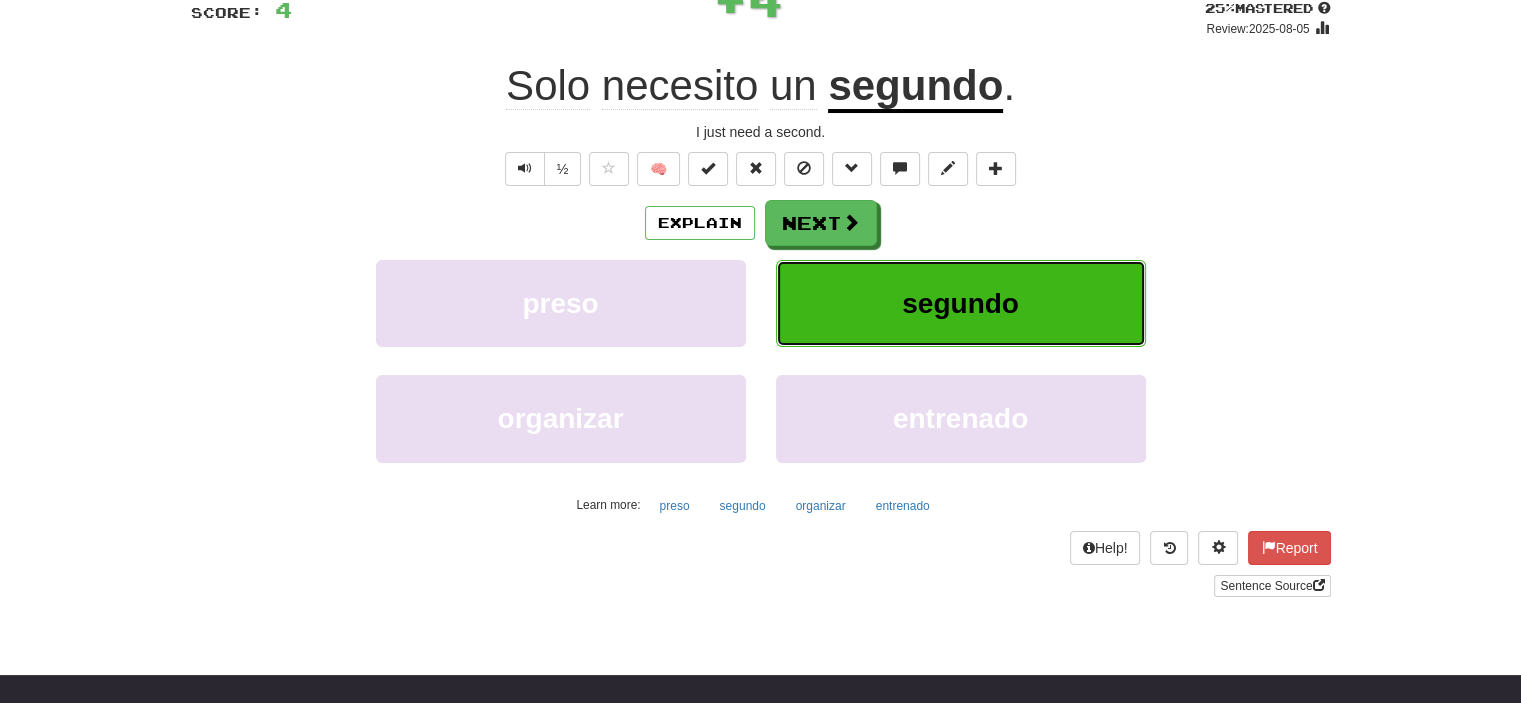 scroll, scrollTop: 187, scrollLeft: 0, axis: vertical 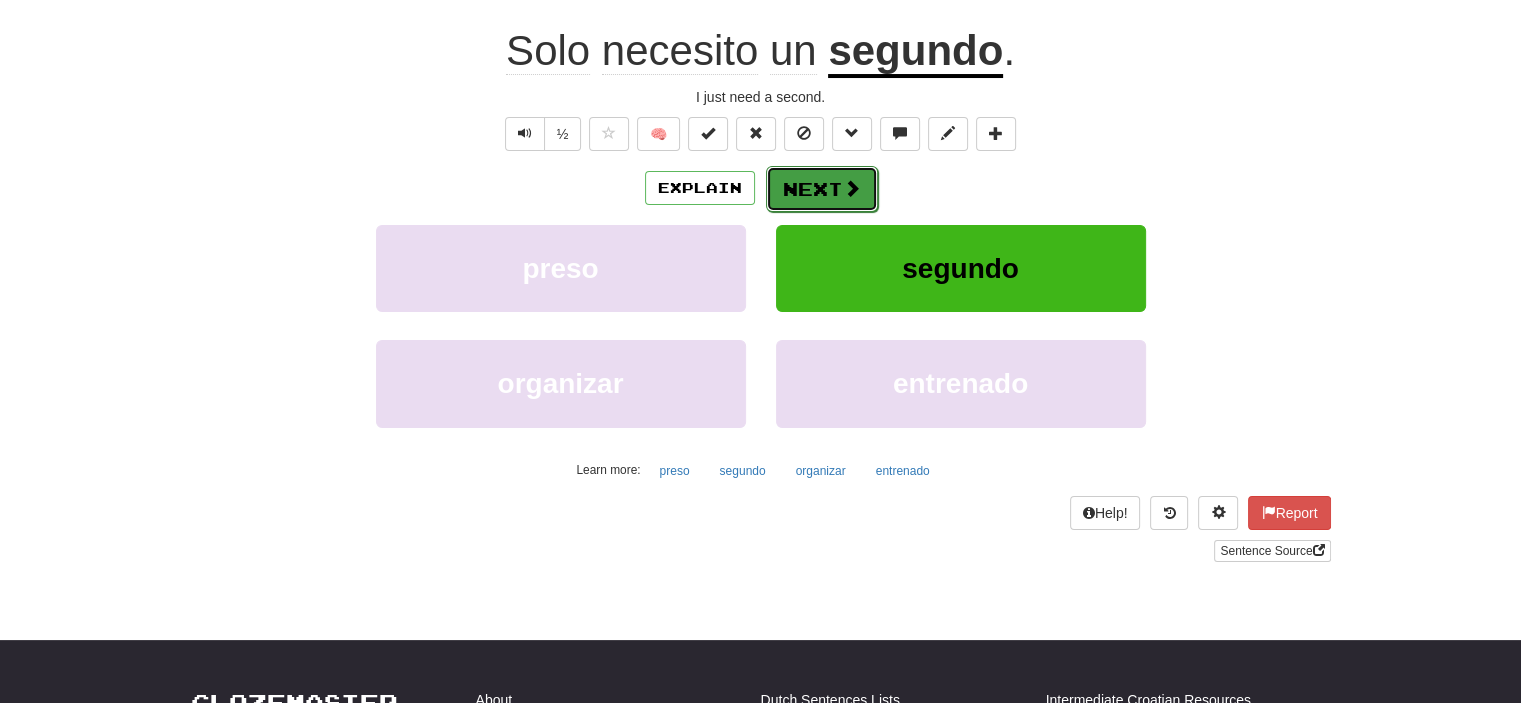 click on "Next" at bounding box center [822, 189] 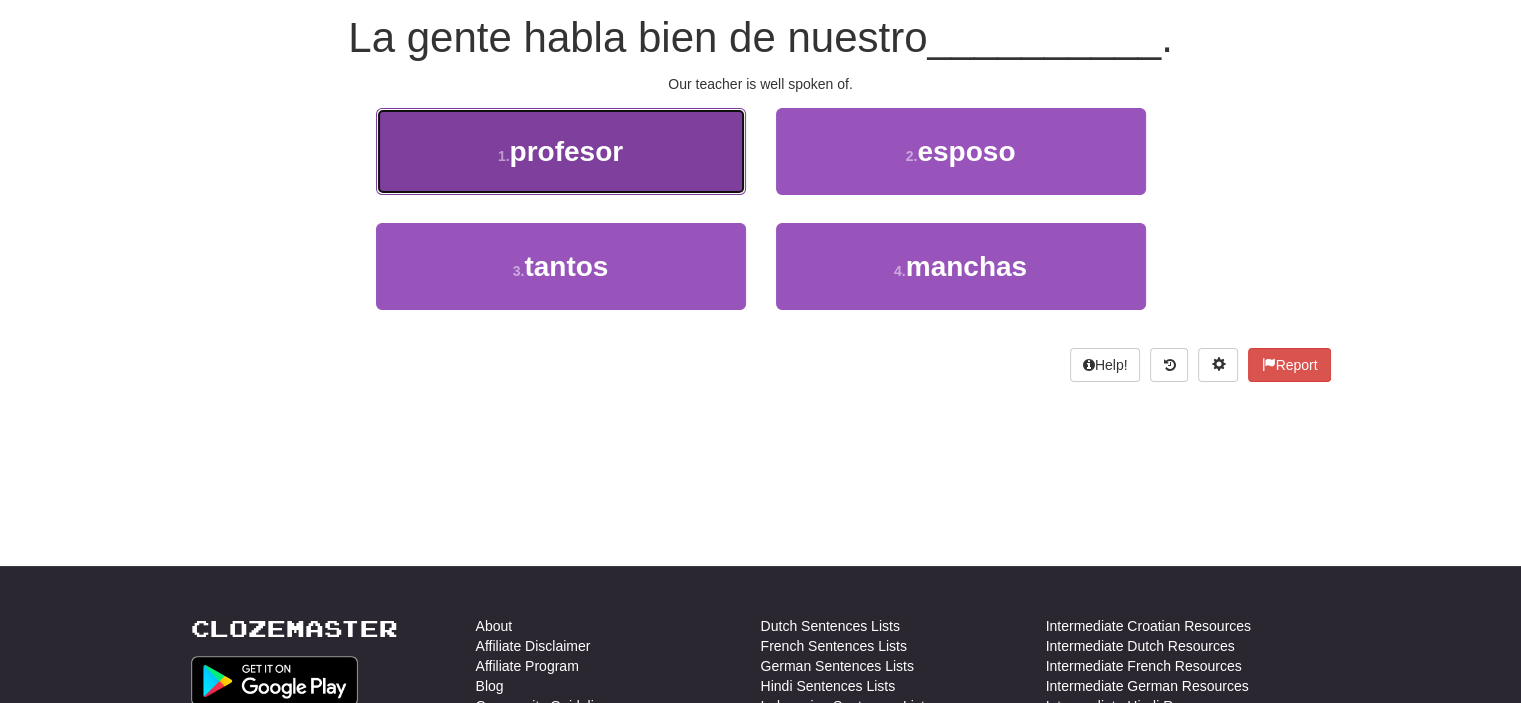 click on "1 .  profesor" at bounding box center (561, 151) 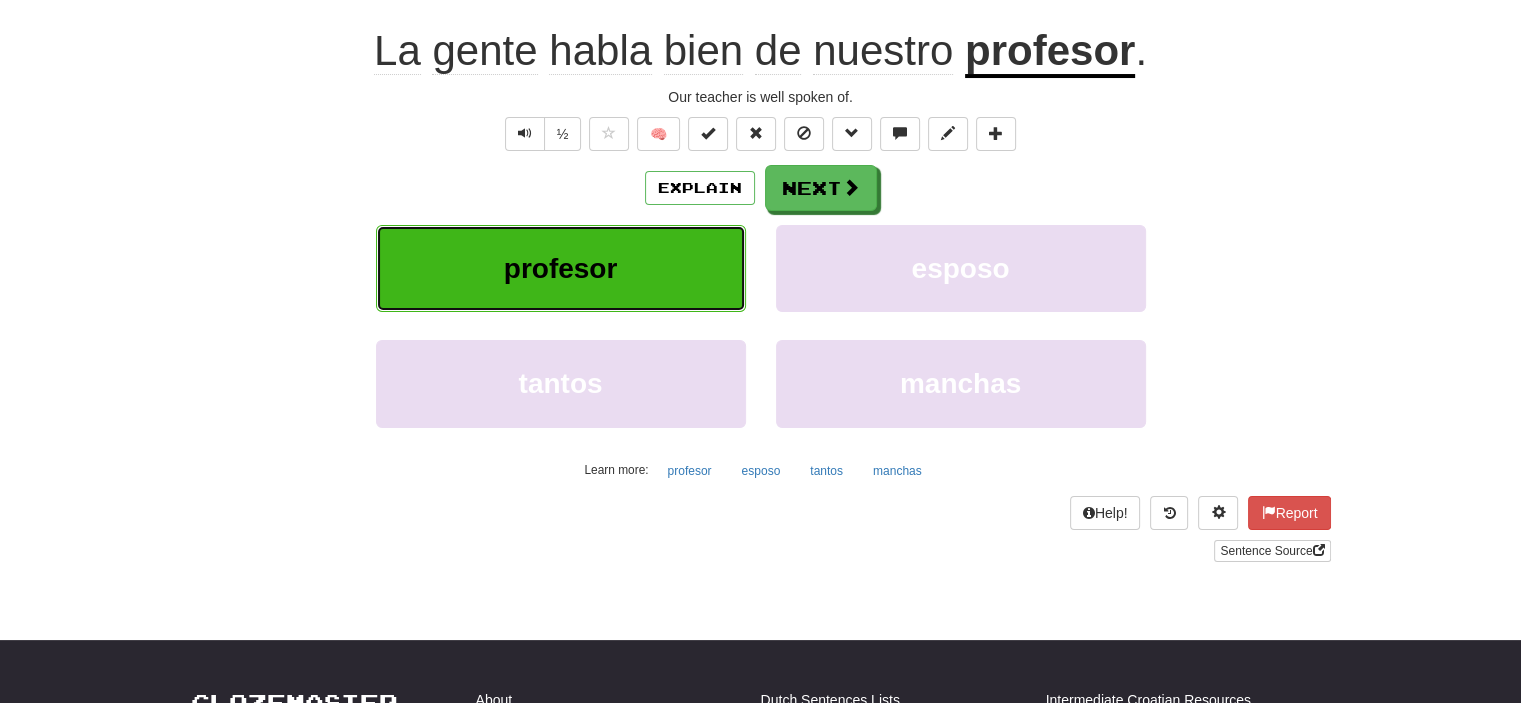 scroll, scrollTop: 200, scrollLeft: 0, axis: vertical 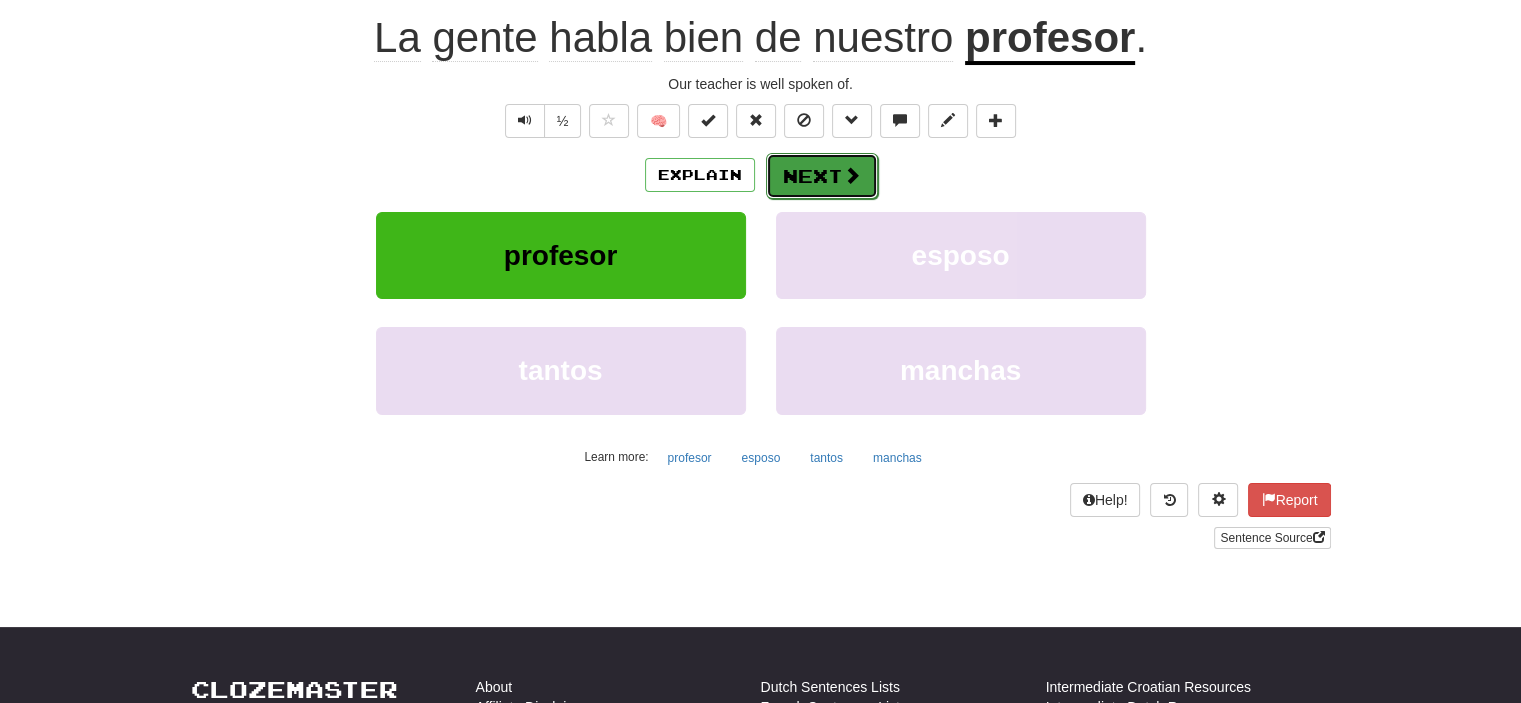 click on "Next" at bounding box center (822, 176) 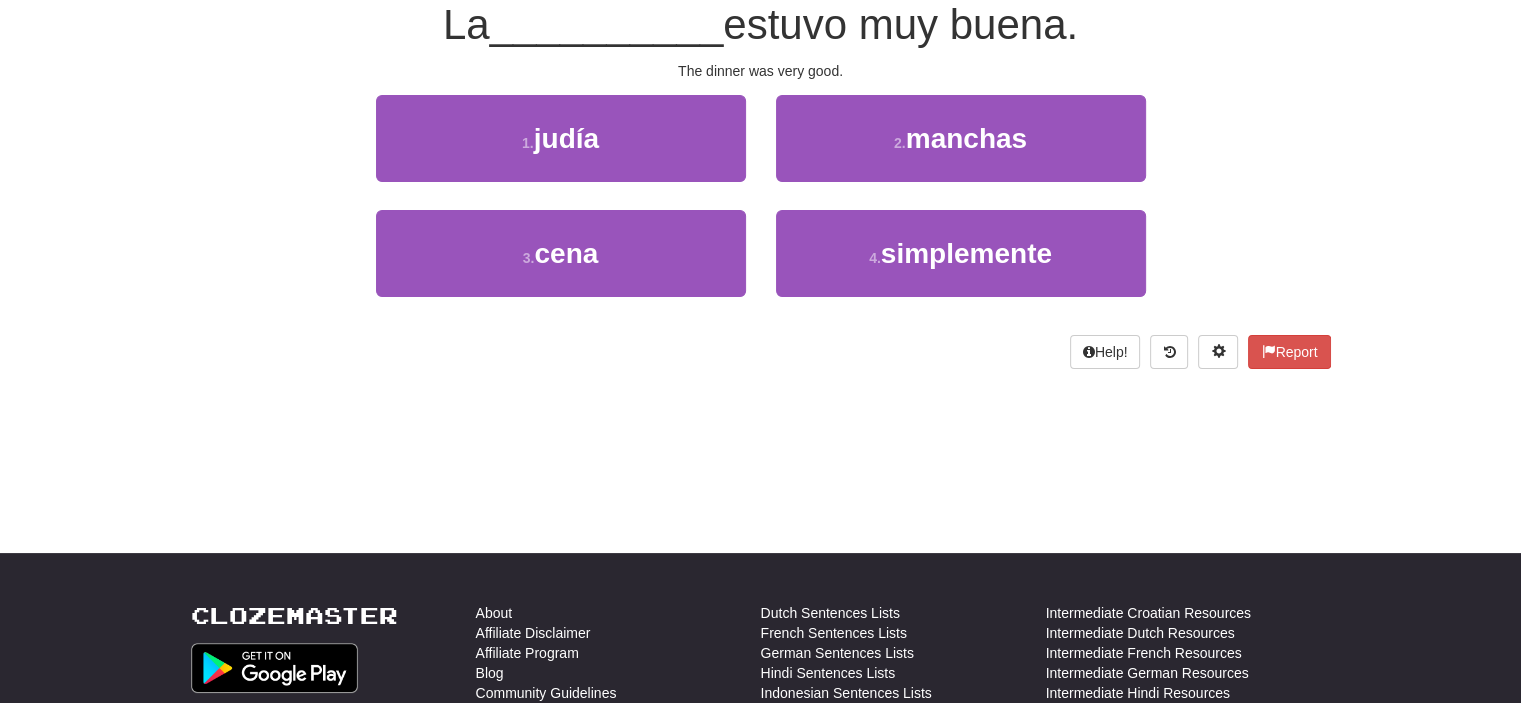 scroll, scrollTop: 187, scrollLeft: 0, axis: vertical 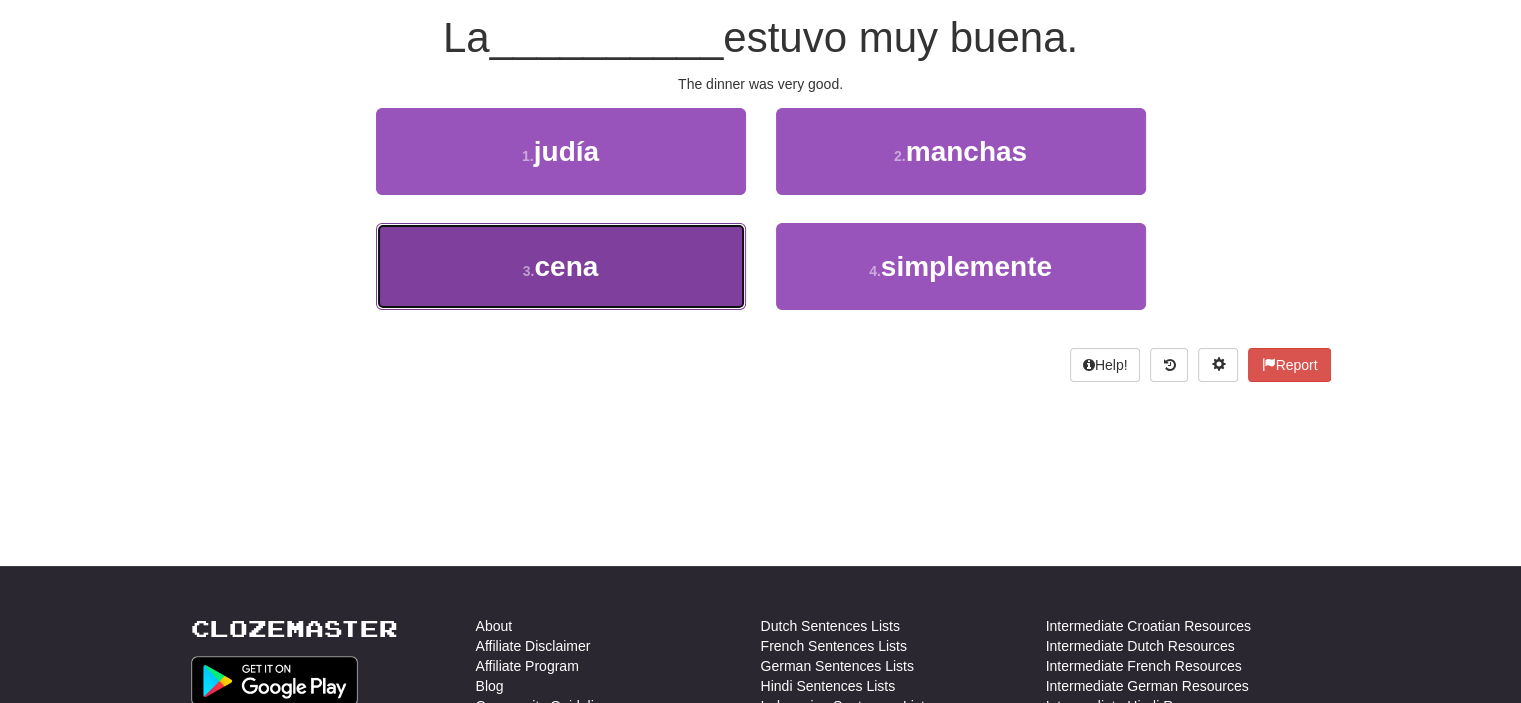 click on "3 .  cena" at bounding box center [561, 266] 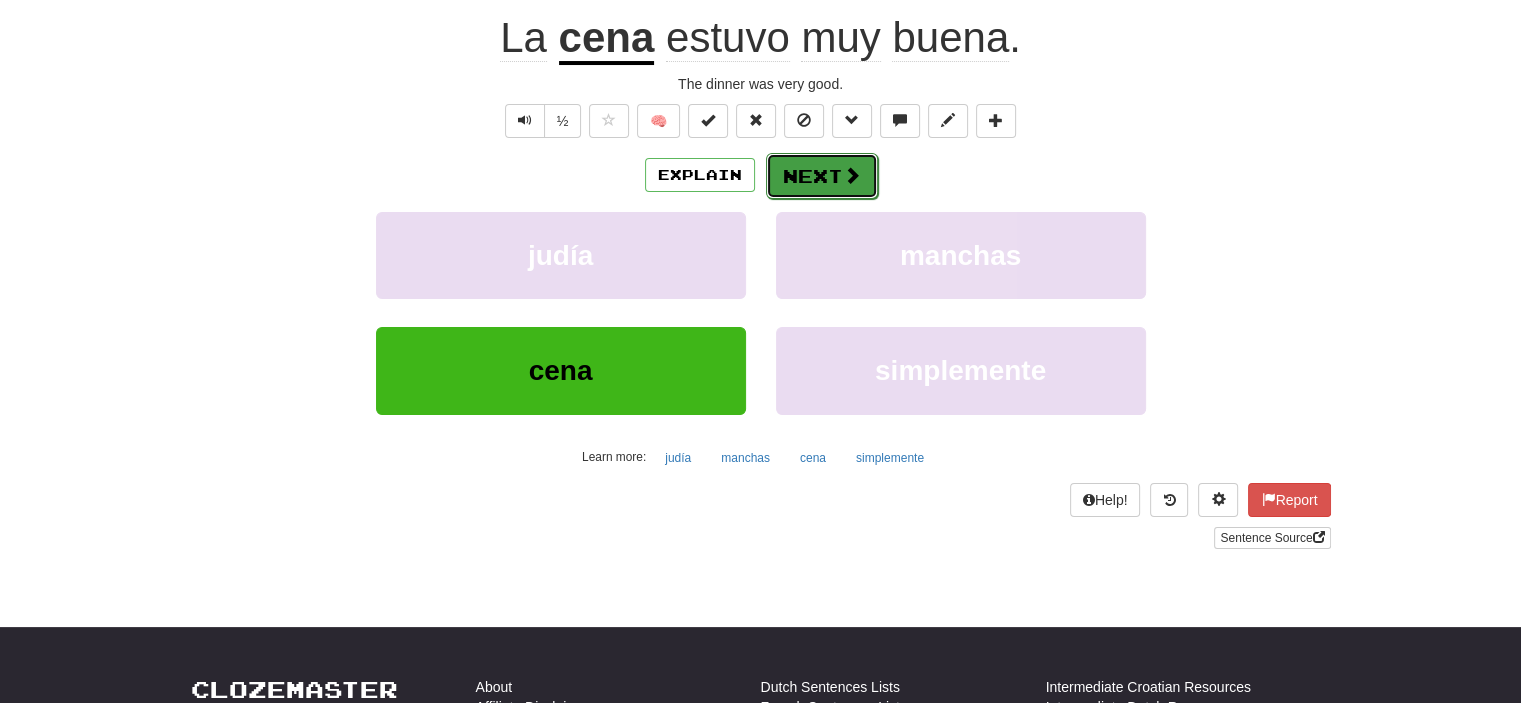 click on "Next" at bounding box center [822, 176] 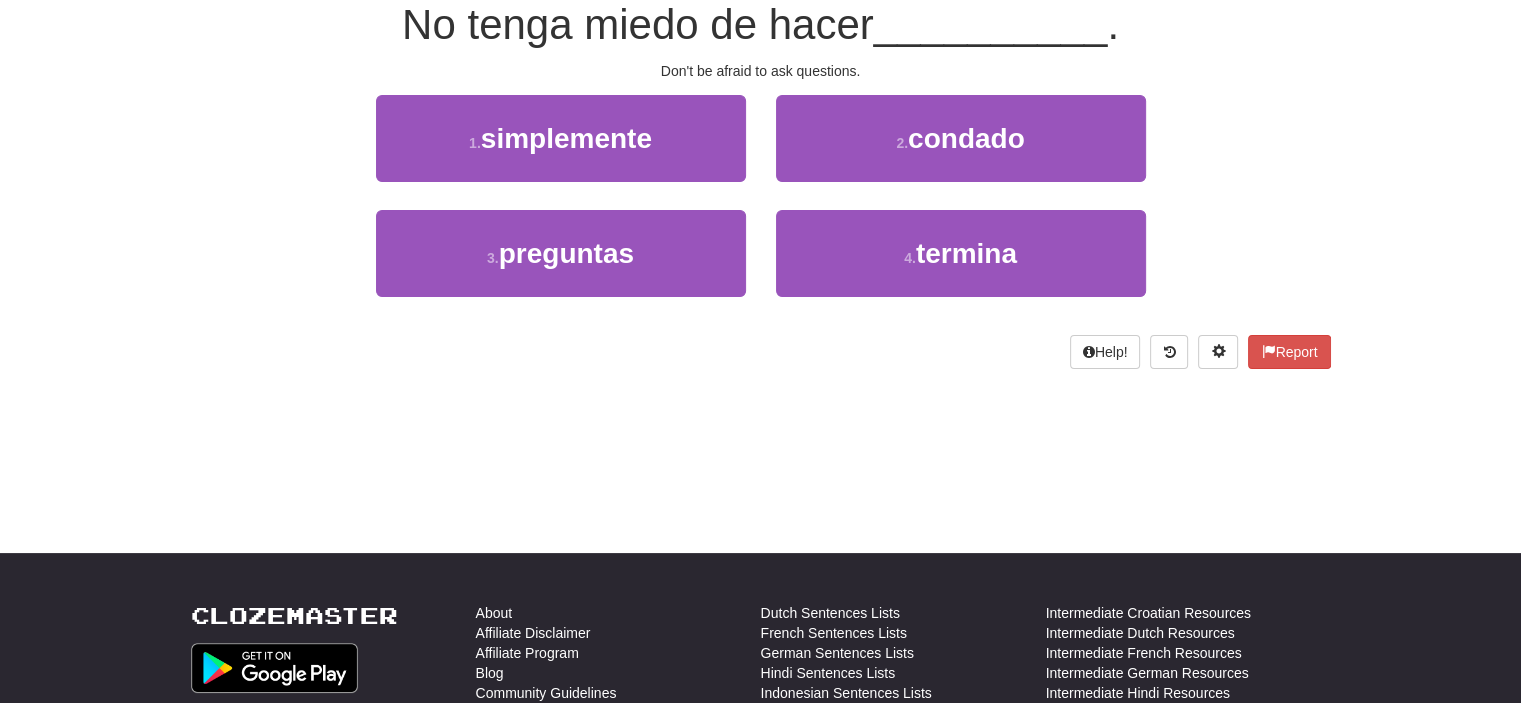 scroll, scrollTop: 187, scrollLeft: 0, axis: vertical 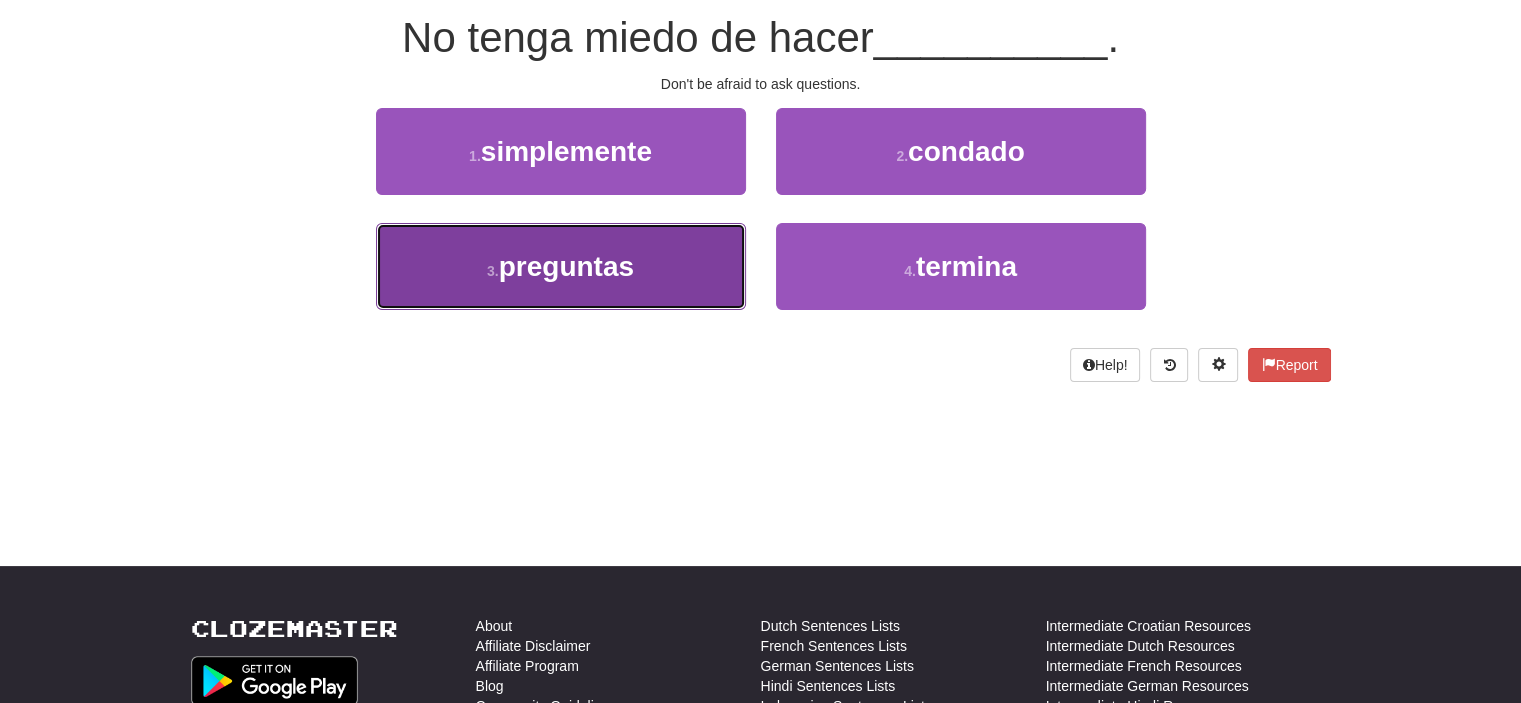 click on "3 .  preguntas" at bounding box center (561, 266) 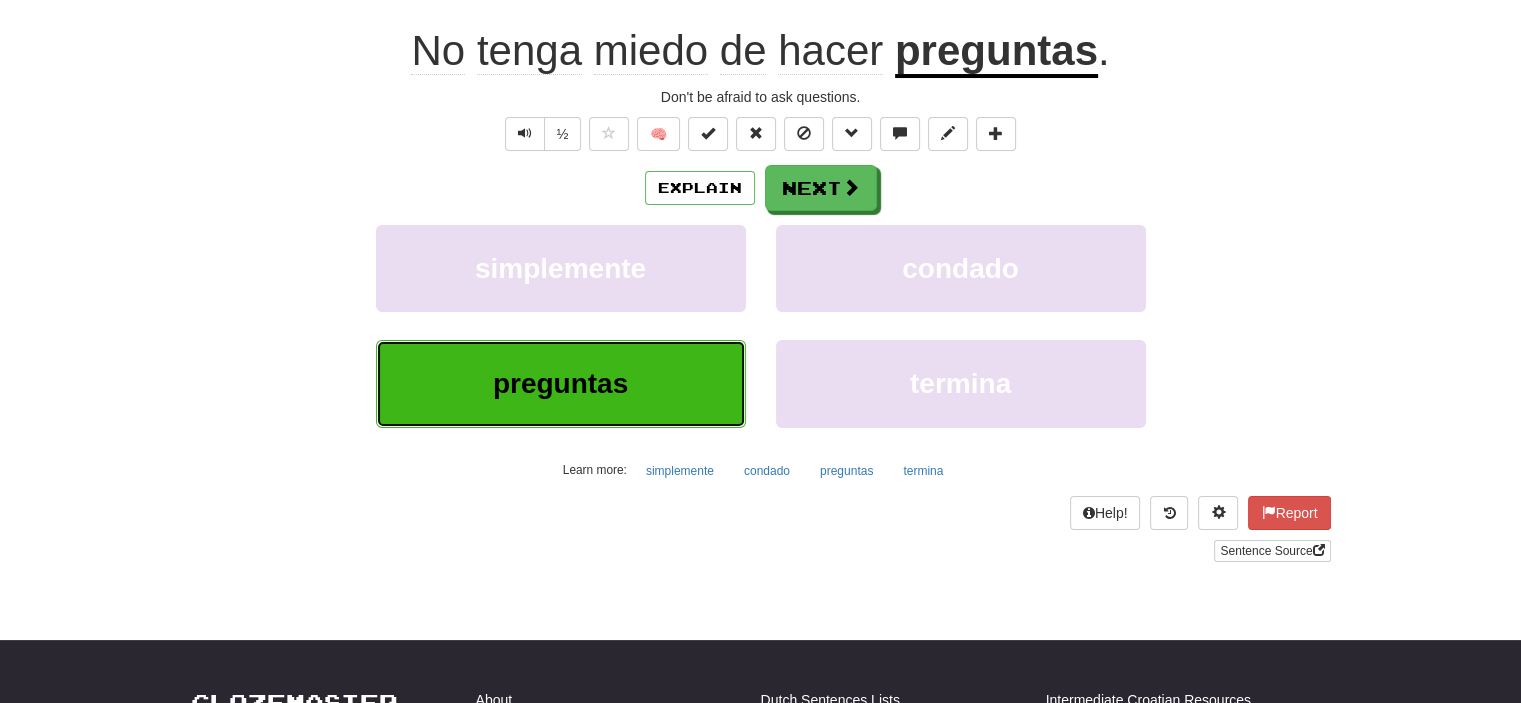 scroll, scrollTop: 200, scrollLeft: 0, axis: vertical 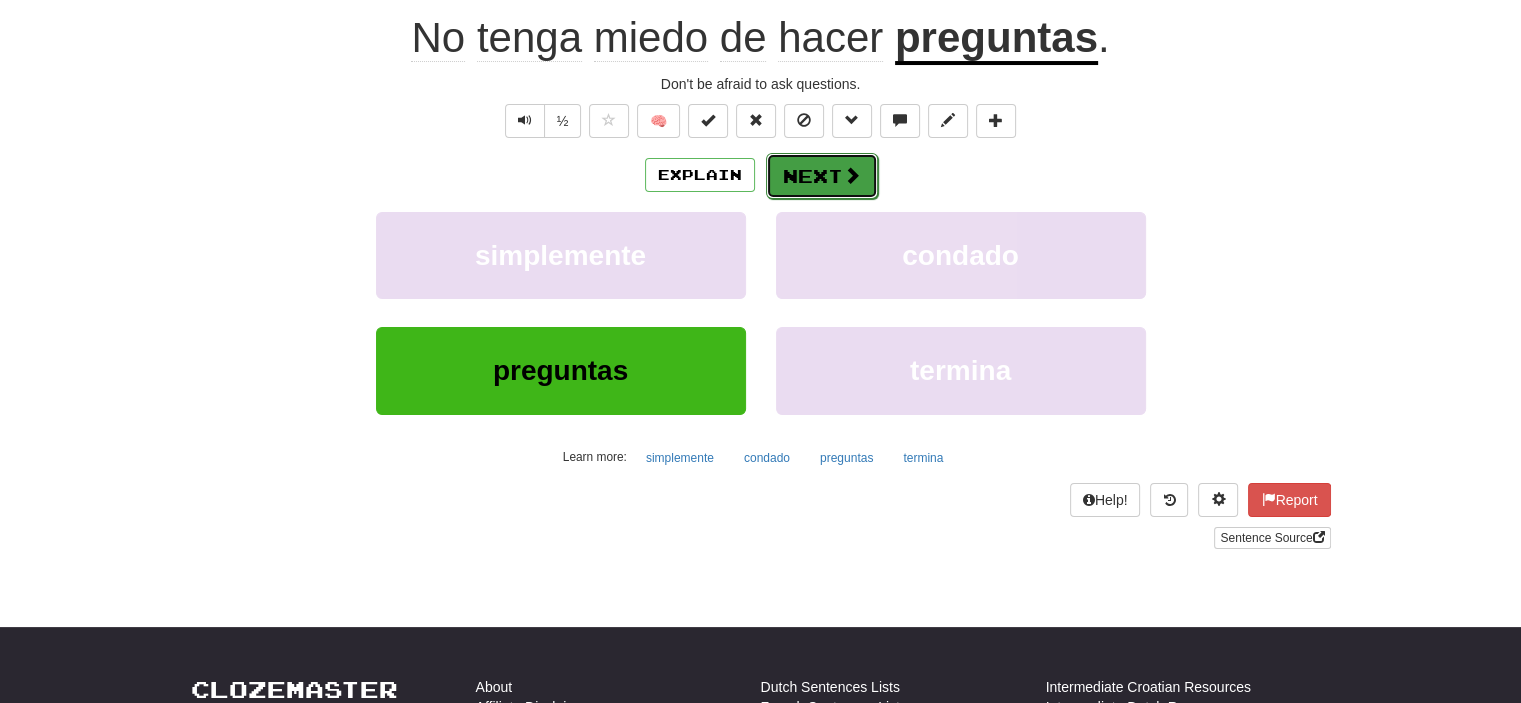 click on "Next" at bounding box center (822, 176) 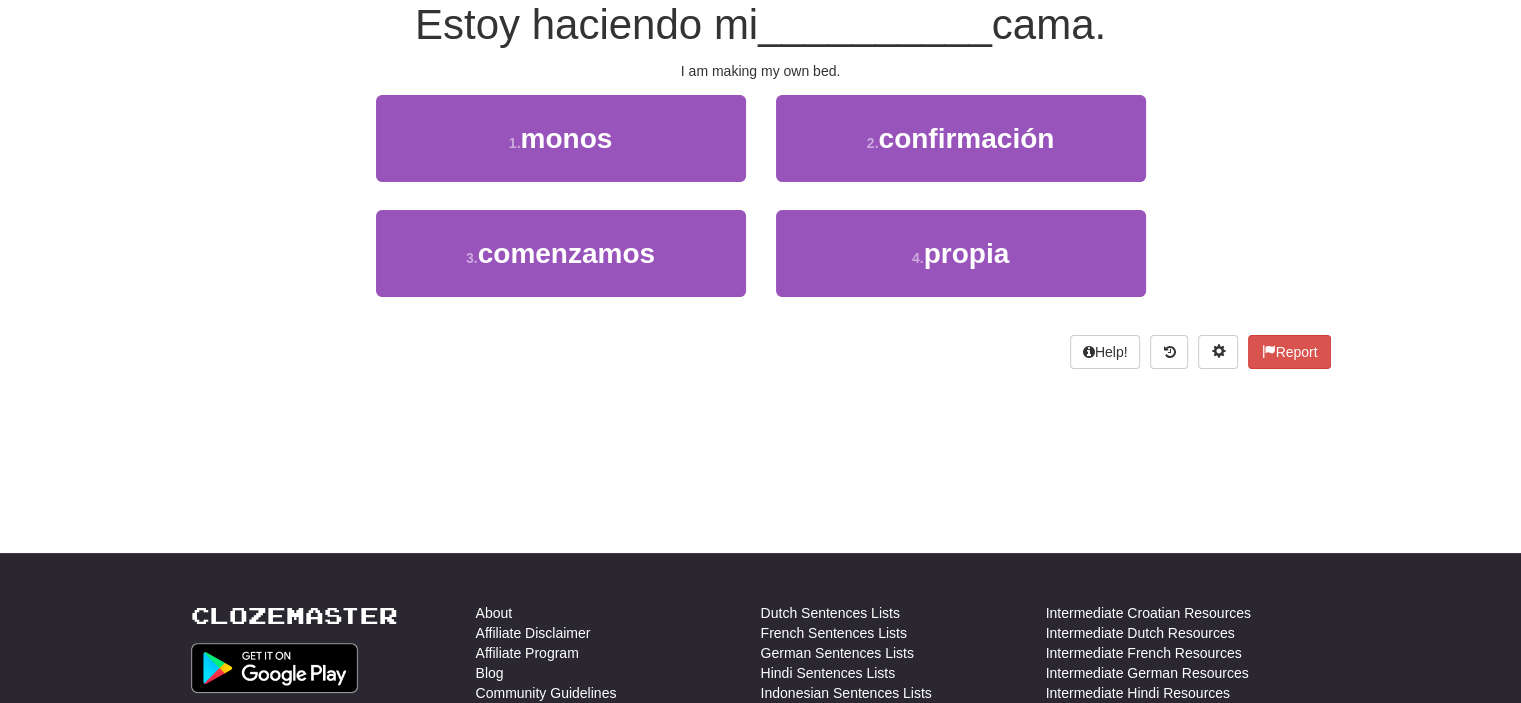scroll, scrollTop: 187, scrollLeft: 0, axis: vertical 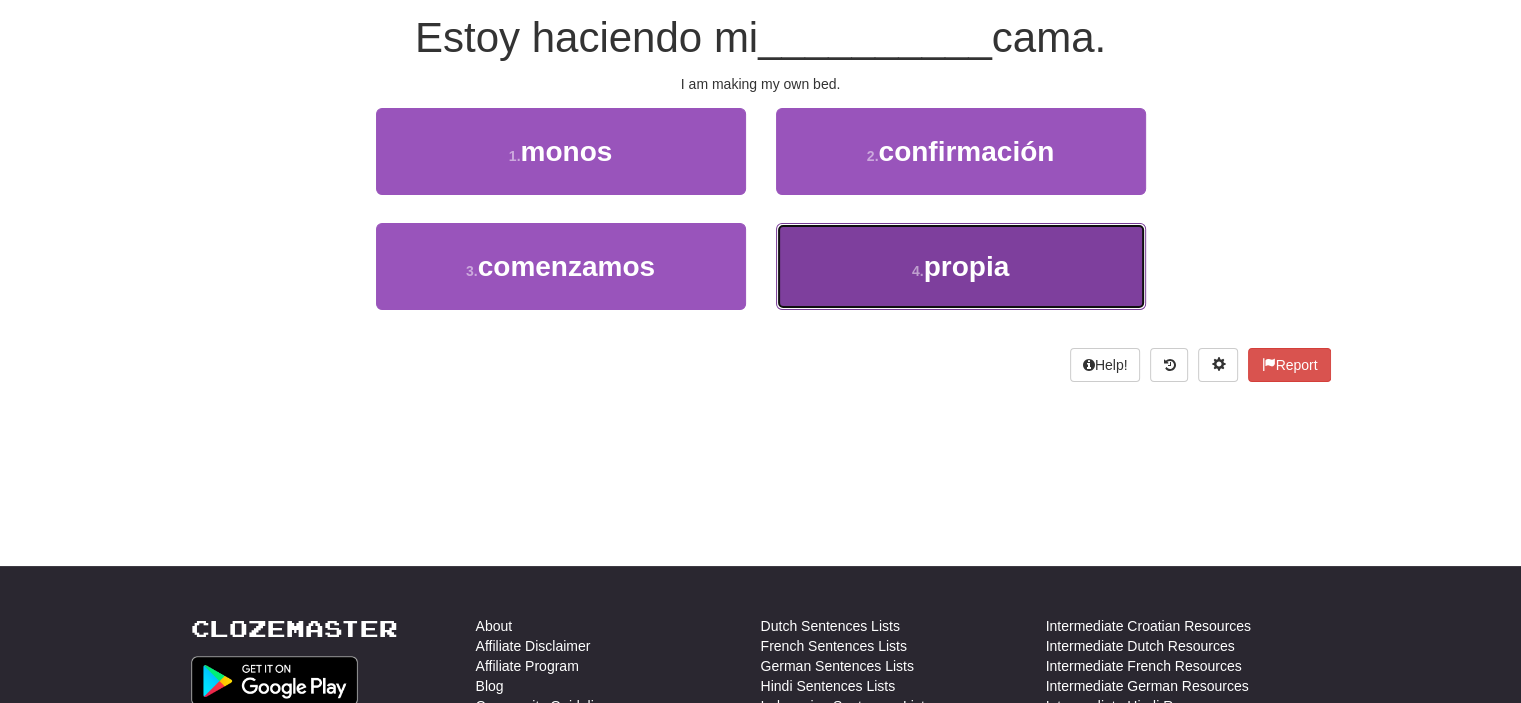 click on "4 .  propia" at bounding box center [961, 266] 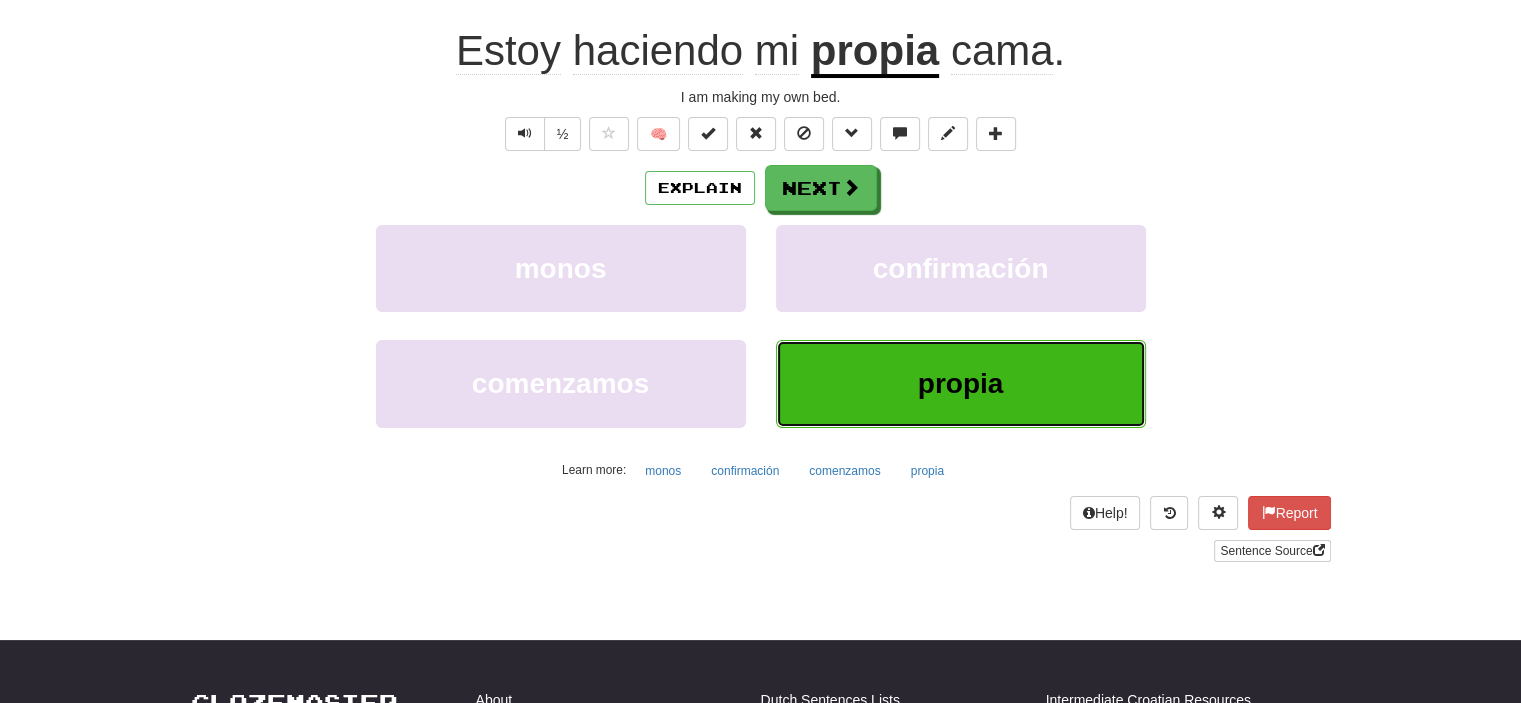 scroll, scrollTop: 200, scrollLeft: 0, axis: vertical 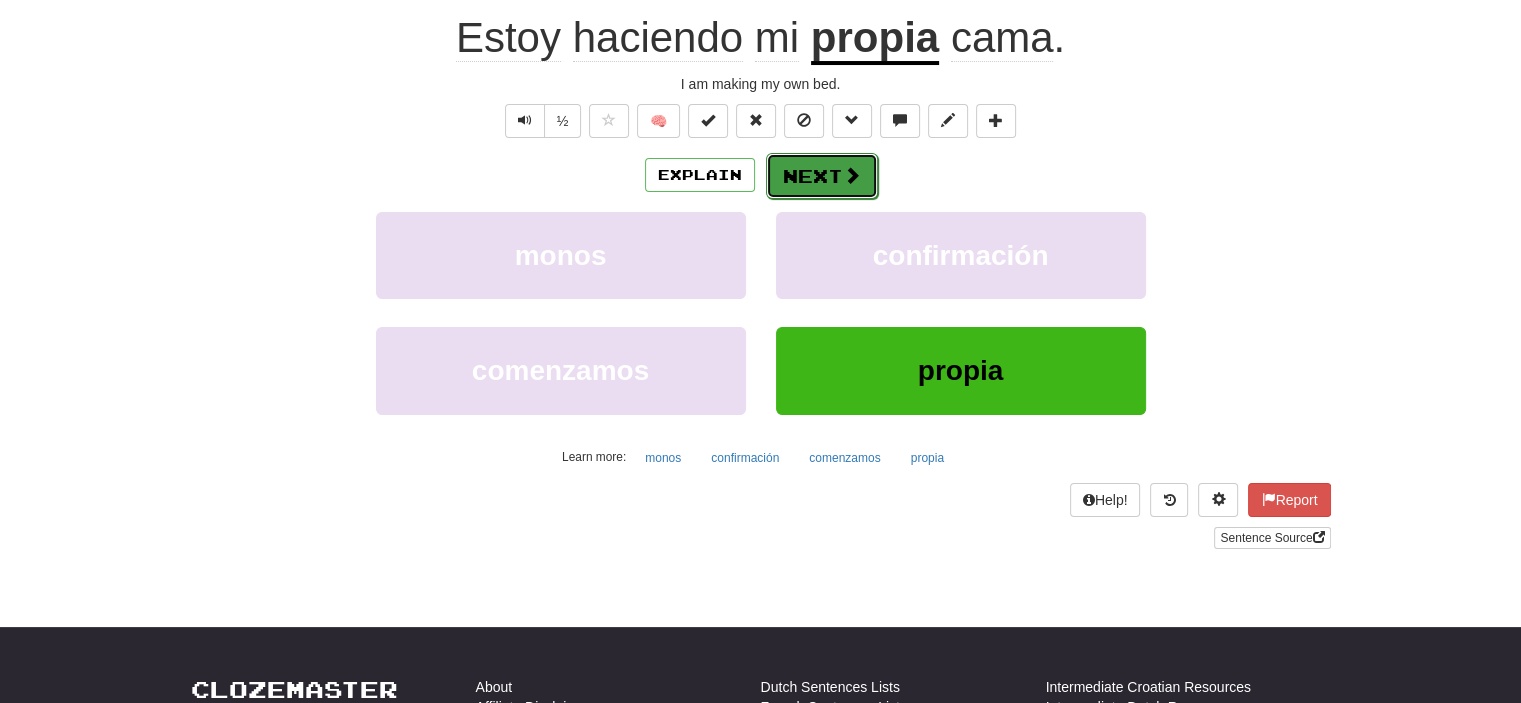 click on "Next" at bounding box center (822, 176) 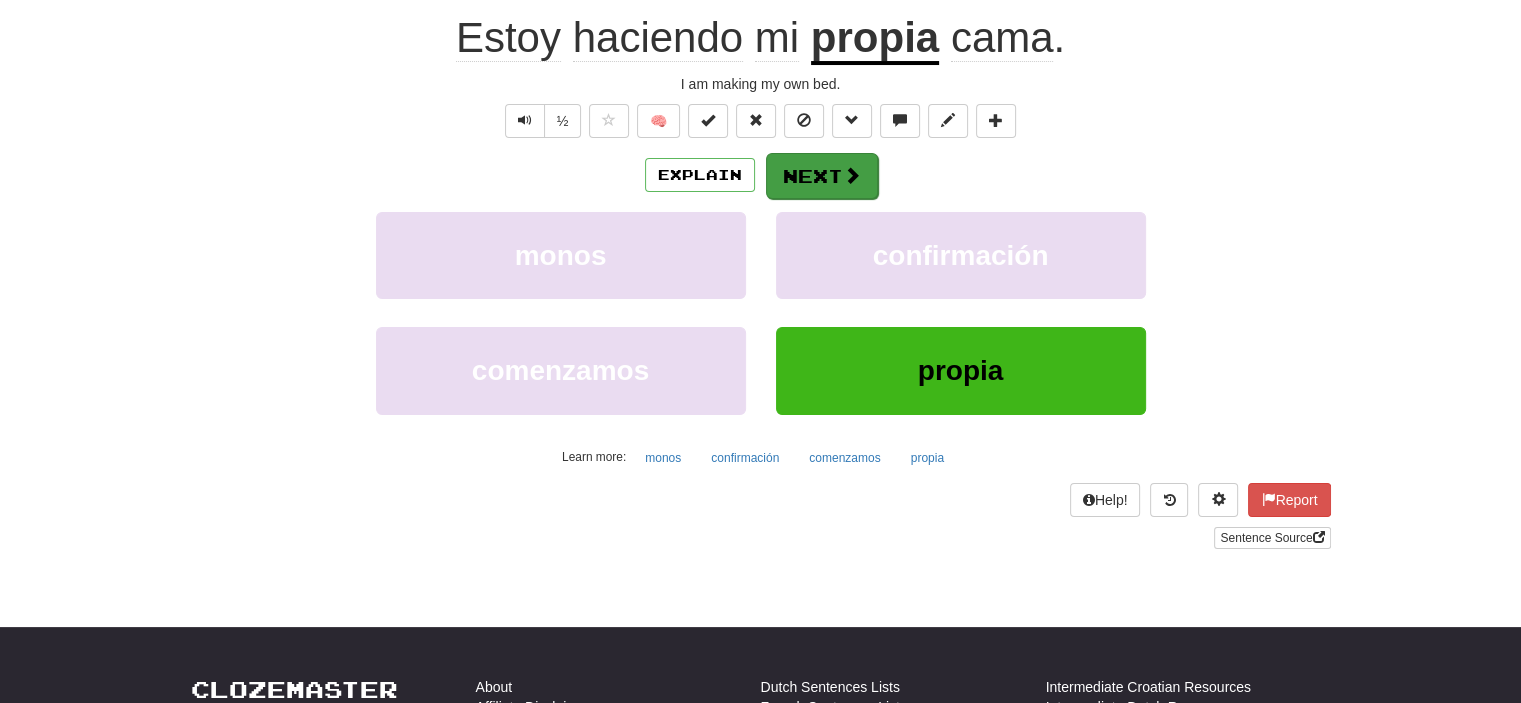 scroll, scrollTop: 187, scrollLeft: 0, axis: vertical 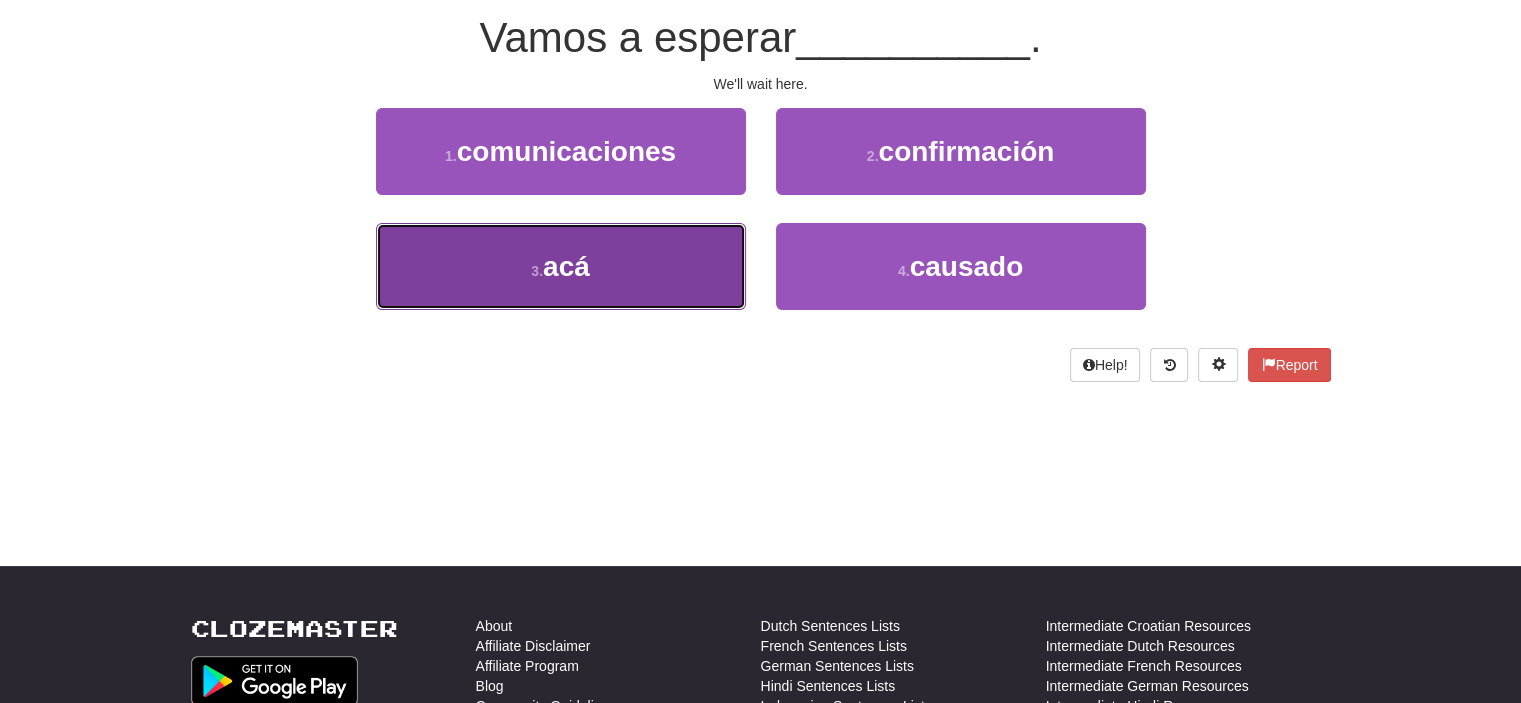 click on "3 .  acá" at bounding box center [561, 266] 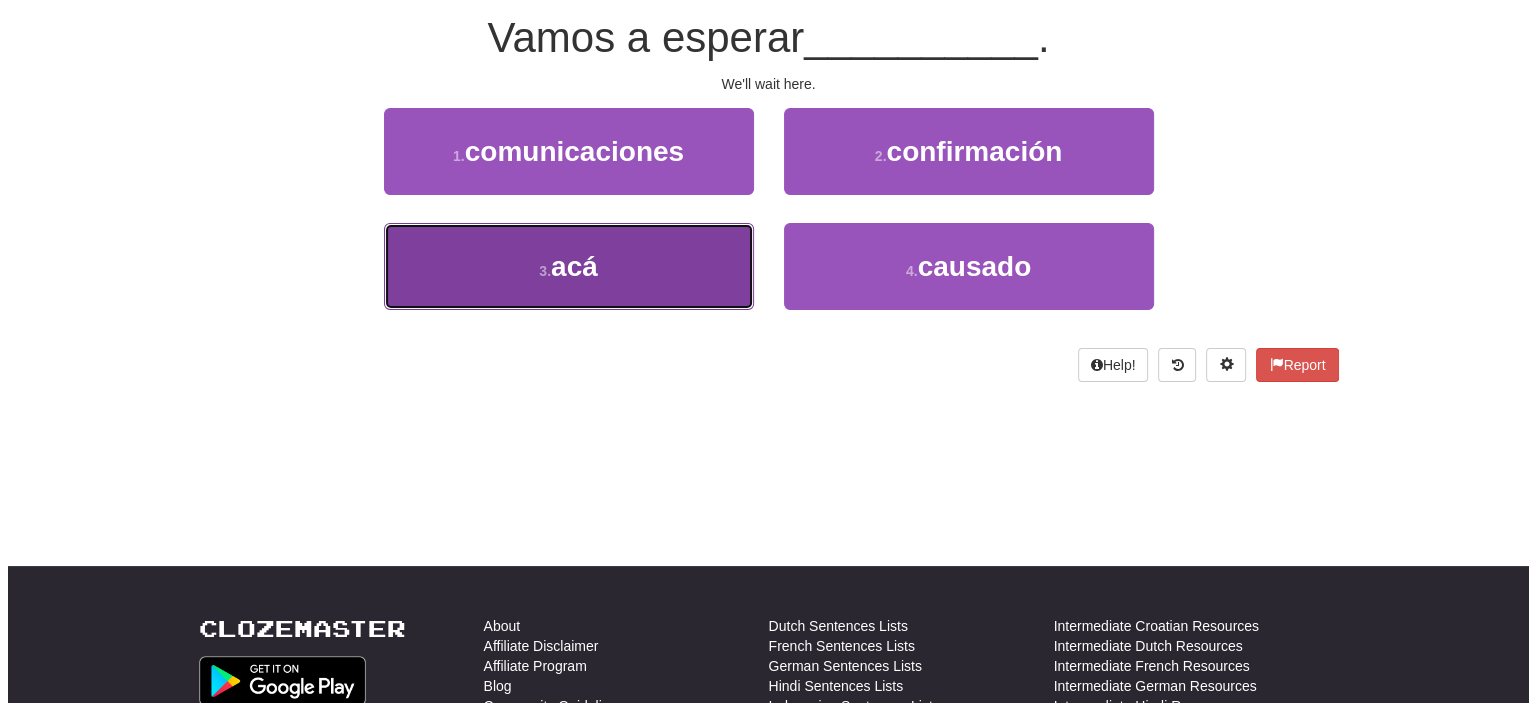 scroll, scrollTop: 200, scrollLeft: 0, axis: vertical 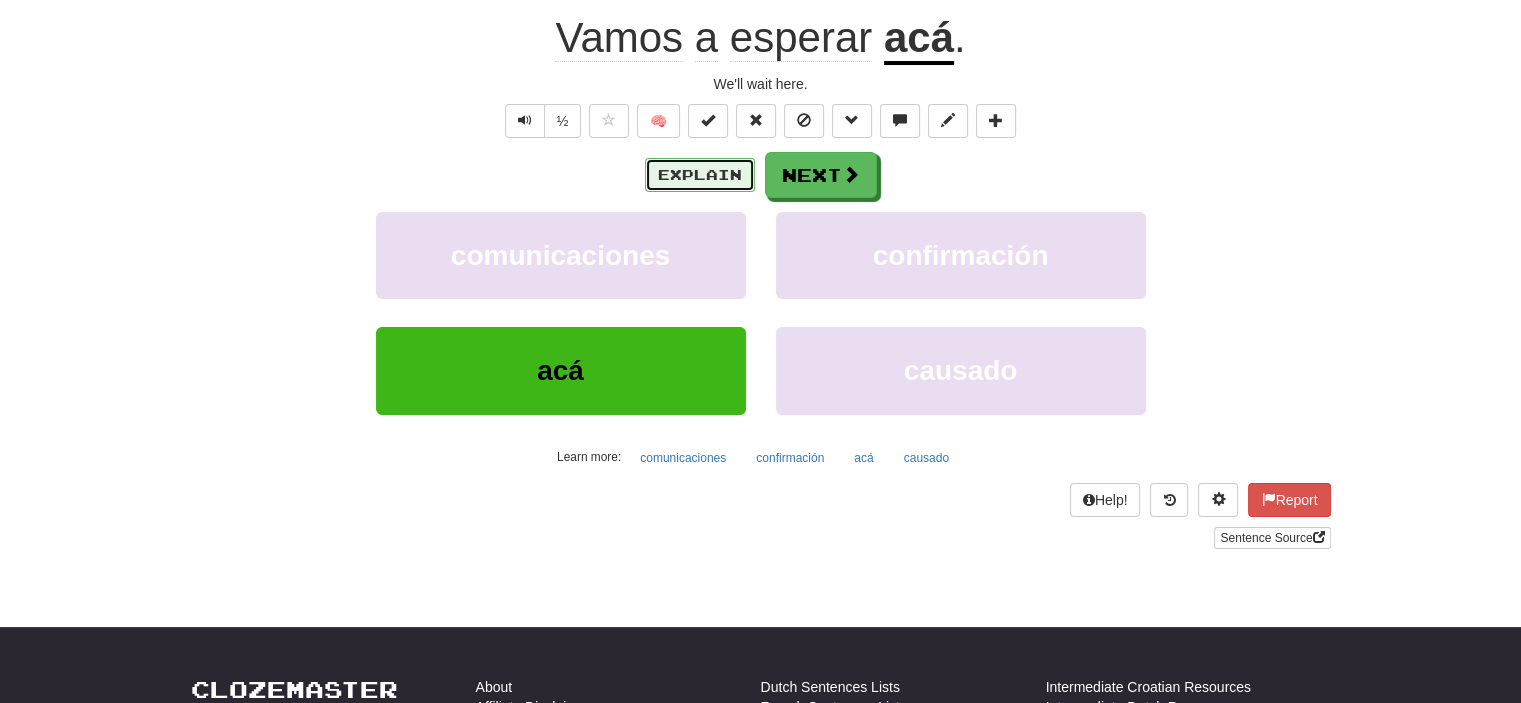 click on "Explain" at bounding box center (700, 175) 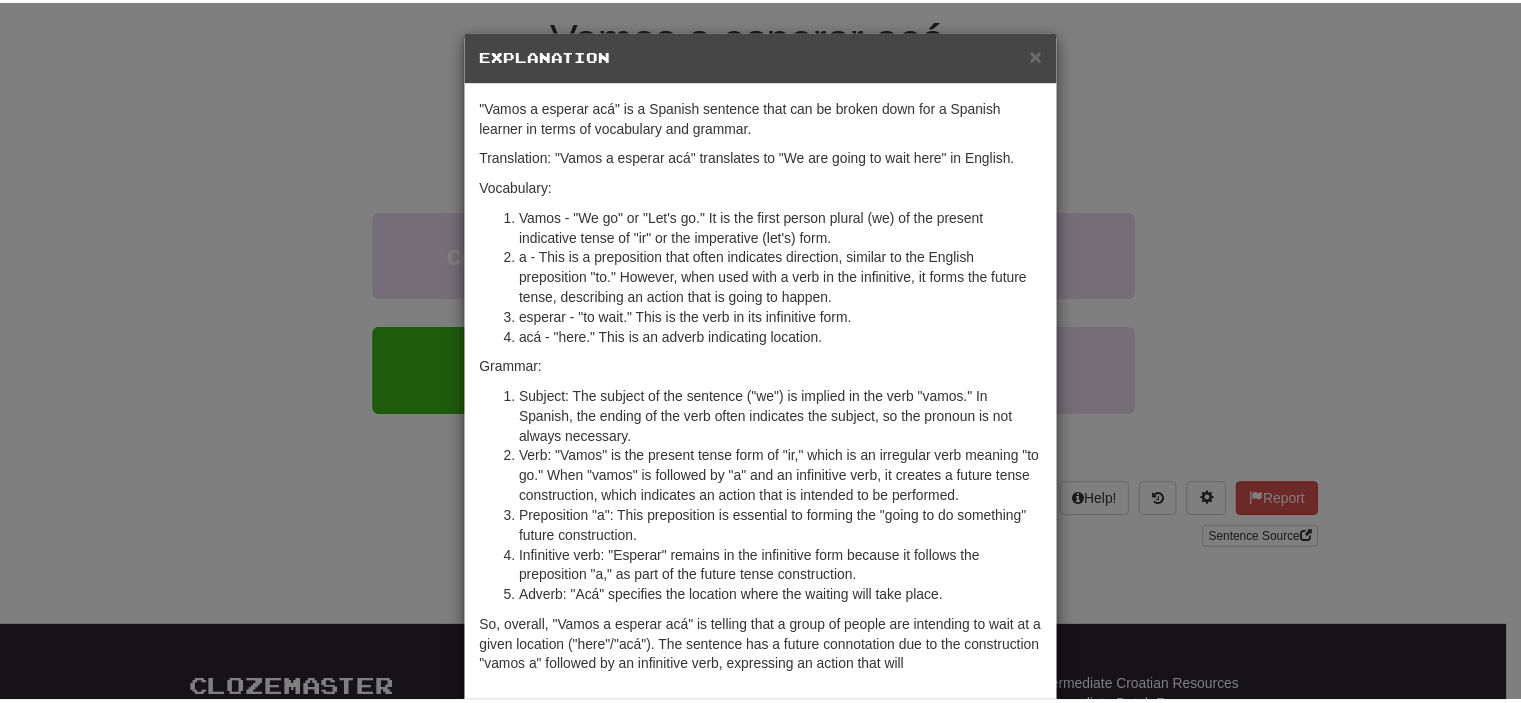 scroll, scrollTop: 93, scrollLeft: 0, axis: vertical 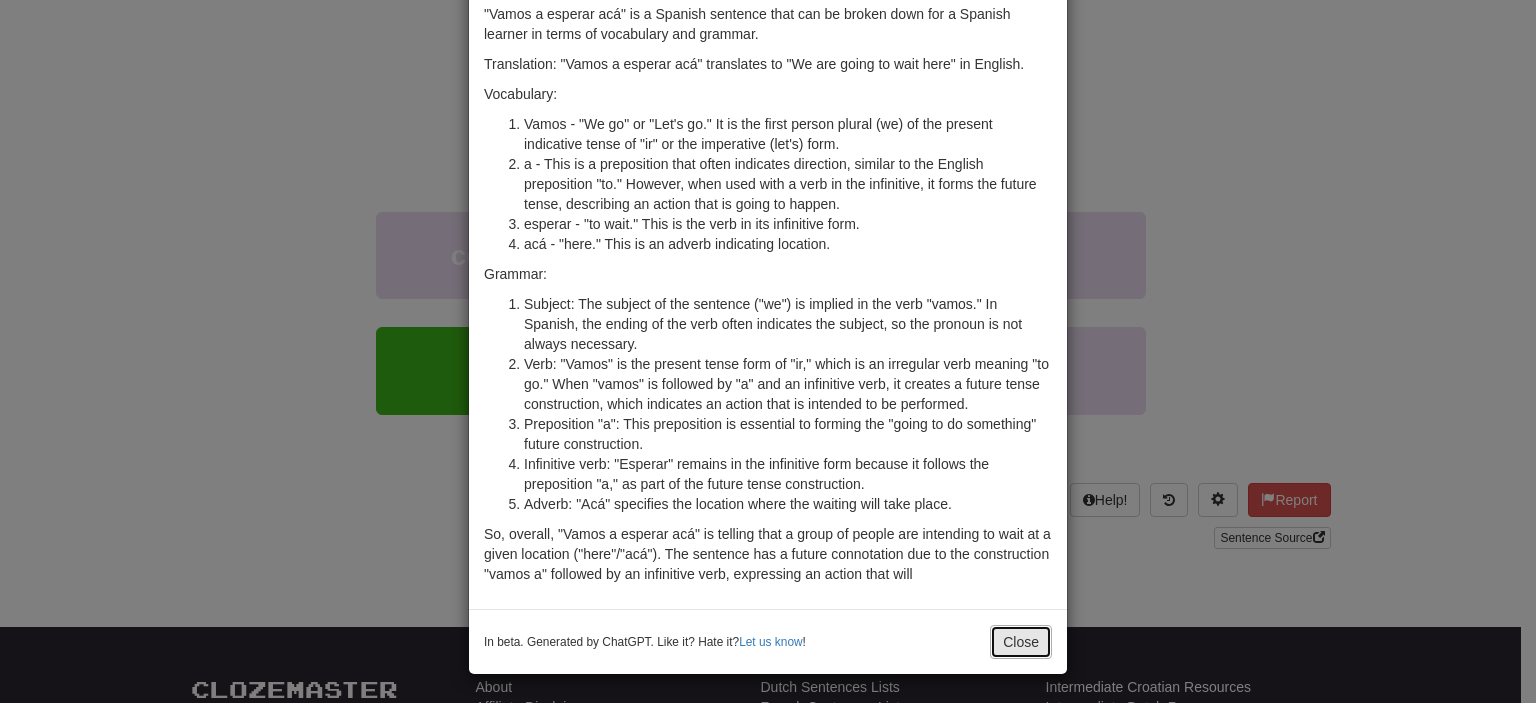 click on "Close" at bounding box center (1021, 642) 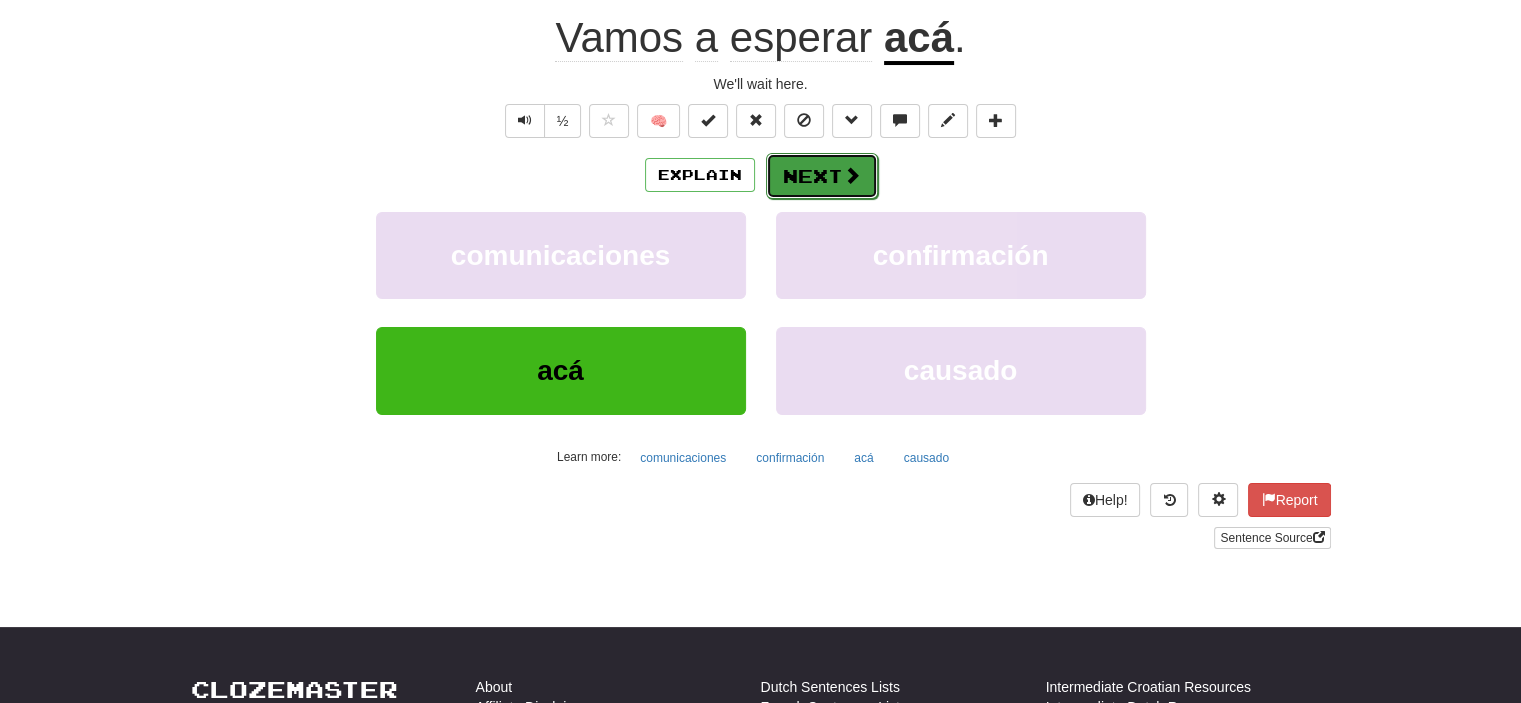 click on "Next" at bounding box center [822, 176] 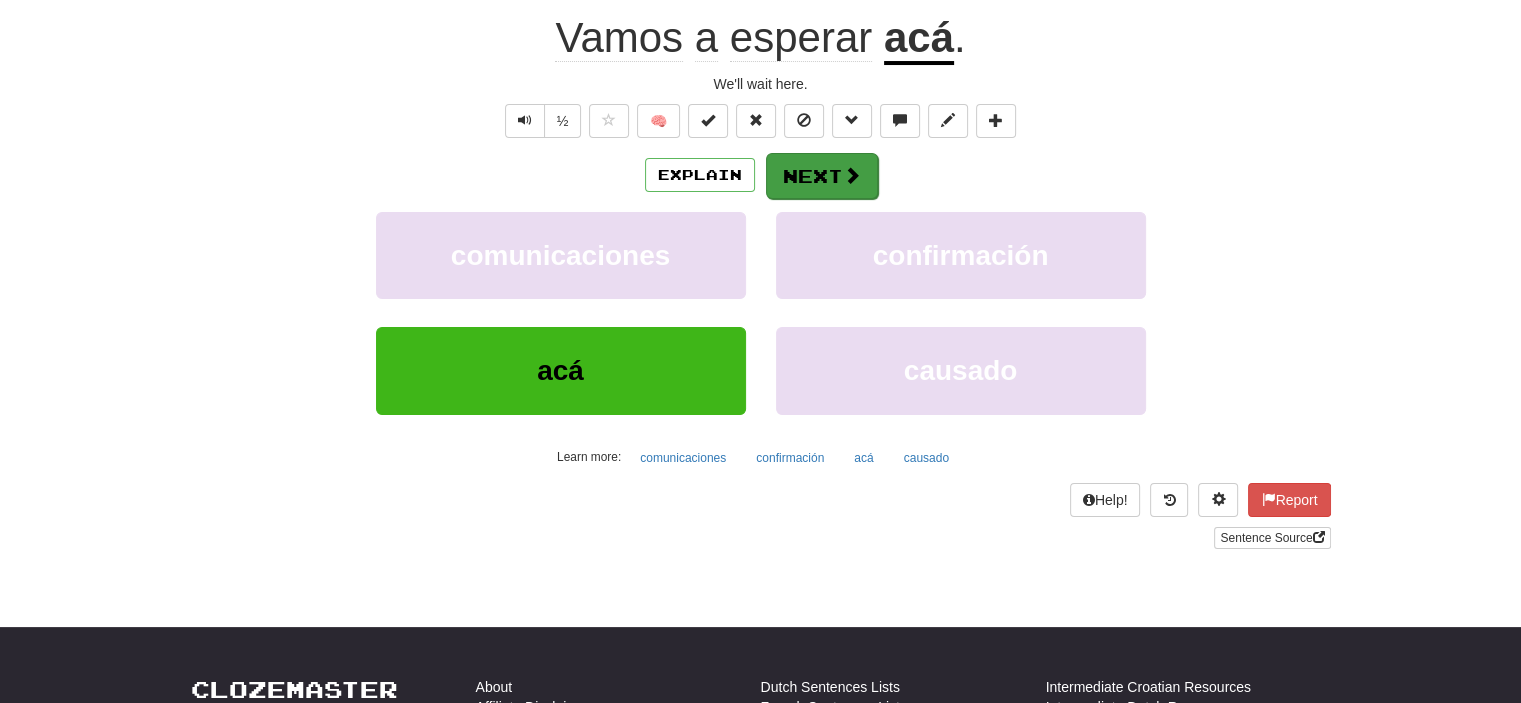 scroll, scrollTop: 187, scrollLeft: 0, axis: vertical 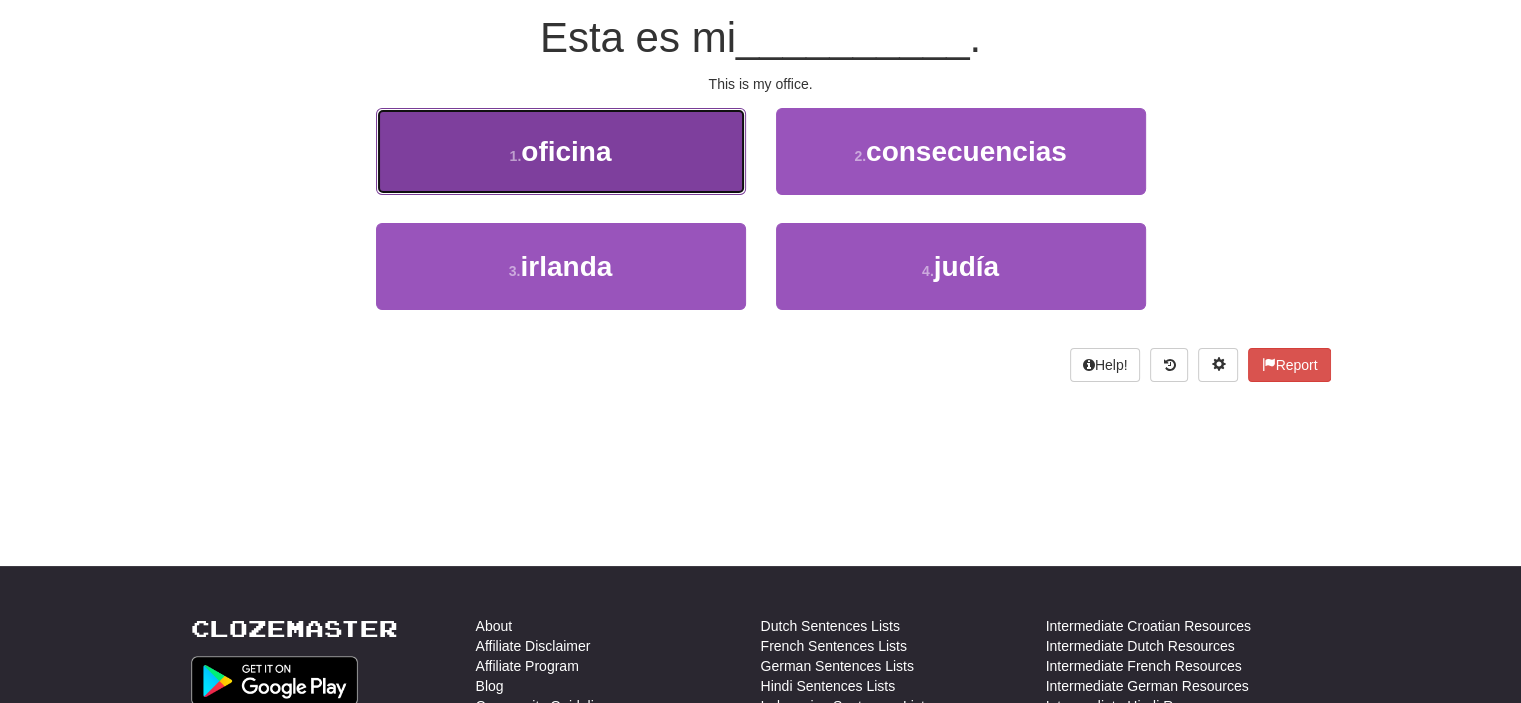 click on "1 .  oficina" at bounding box center [561, 151] 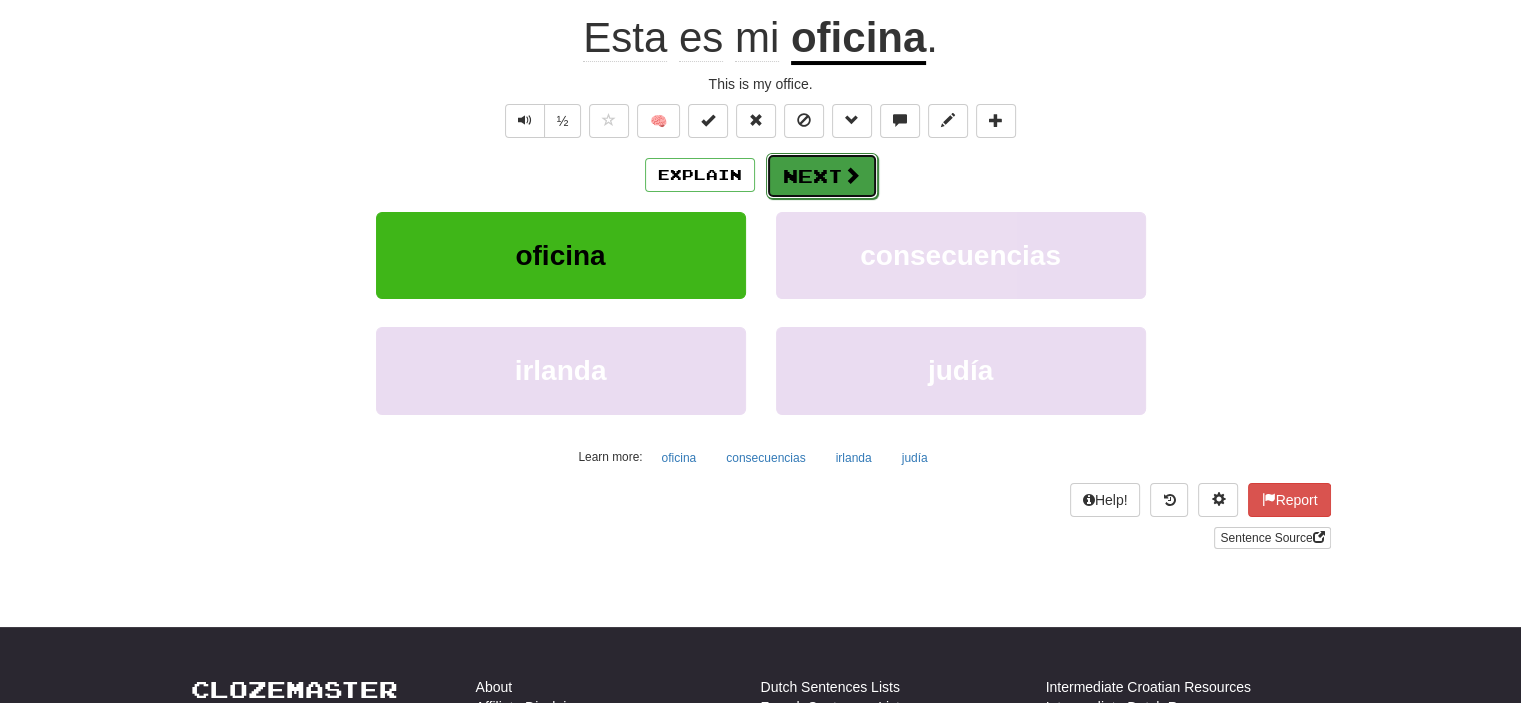 click on "Next" at bounding box center [822, 176] 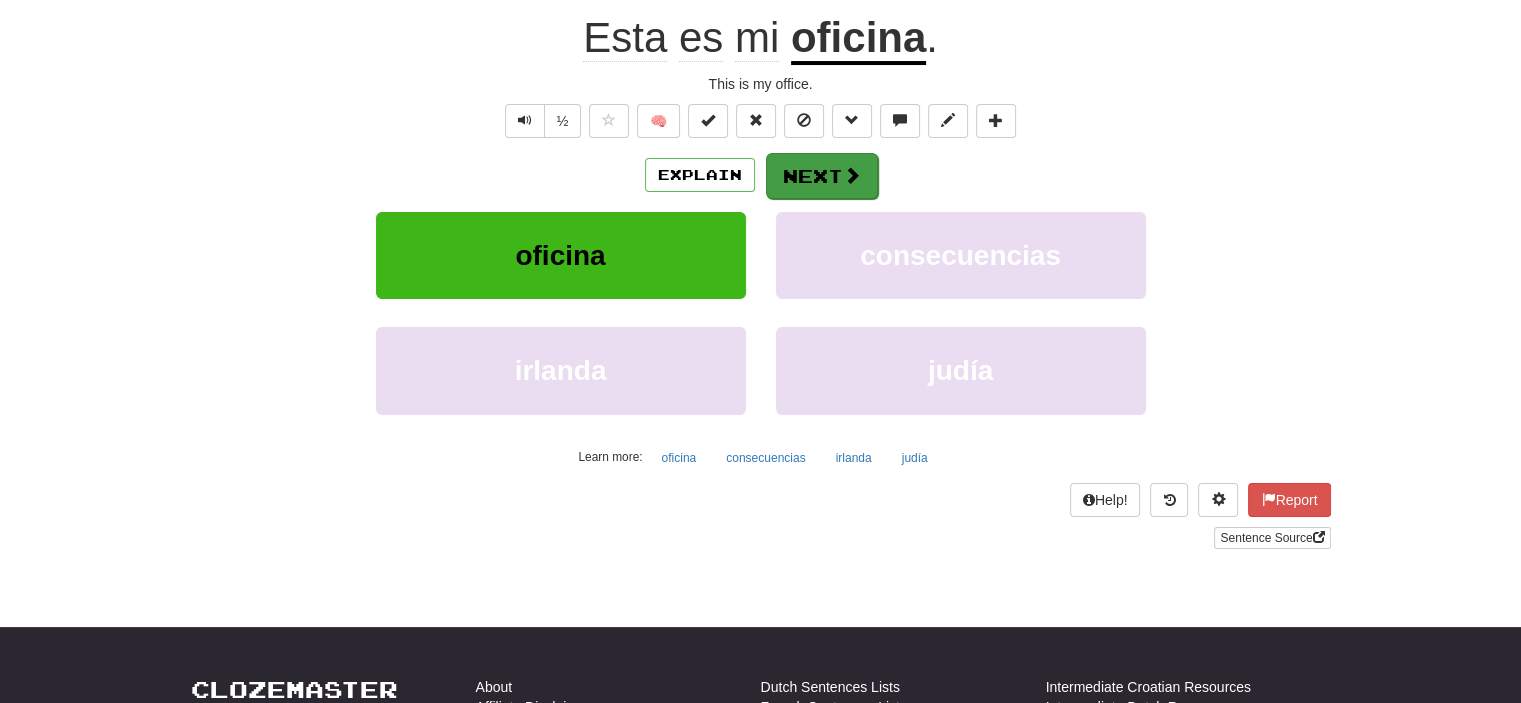 scroll, scrollTop: 187, scrollLeft: 0, axis: vertical 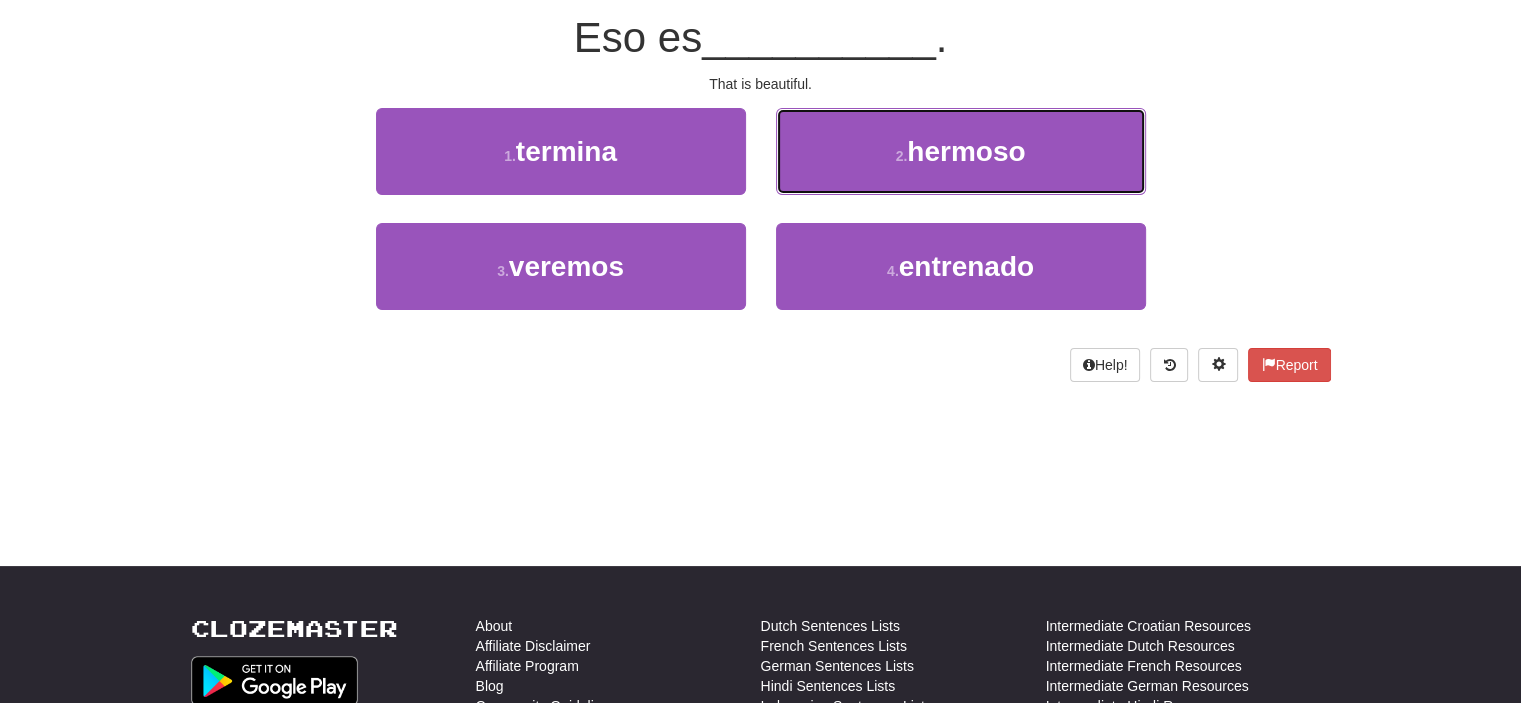 click on "2 .  hermoso" at bounding box center [961, 151] 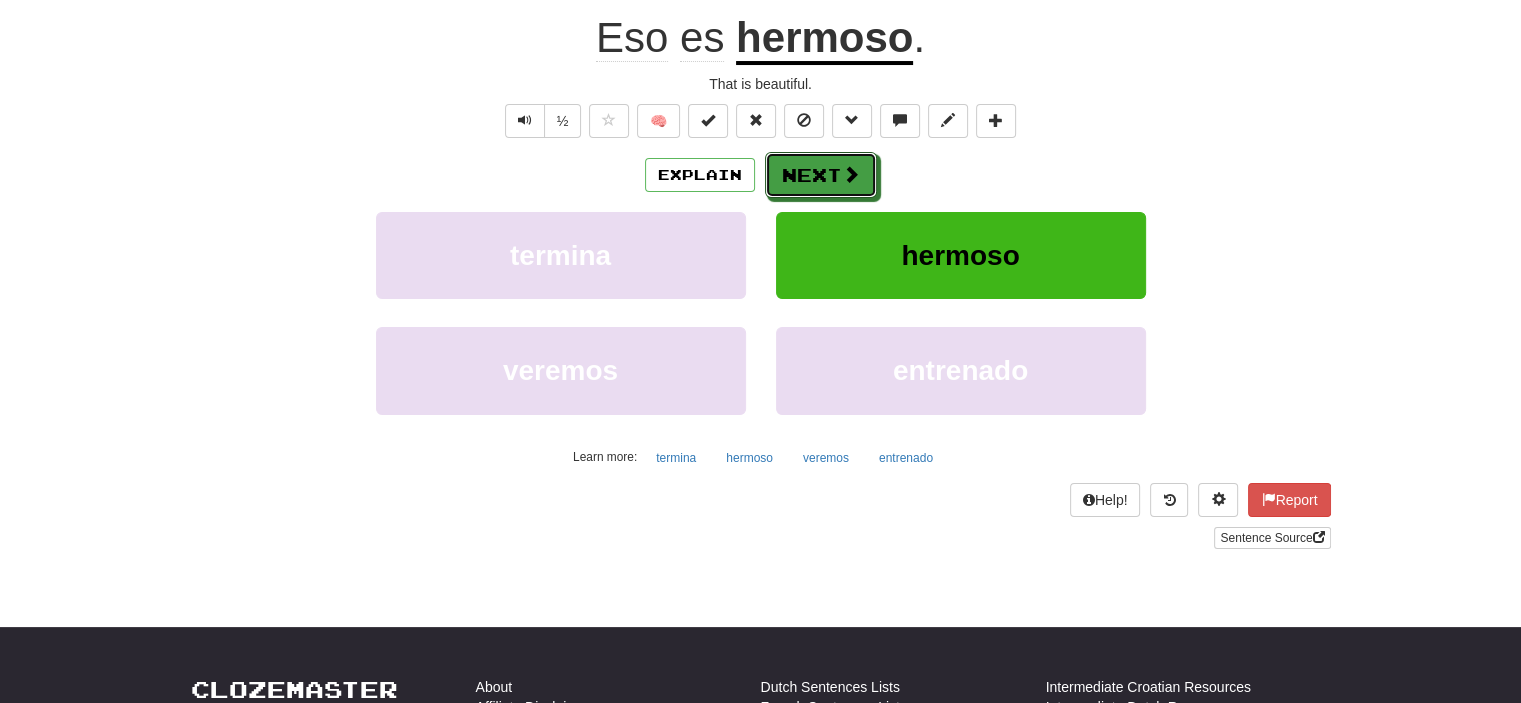 click on "Next" at bounding box center [821, 175] 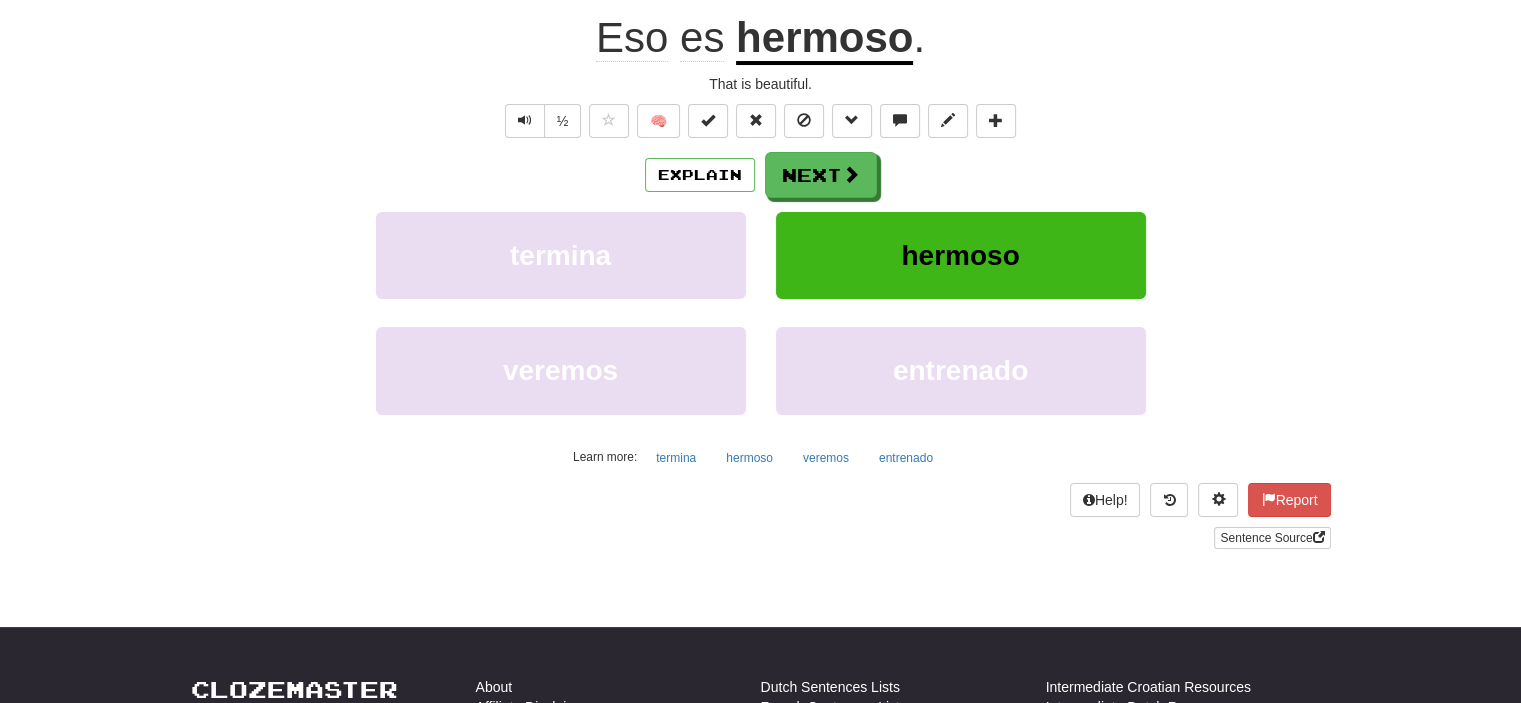 scroll, scrollTop: 187, scrollLeft: 0, axis: vertical 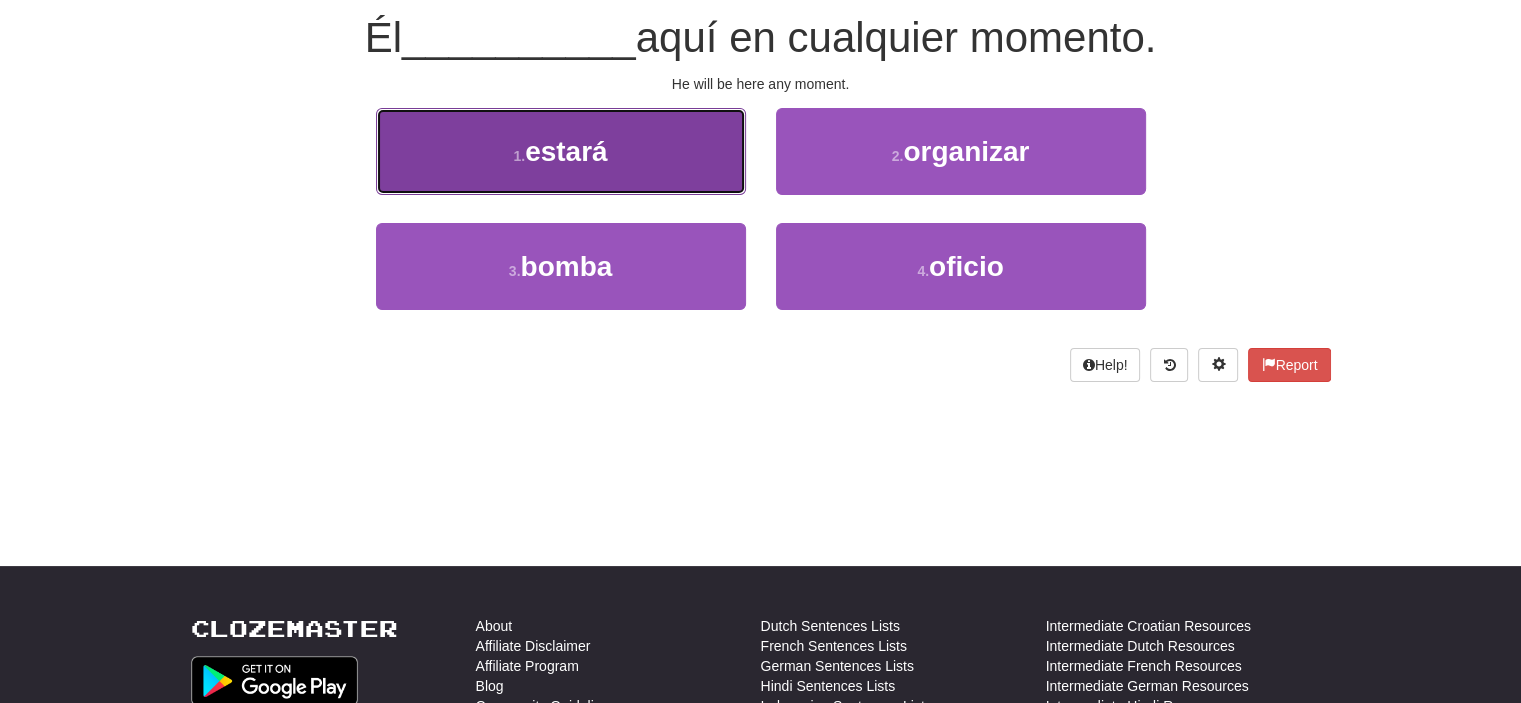 click on "1 .  estará" at bounding box center [561, 151] 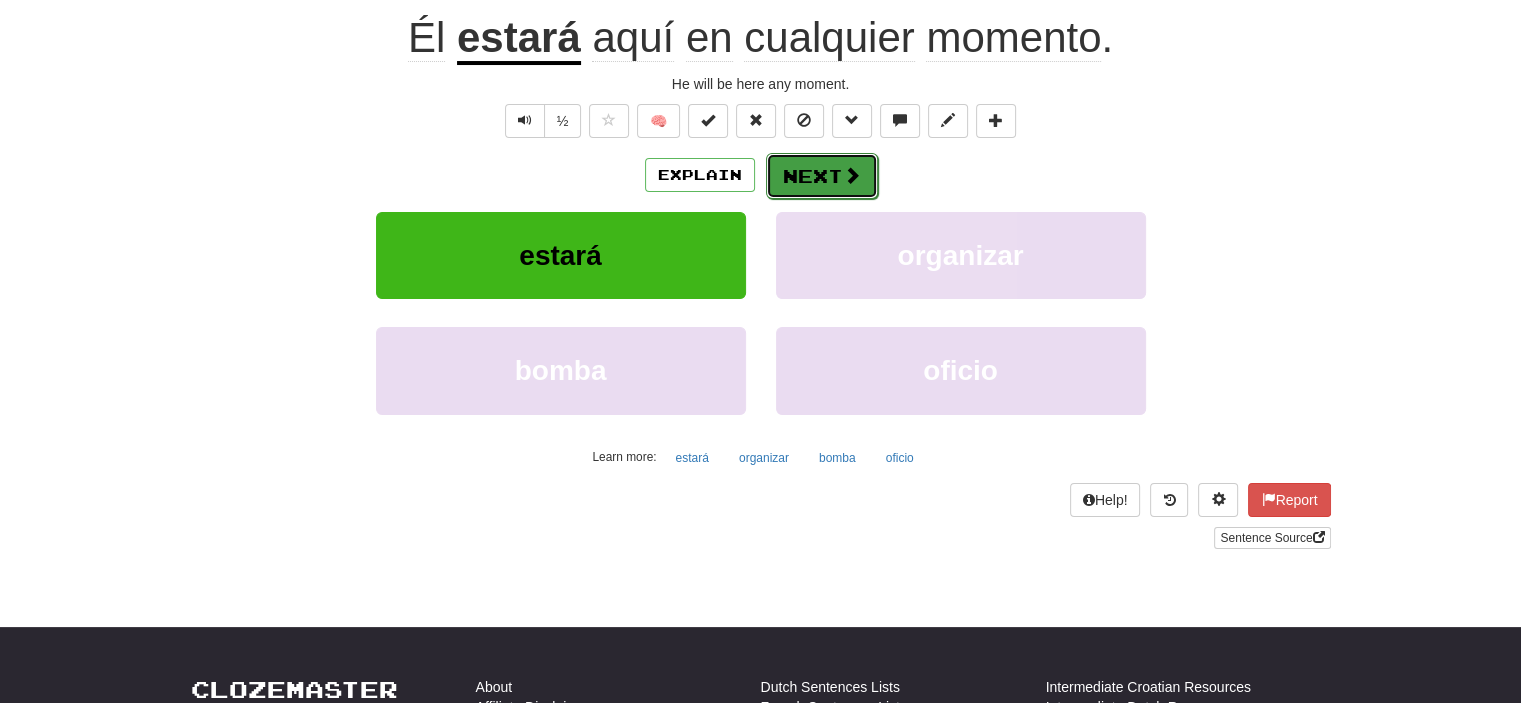 click on "Next" at bounding box center (822, 176) 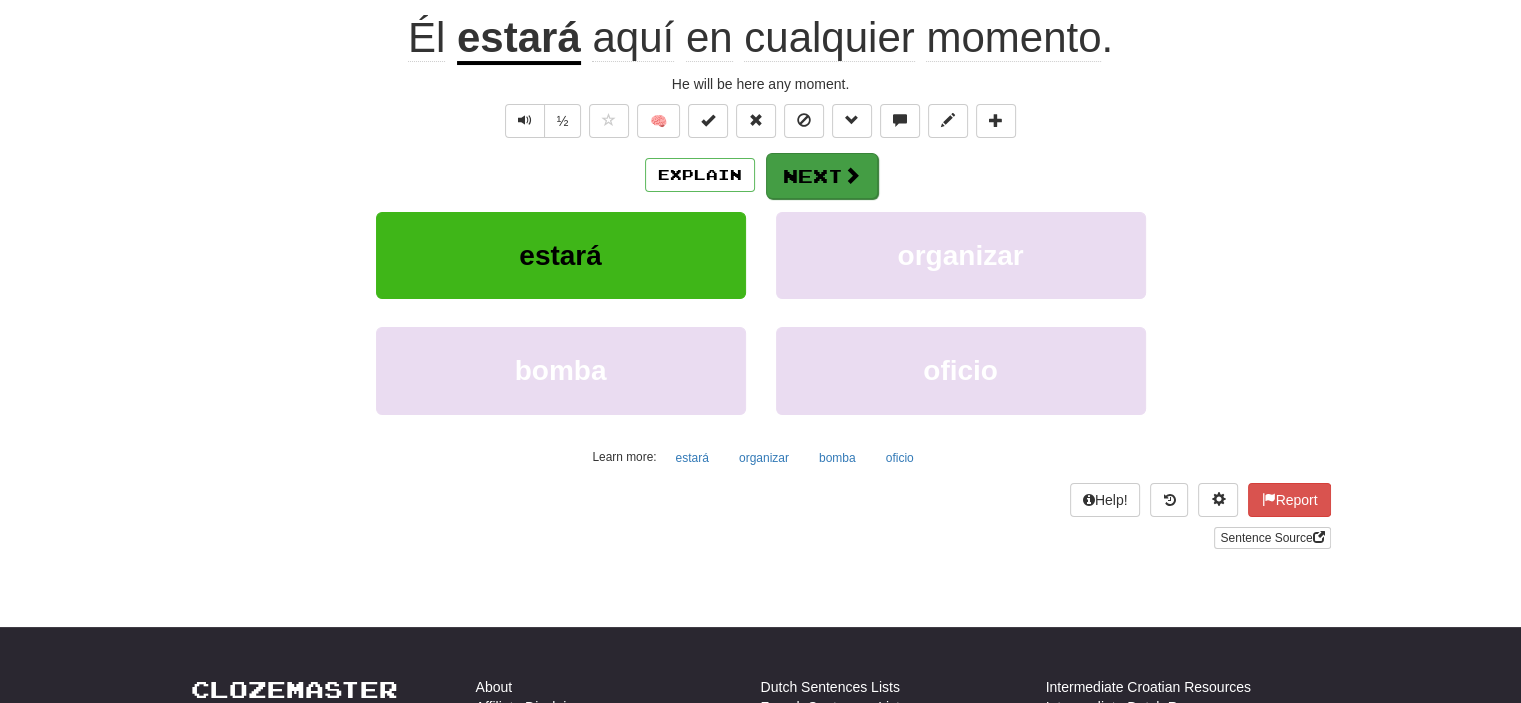 scroll, scrollTop: 187, scrollLeft: 0, axis: vertical 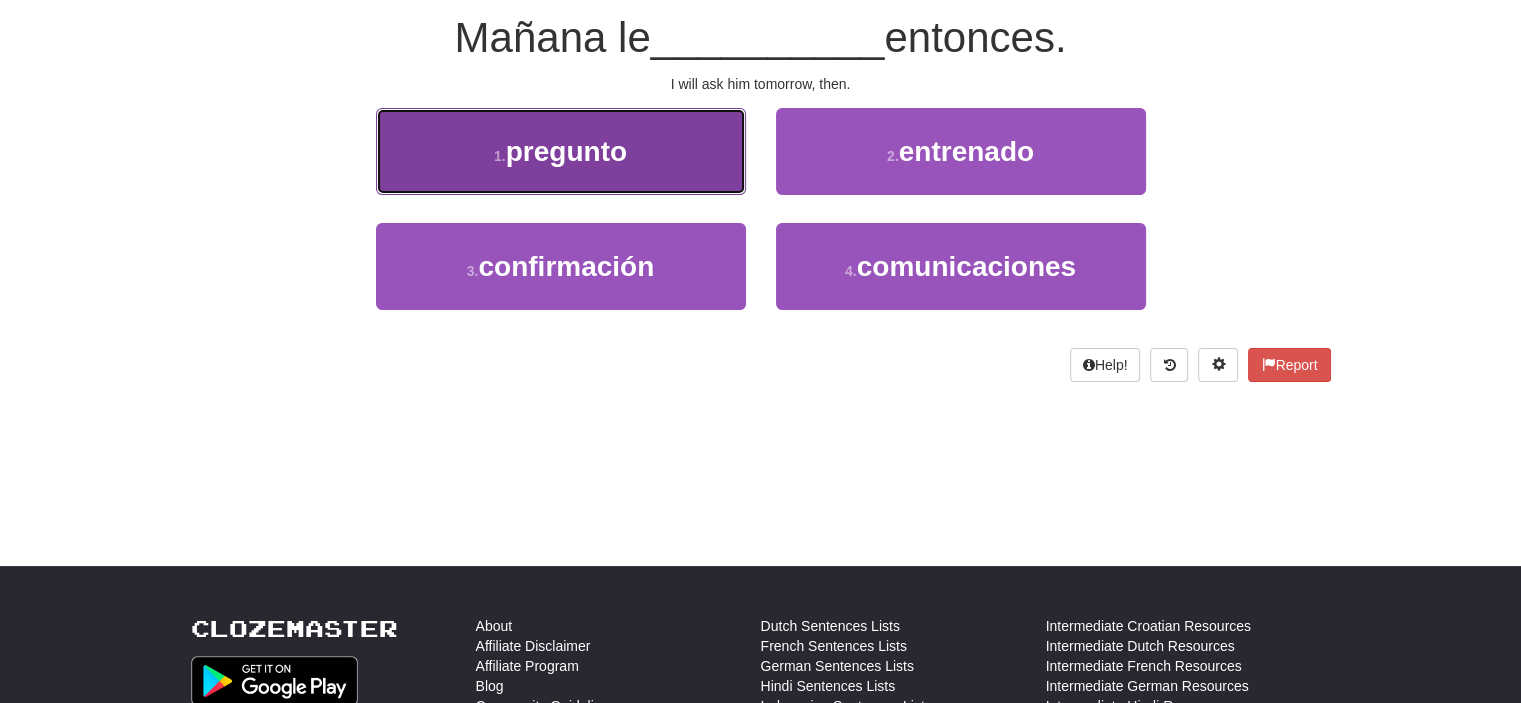 click on "1 .  pregunto" at bounding box center [561, 151] 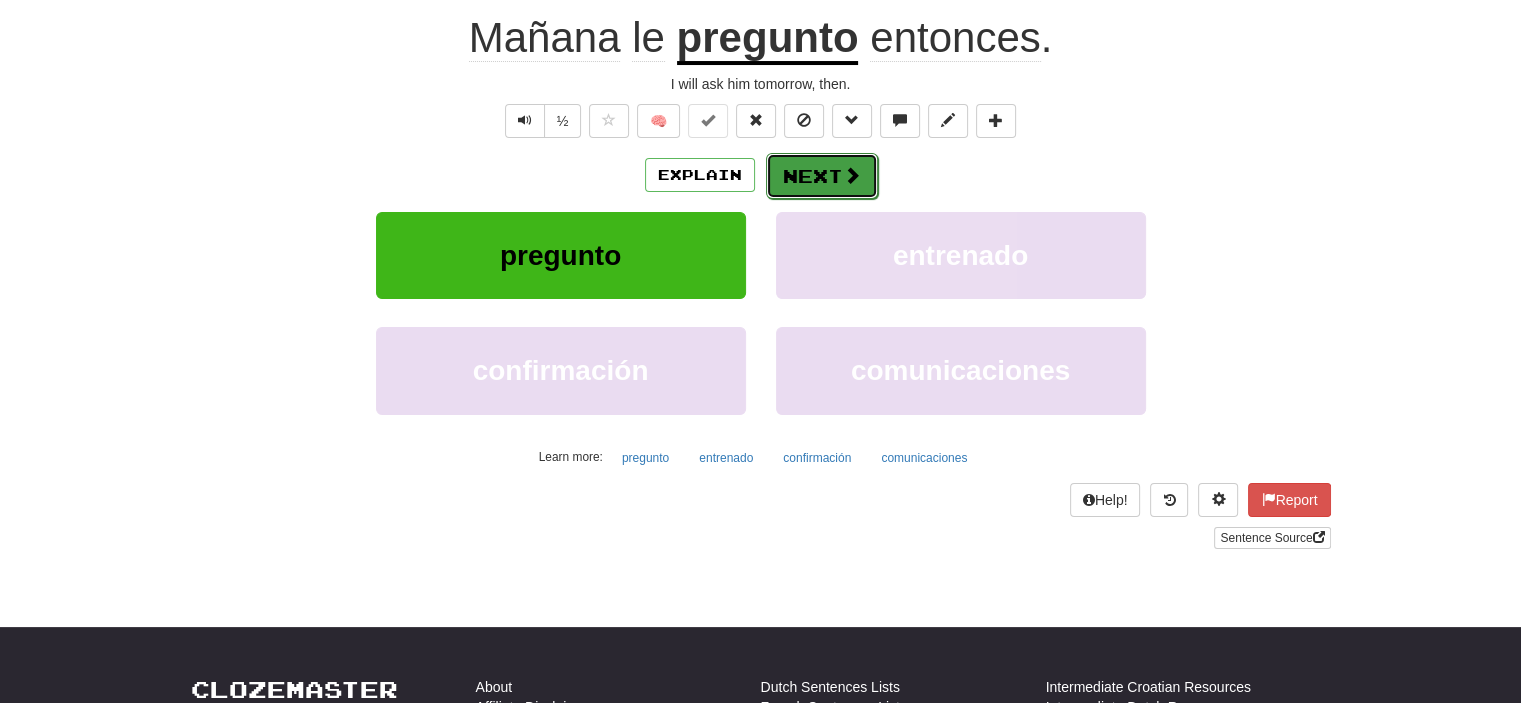 click on "Next" at bounding box center [822, 176] 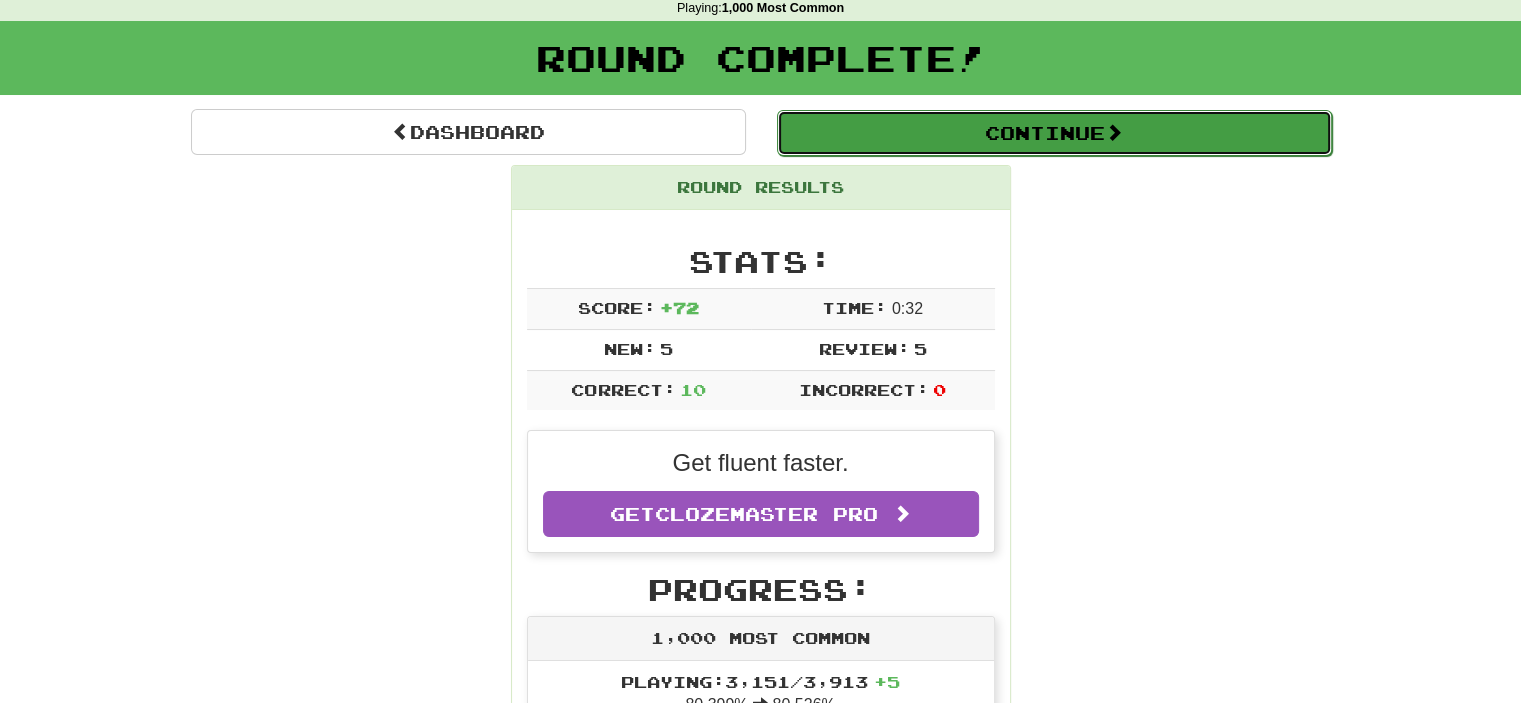click at bounding box center (1114, 132) 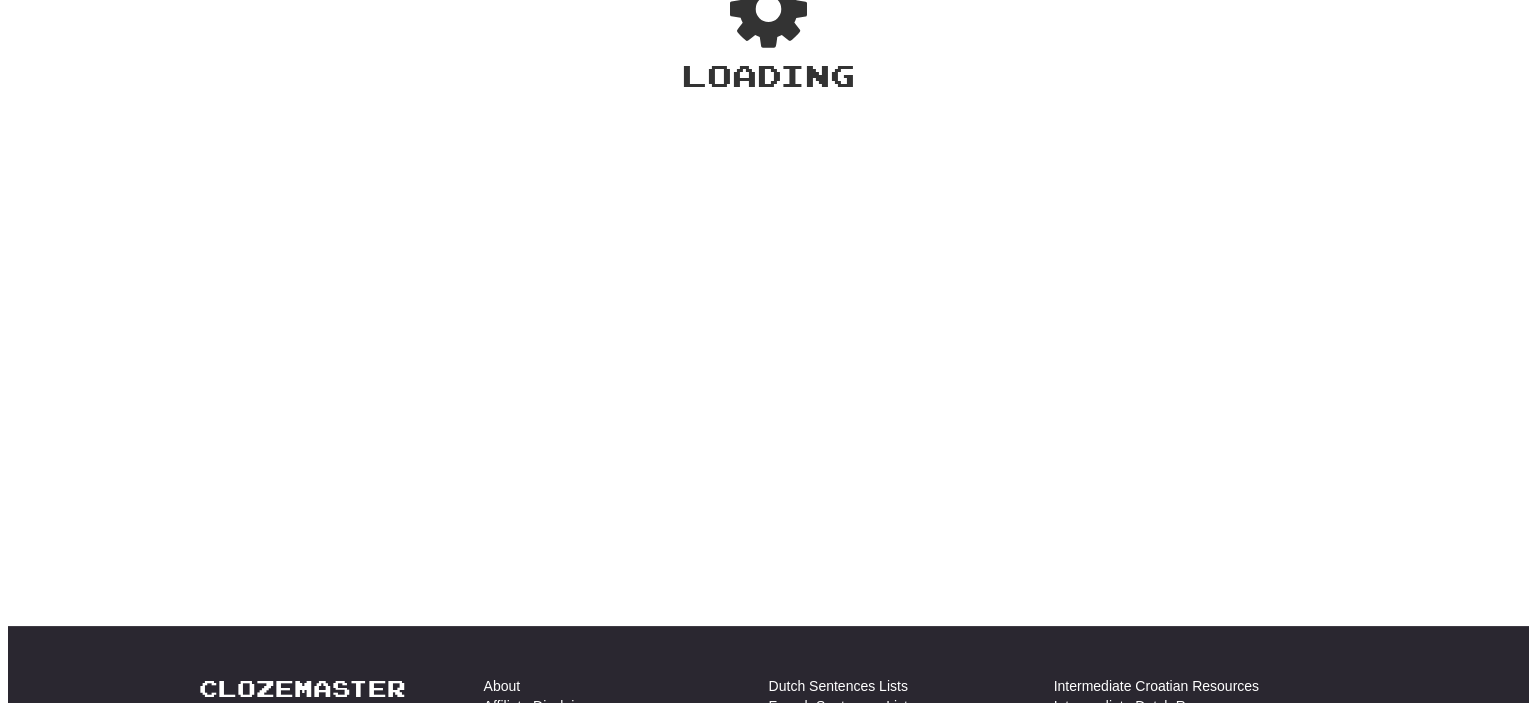scroll, scrollTop: 87, scrollLeft: 0, axis: vertical 